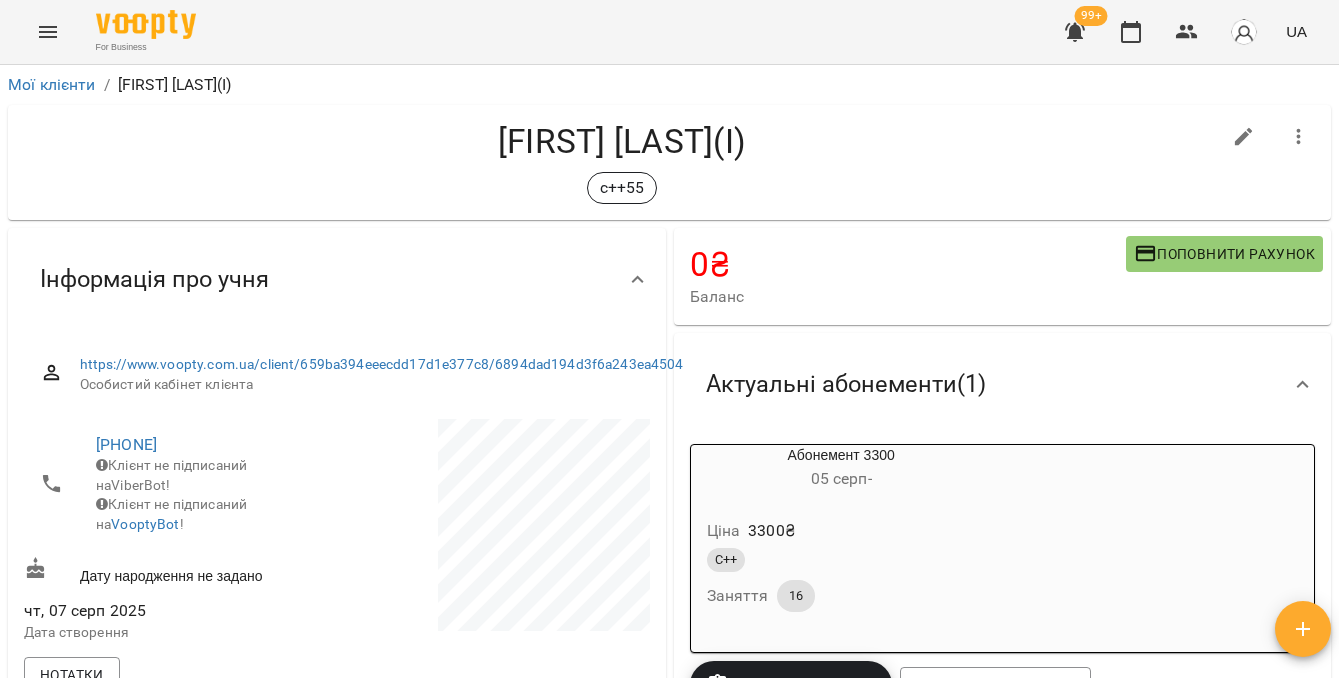 scroll, scrollTop: 0, scrollLeft: 0, axis: both 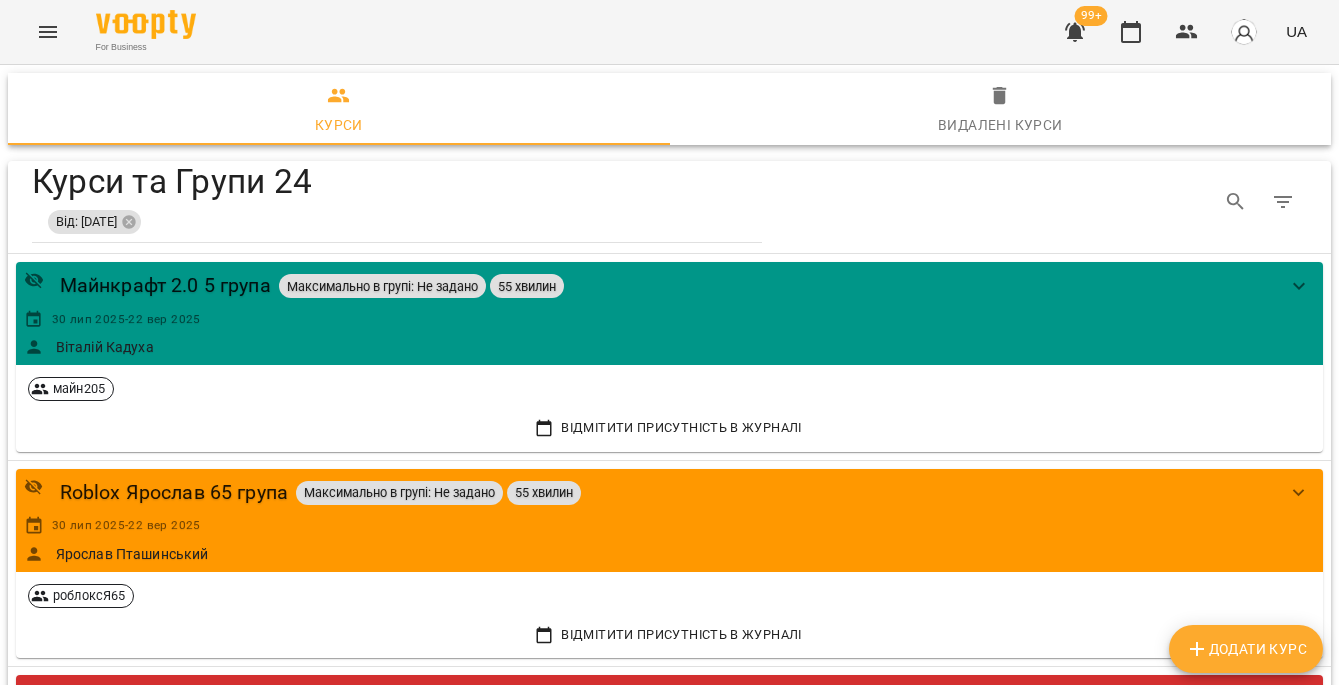 click on "Додати Курс" at bounding box center (1246, 649) 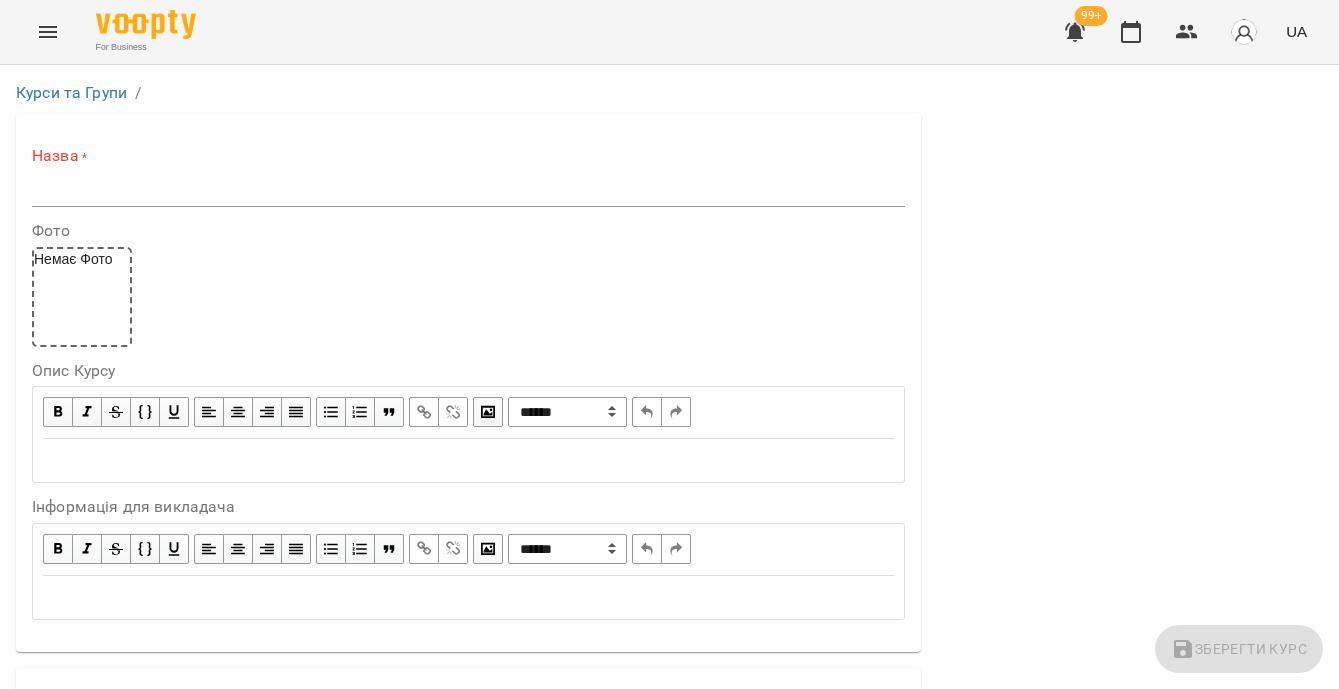 click on "Назва   *" at bounding box center [468, 156] 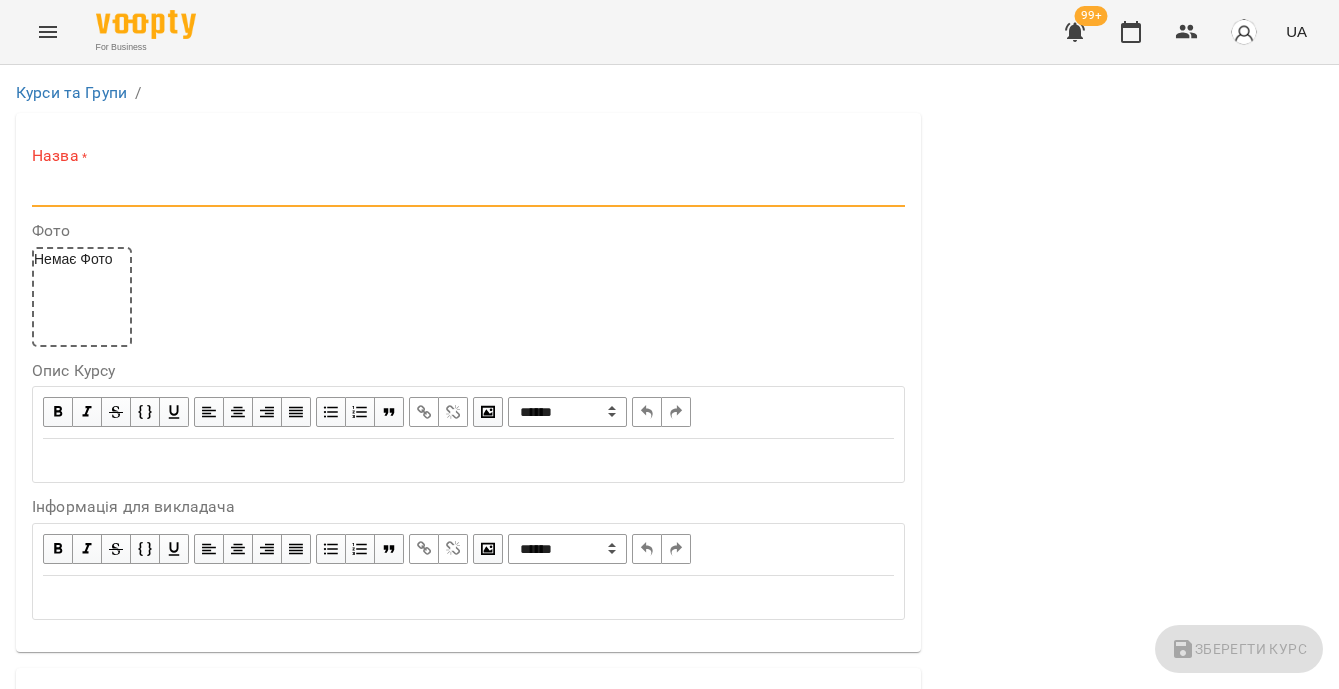 click at bounding box center (468, 191) 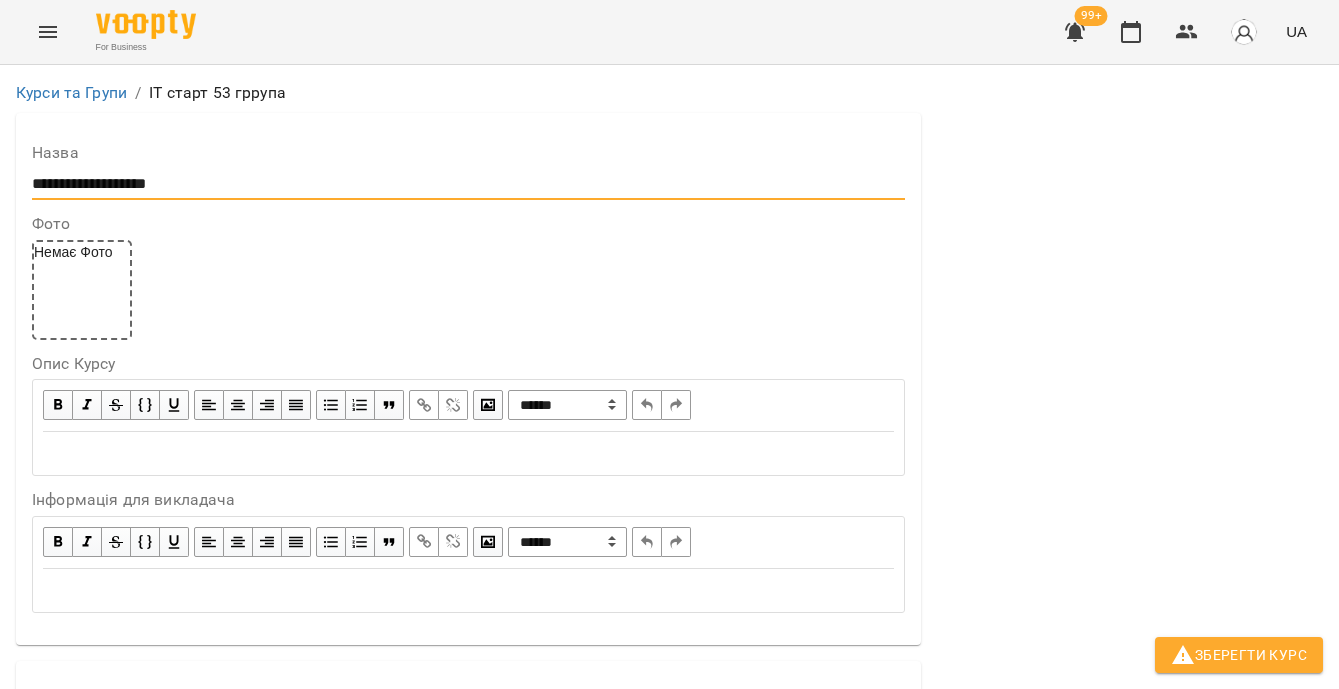click on "**********" at bounding box center (468, 184) 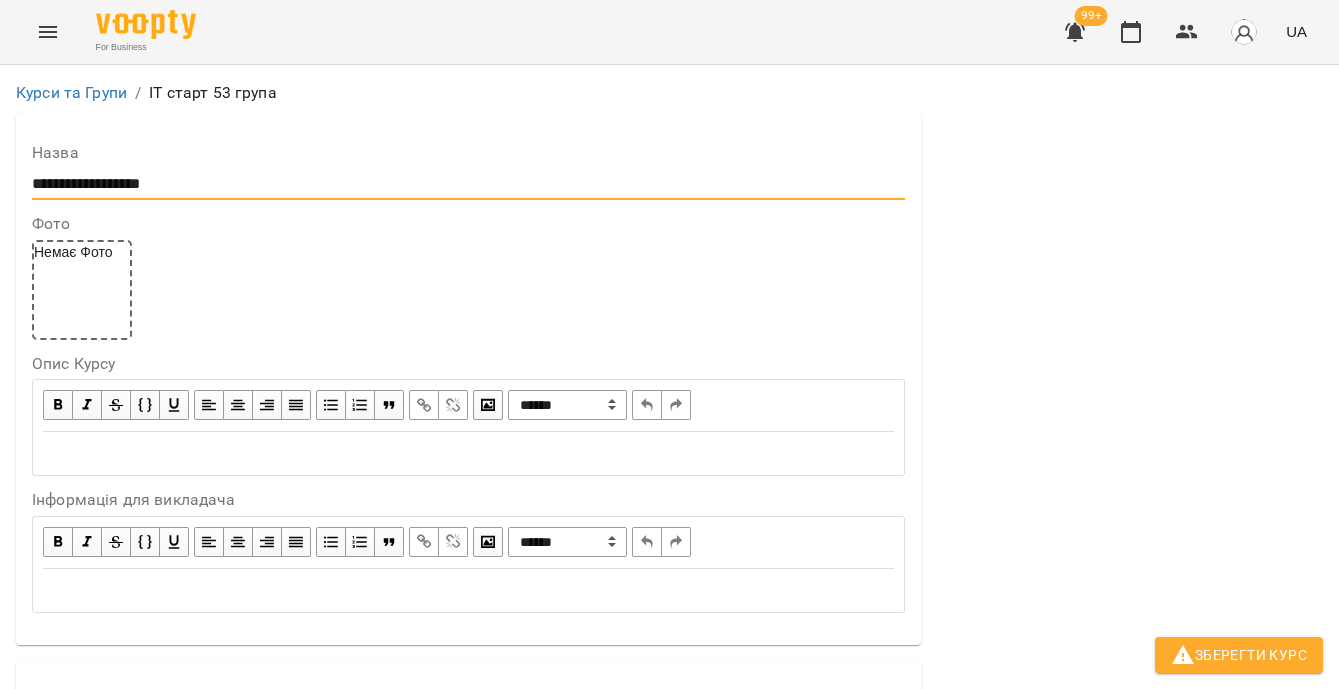 scroll, scrollTop: 199, scrollLeft: 0, axis: vertical 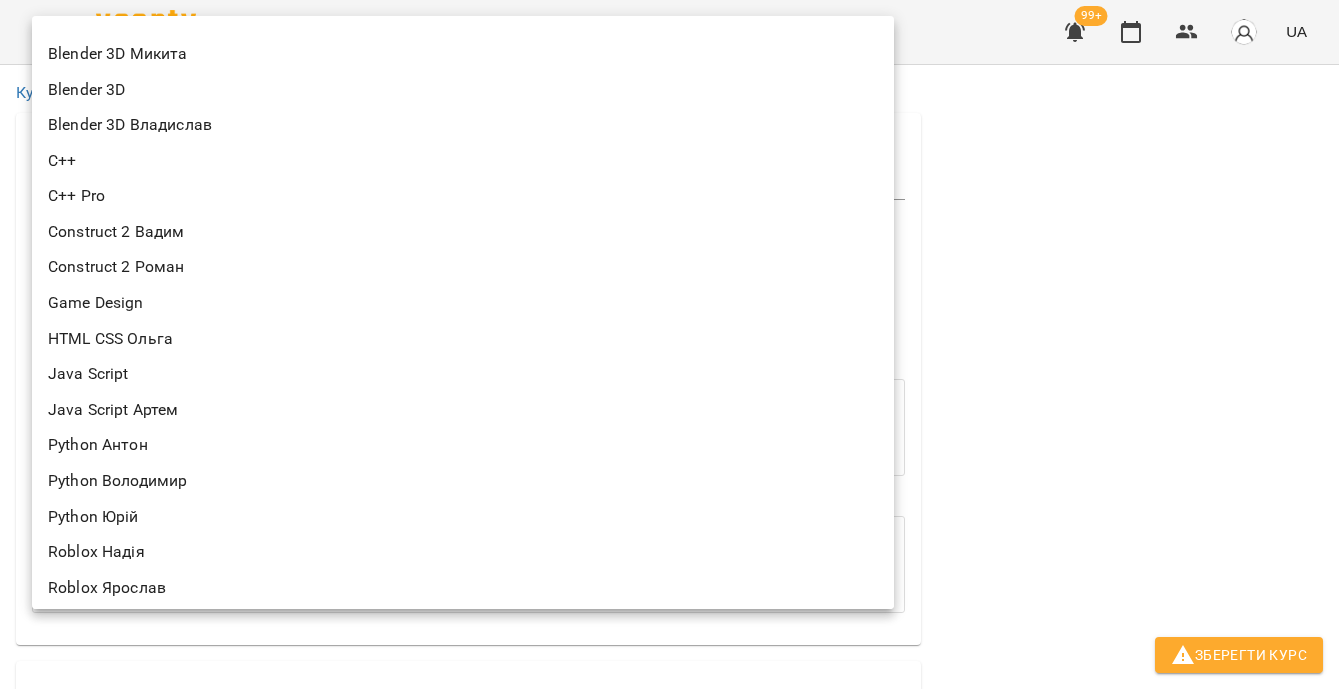 click on "**********" at bounding box center (669, 1212) 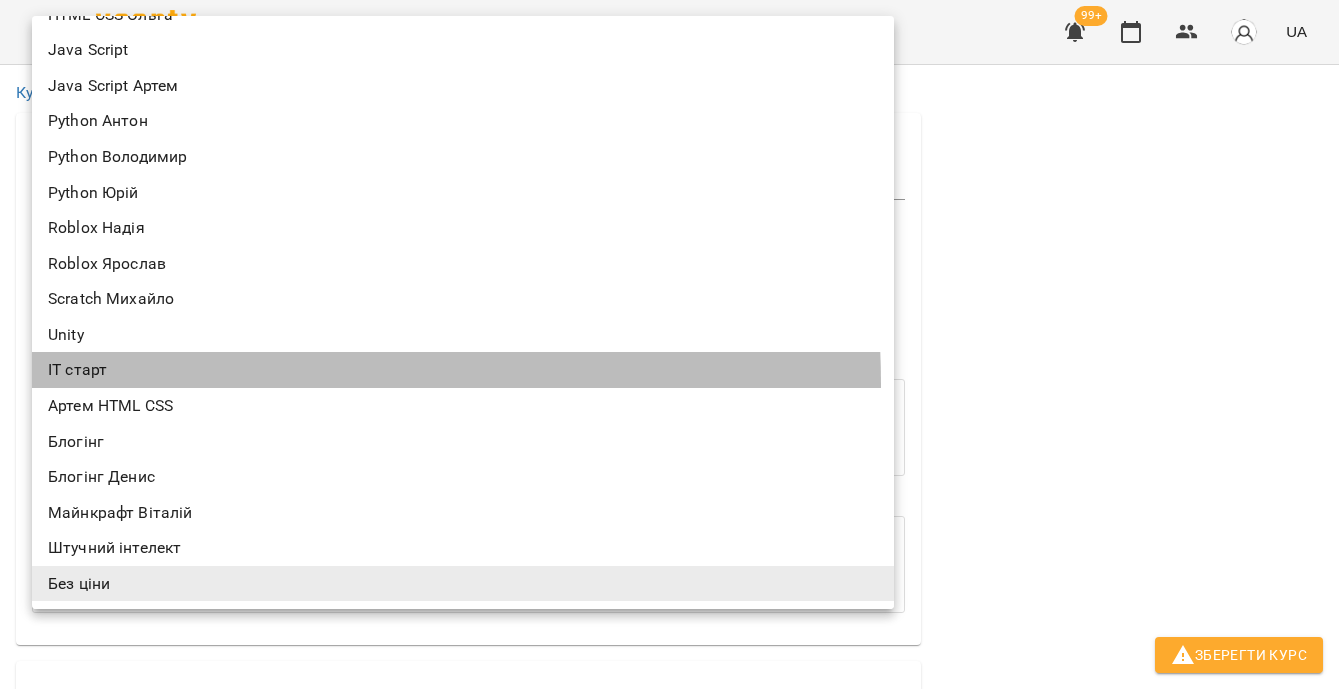 click on "ІТ старт" at bounding box center [463, 370] 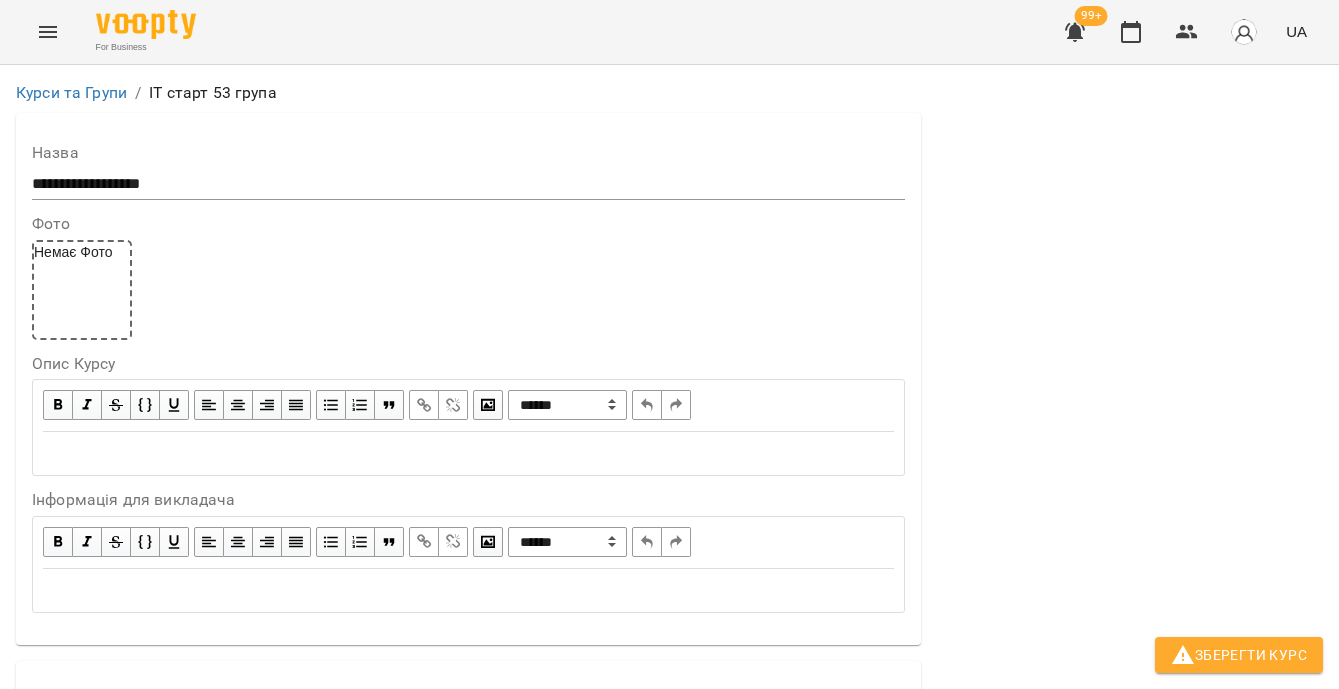 scroll, scrollTop: 545, scrollLeft: 0, axis: vertical 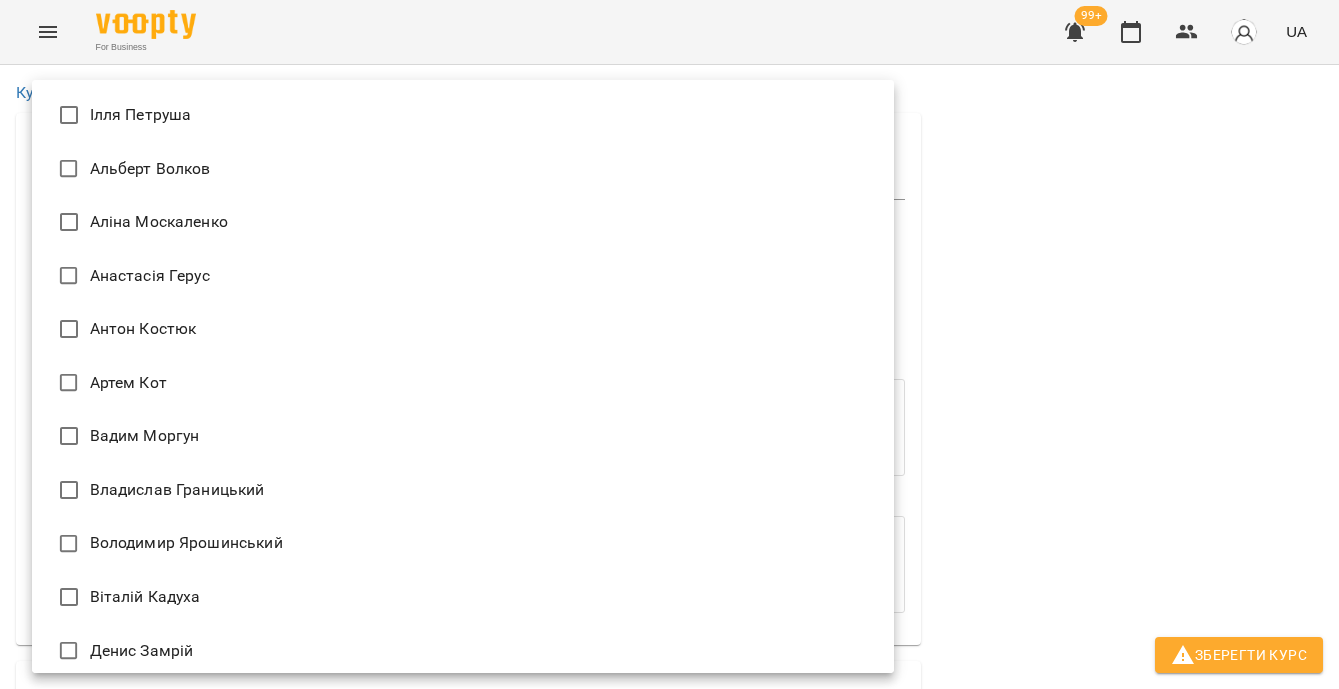 click on "**********" at bounding box center [669, 1212] 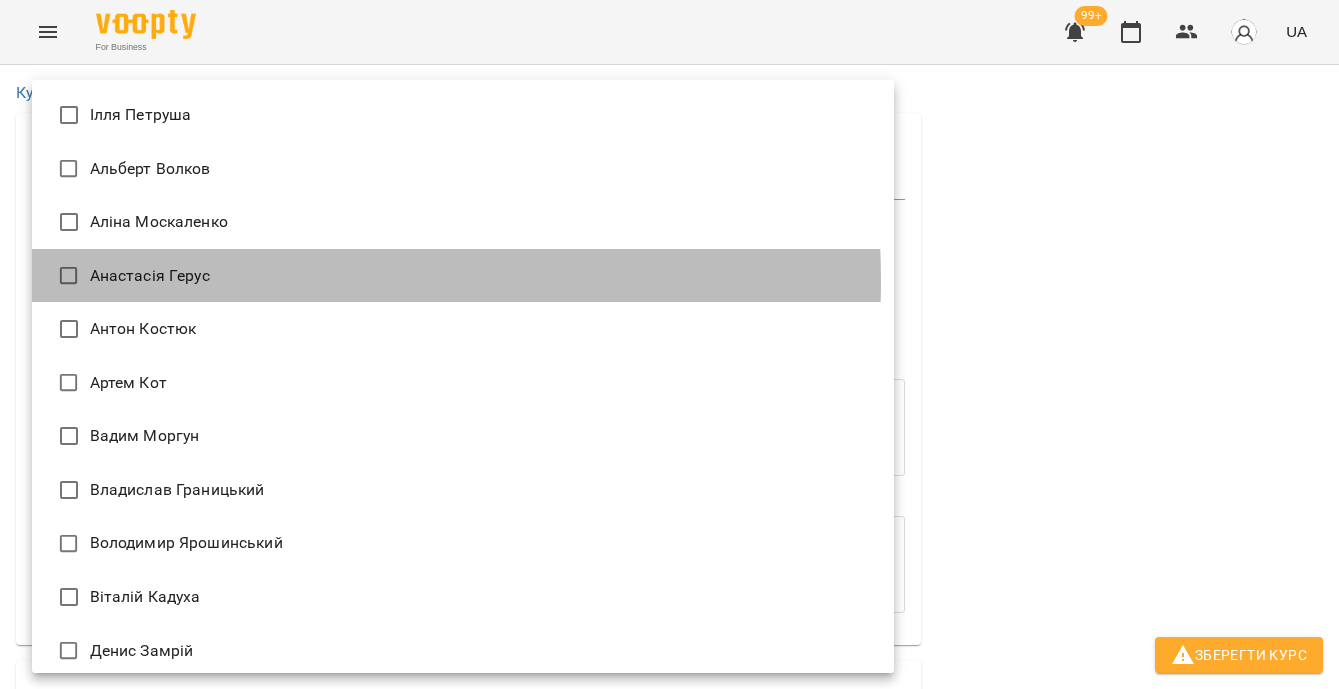 click on "Анастасія Герус" at bounding box center (463, 276) 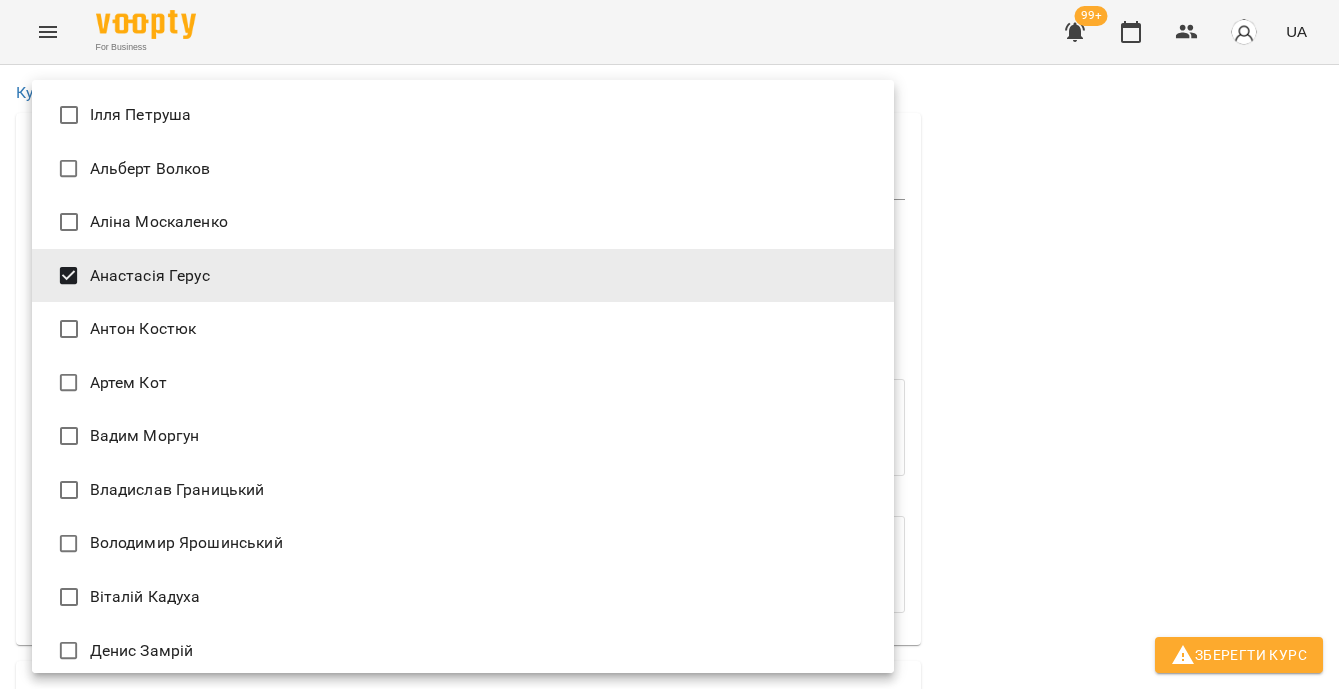 click at bounding box center (669, 344) 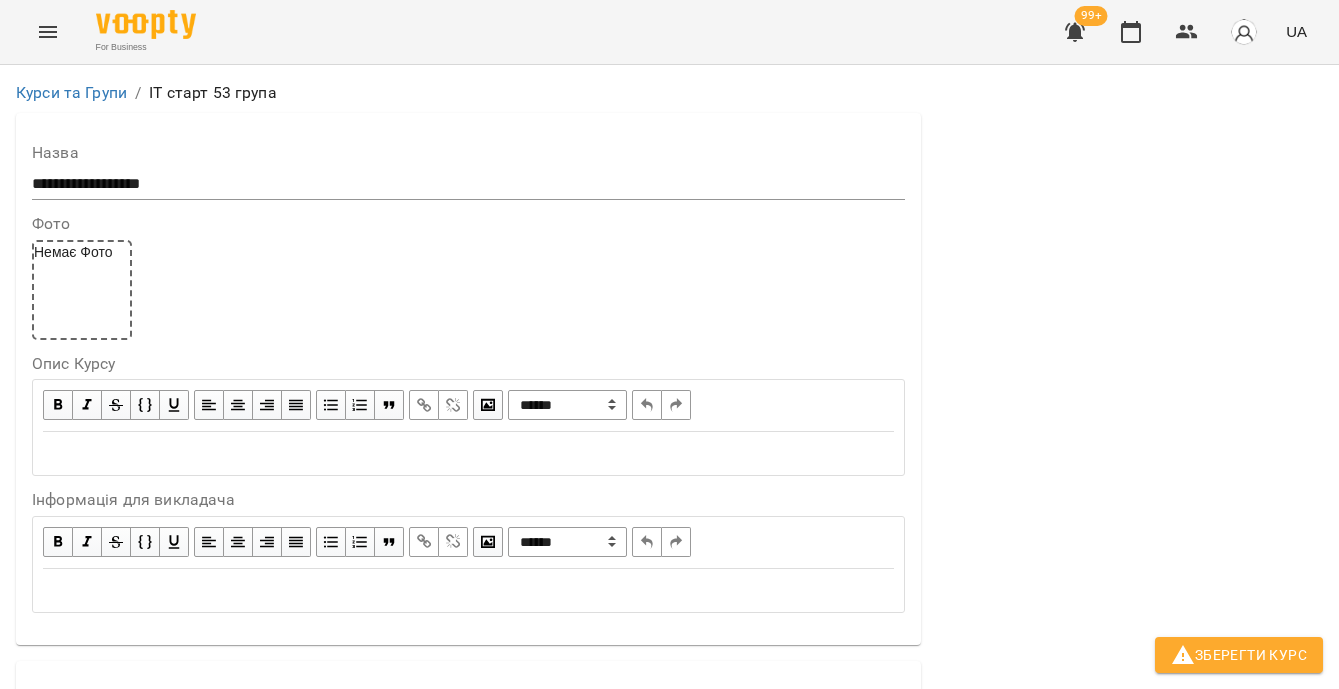 scroll, scrollTop: 1405, scrollLeft: 0, axis: vertical 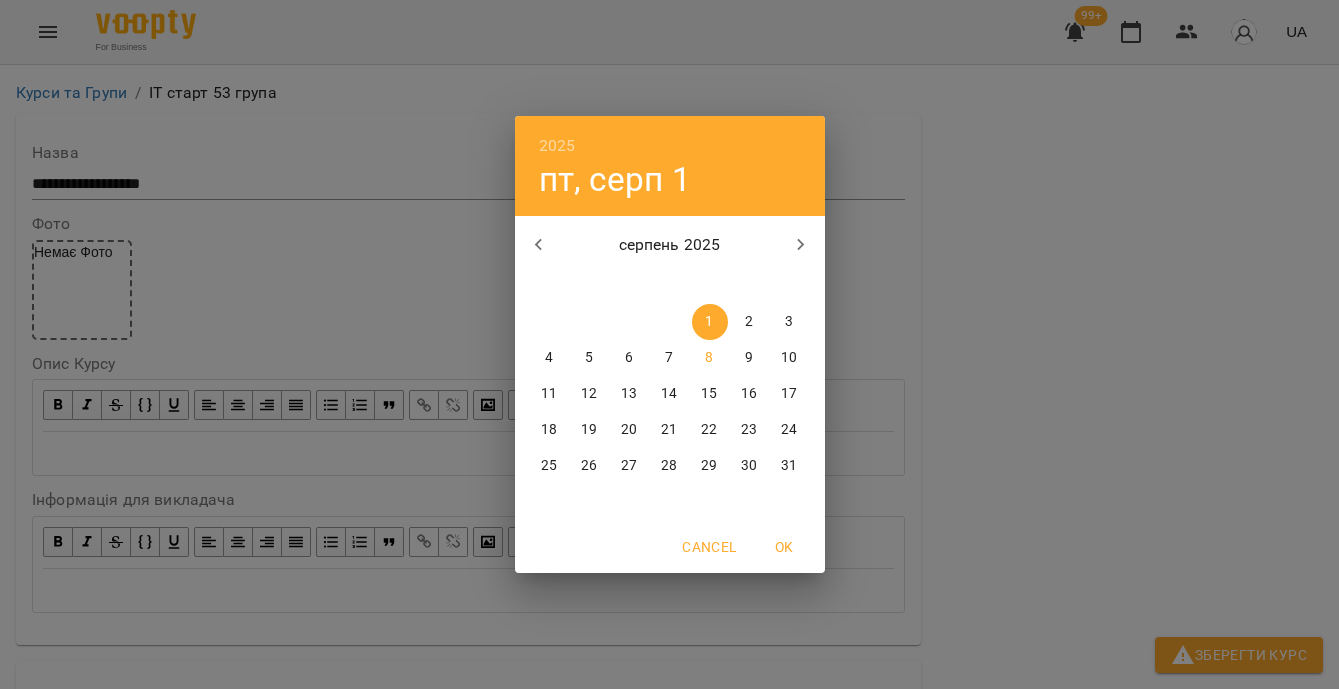 click on "8" at bounding box center [710, 358] 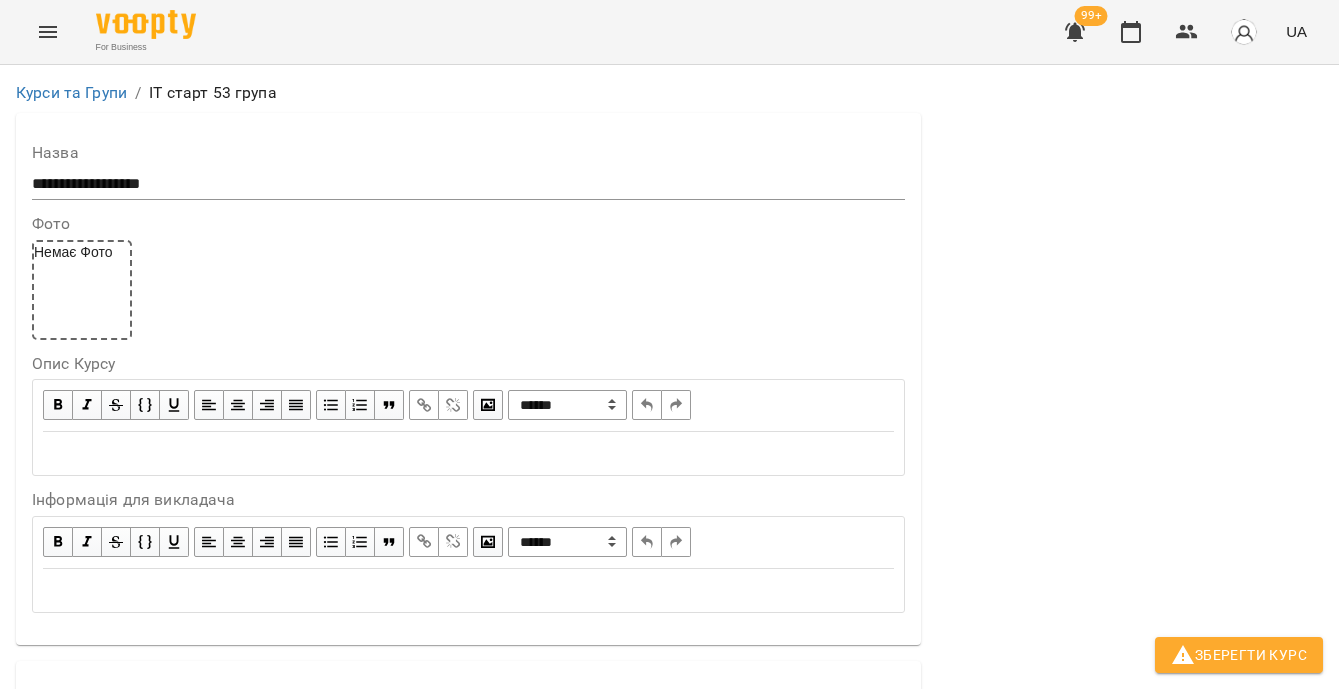 click on "**********" at bounding box center (315, 1782) 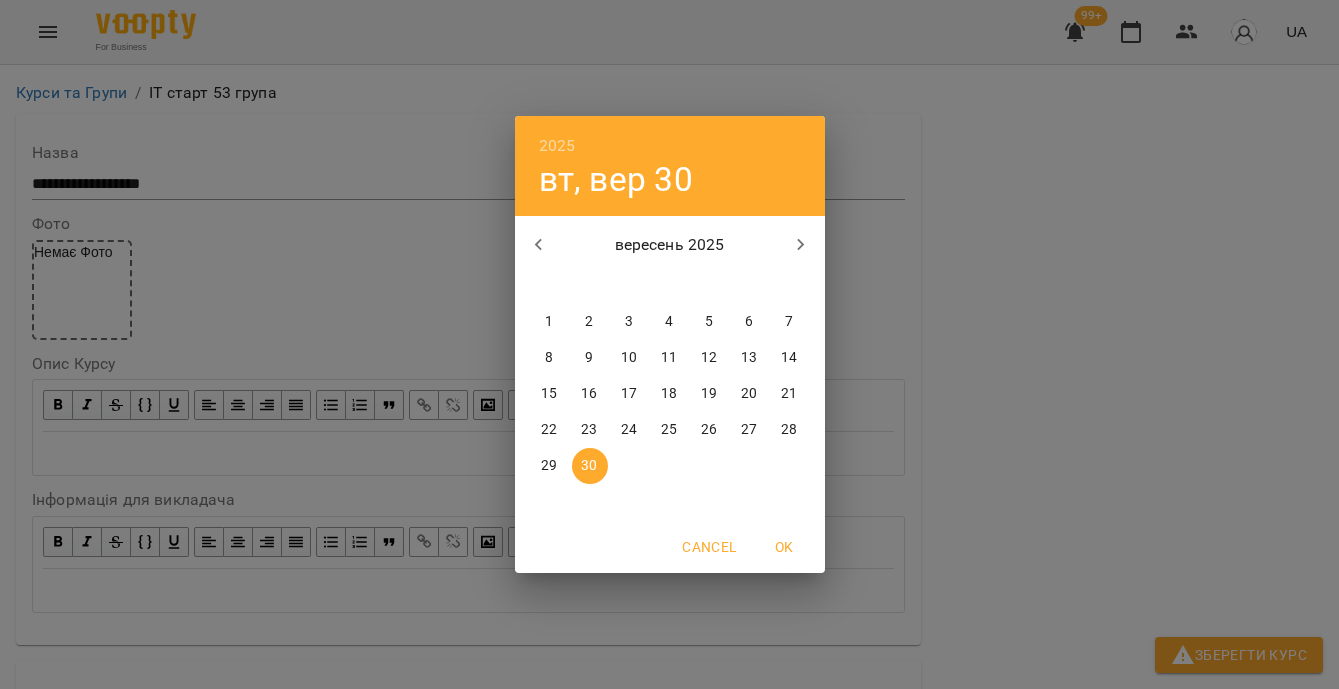 drag, startPoint x: 528, startPoint y: 246, endPoint x: 539, endPoint y: 249, distance: 11.401754 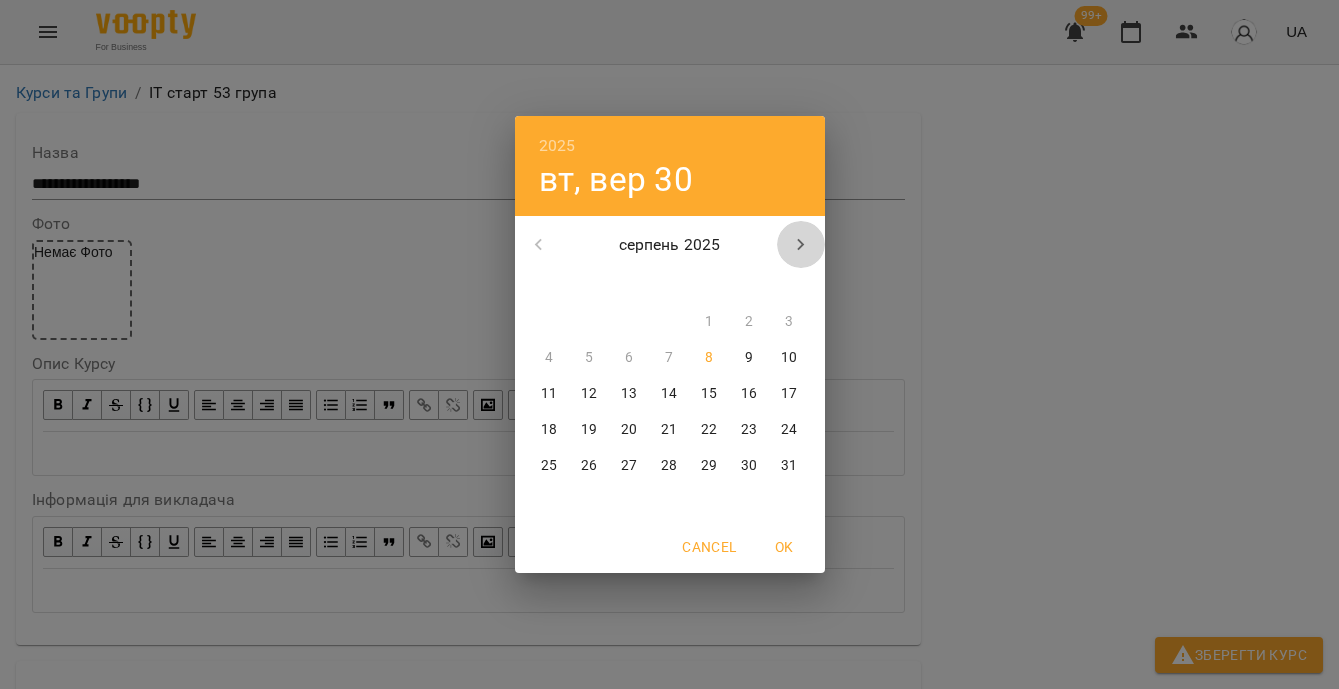 click at bounding box center (801, 245) 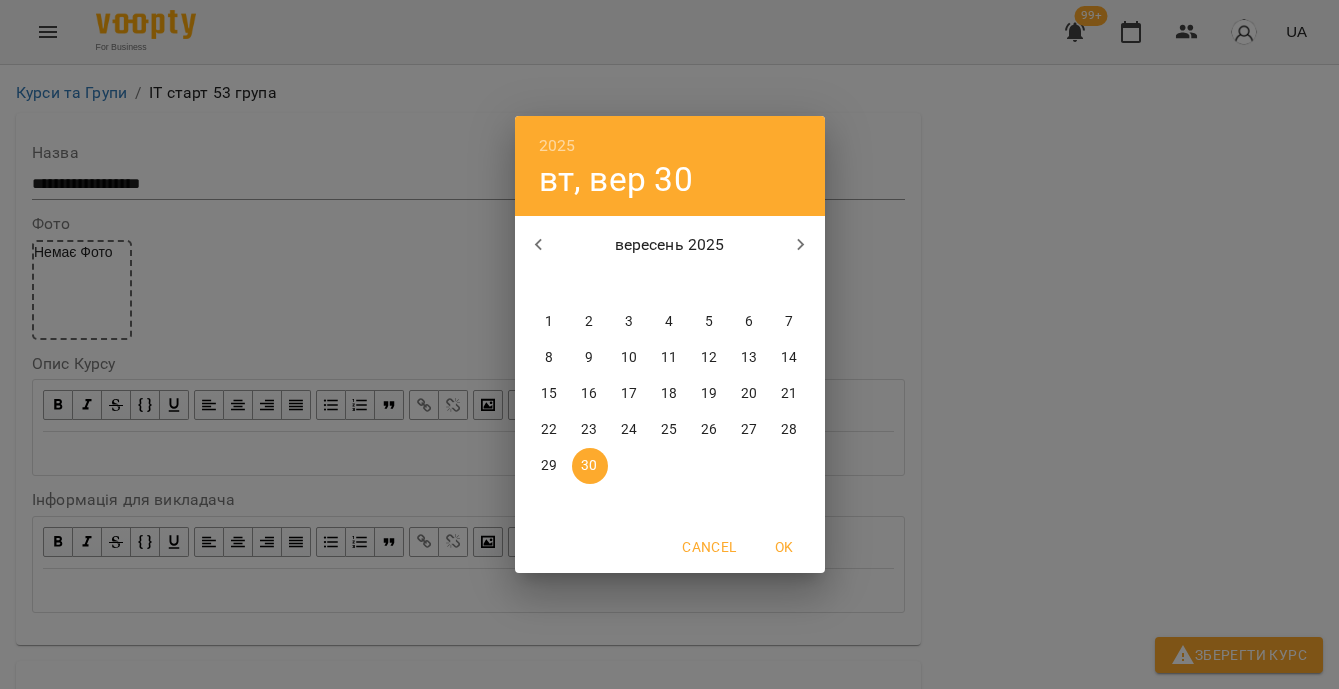 click on "12" at bounding box center (709, 358) 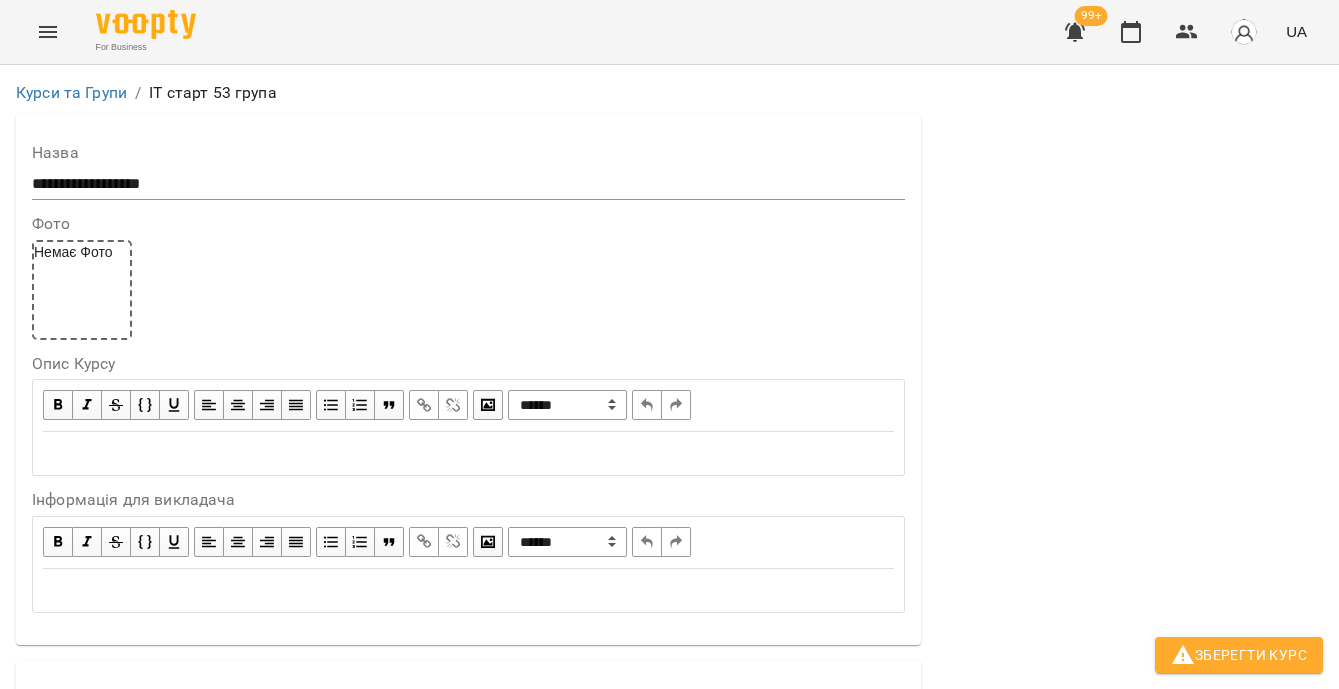 scroll, scrollTop: 1805, scrollLeft: 0, axis: vertical 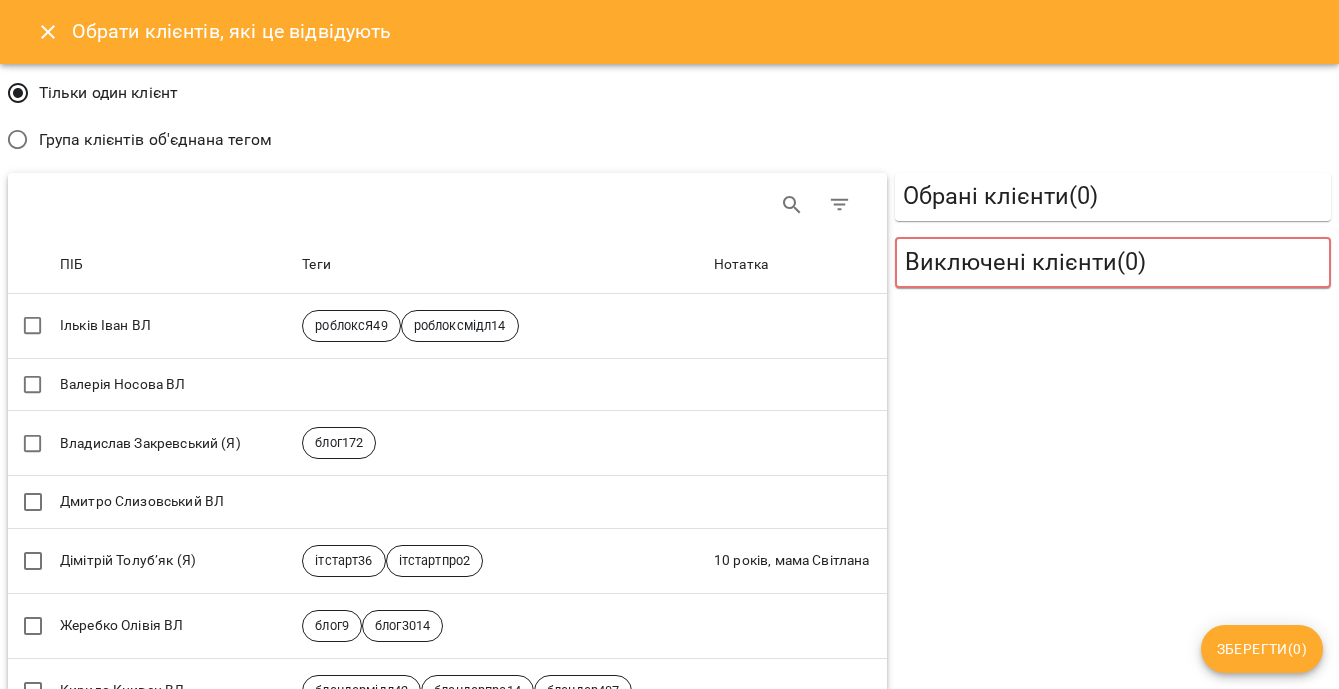 click on "Група клієнтів об'єднана тегом" at bounding box center [155, 140] 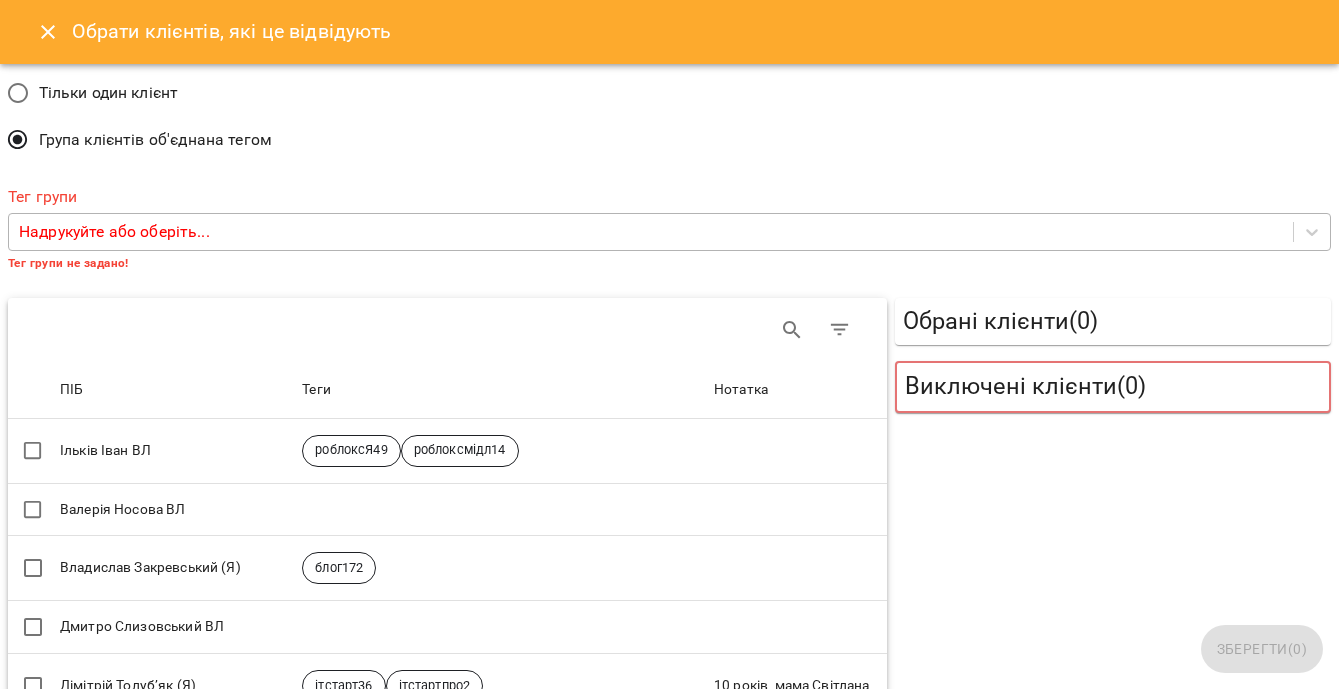 click on "Надрукуйте або оберіть..." at bounding box center [114, 232] 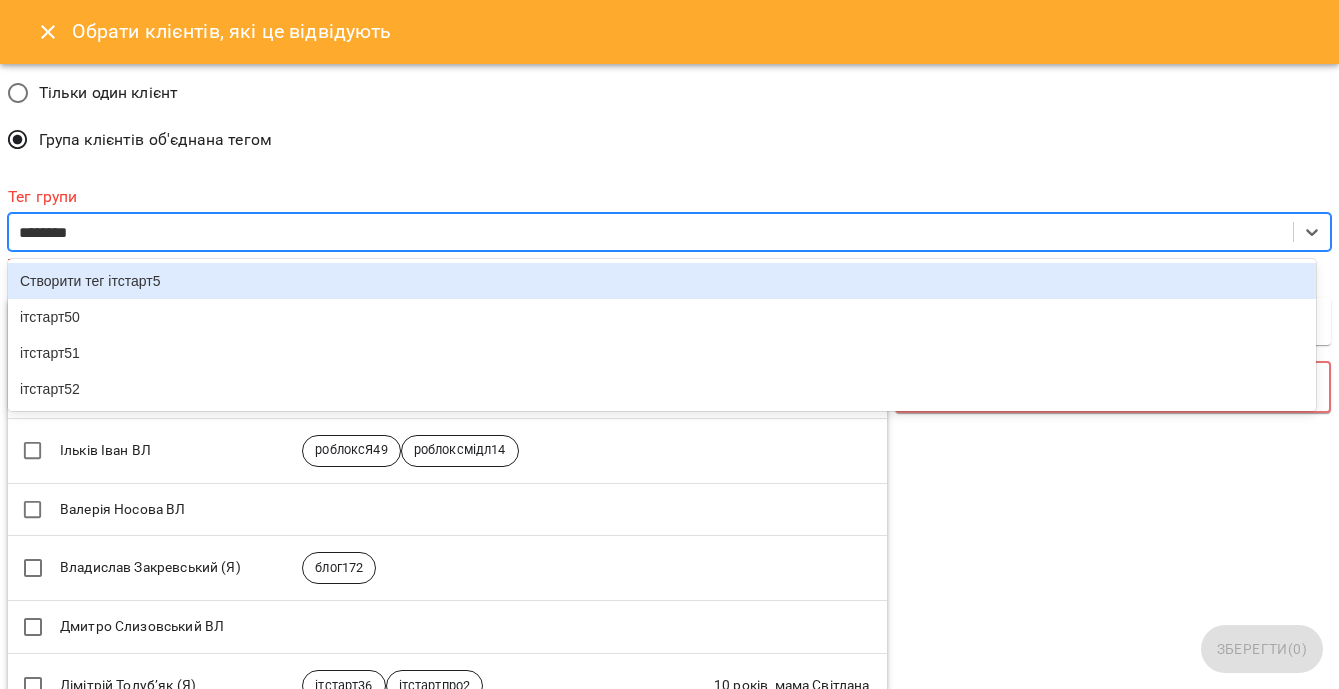 type on "*********" 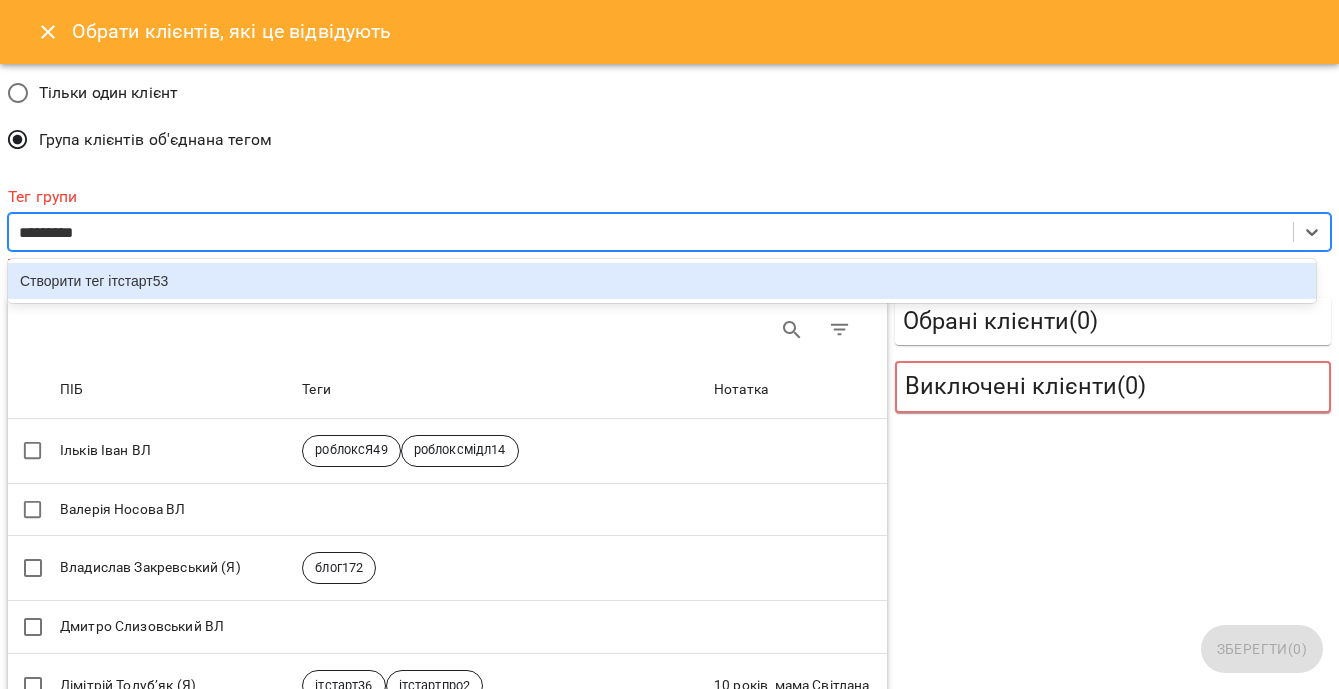 click on "Створити тег ітстарт53" at bounding box center (662, 281) 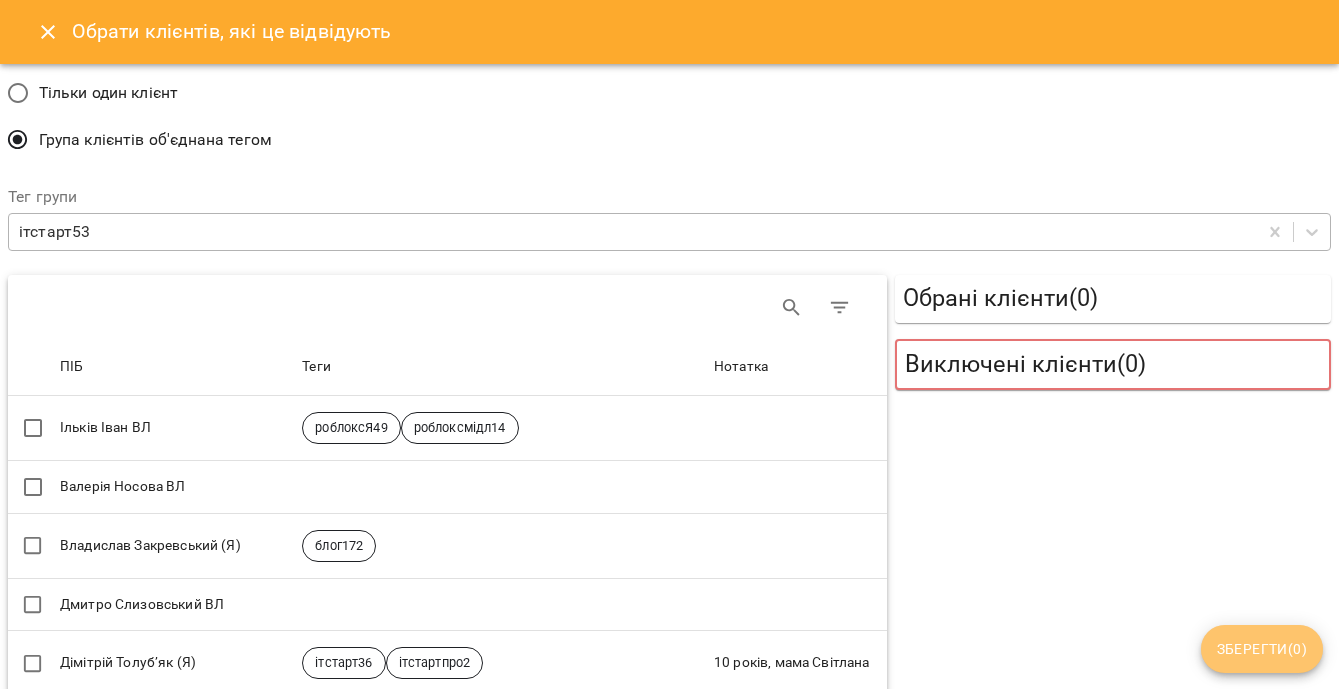 click on "Зберегти ( 0 )" at bounding box center [1262, 649] 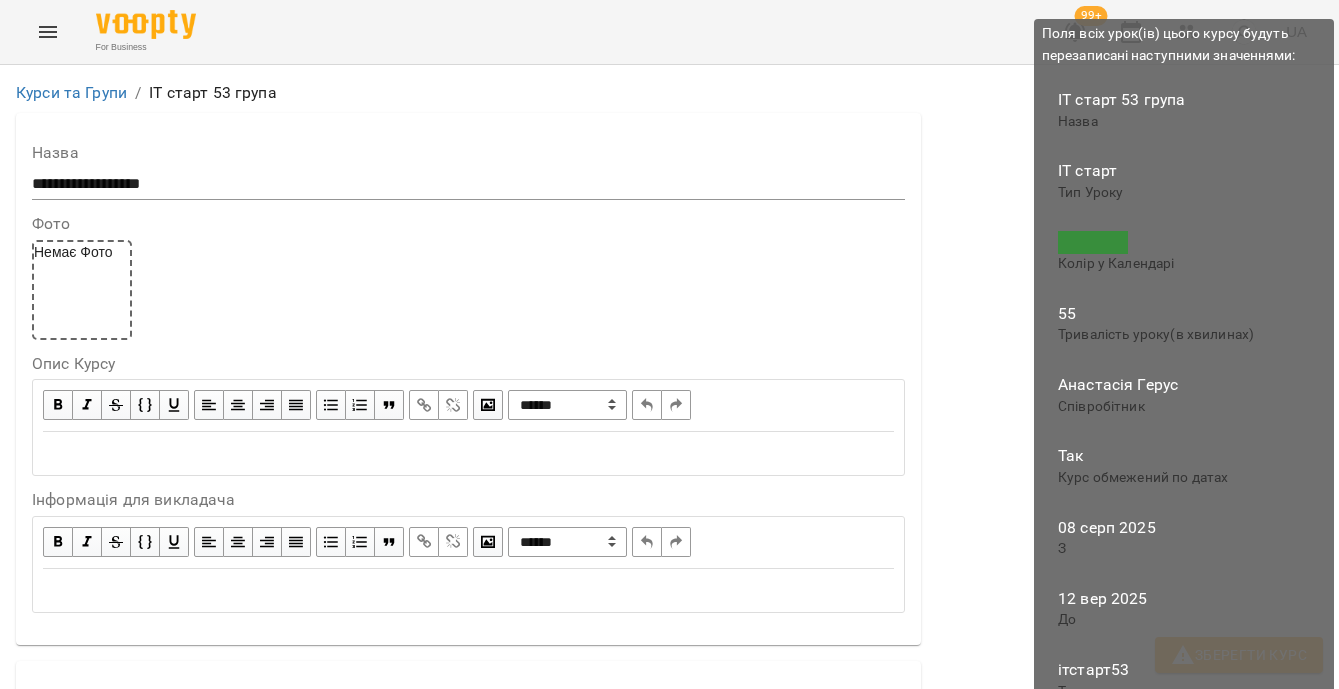 click on "Зберегти Курс" at bounding box center [1239, 655] 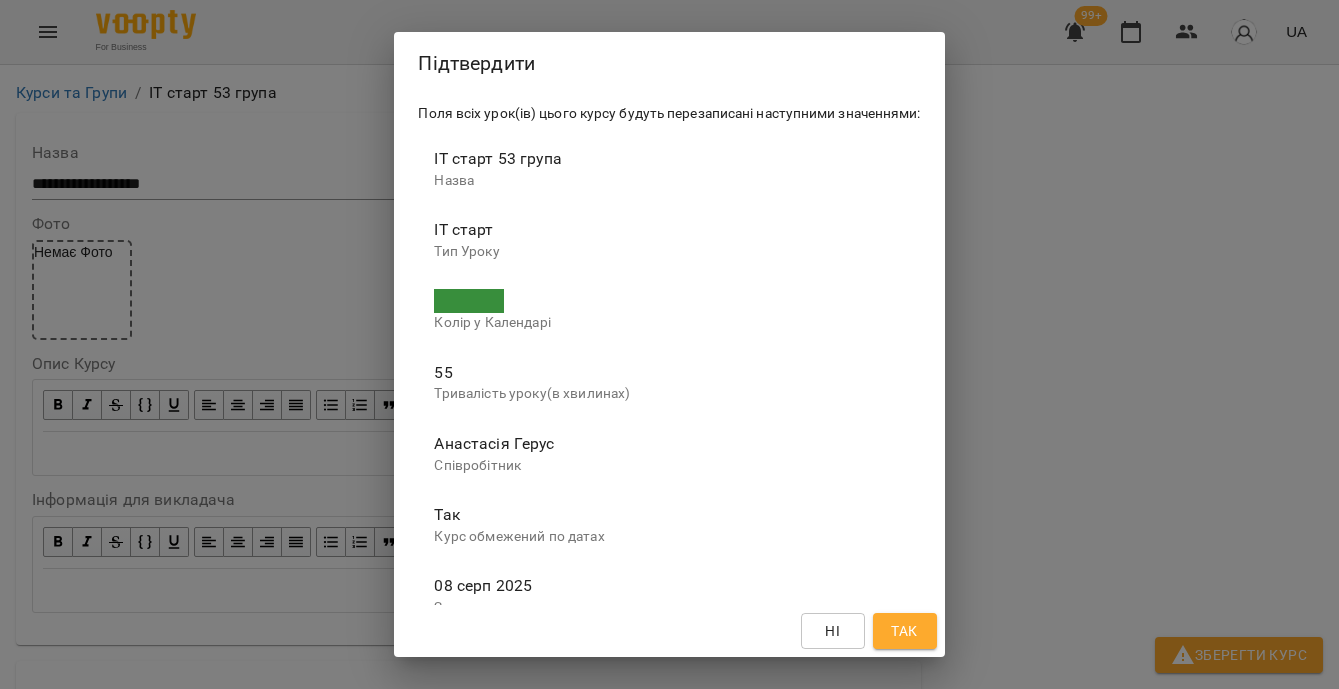 click on "Так" at bounding box center [904, 631] 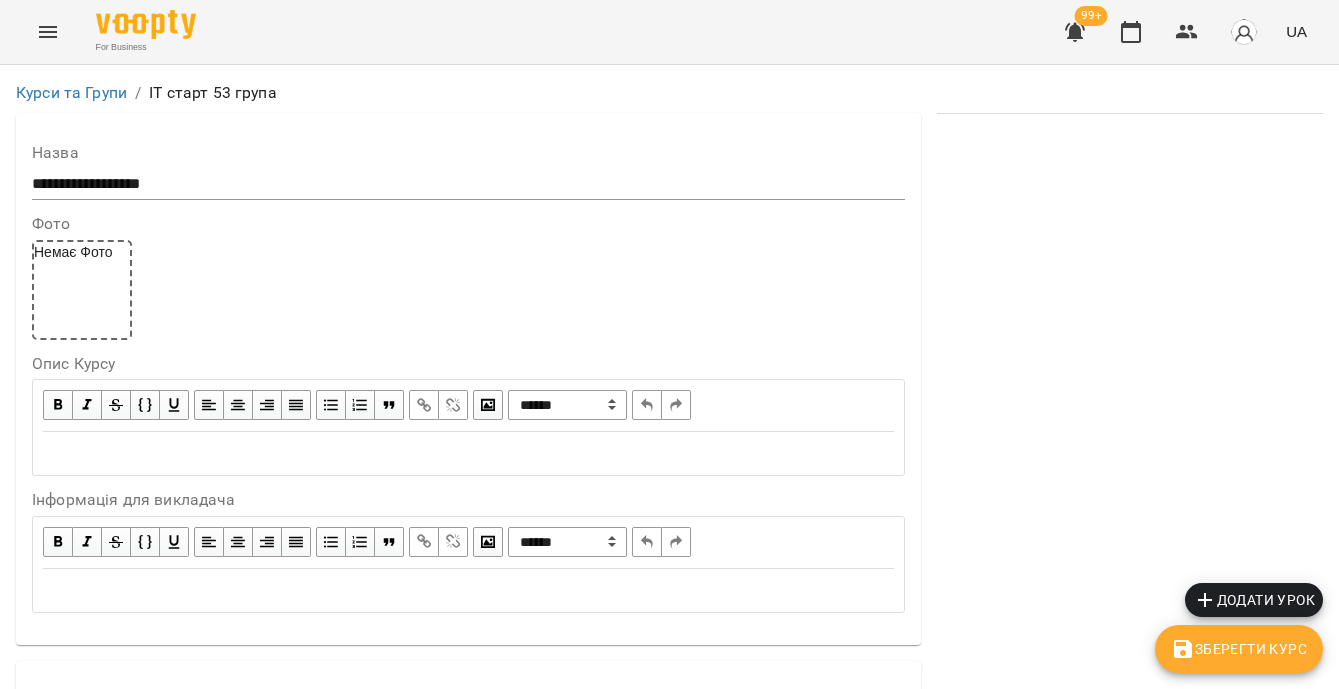 scroll, scrollTop: 0, scrollLeft: 0, axis: both 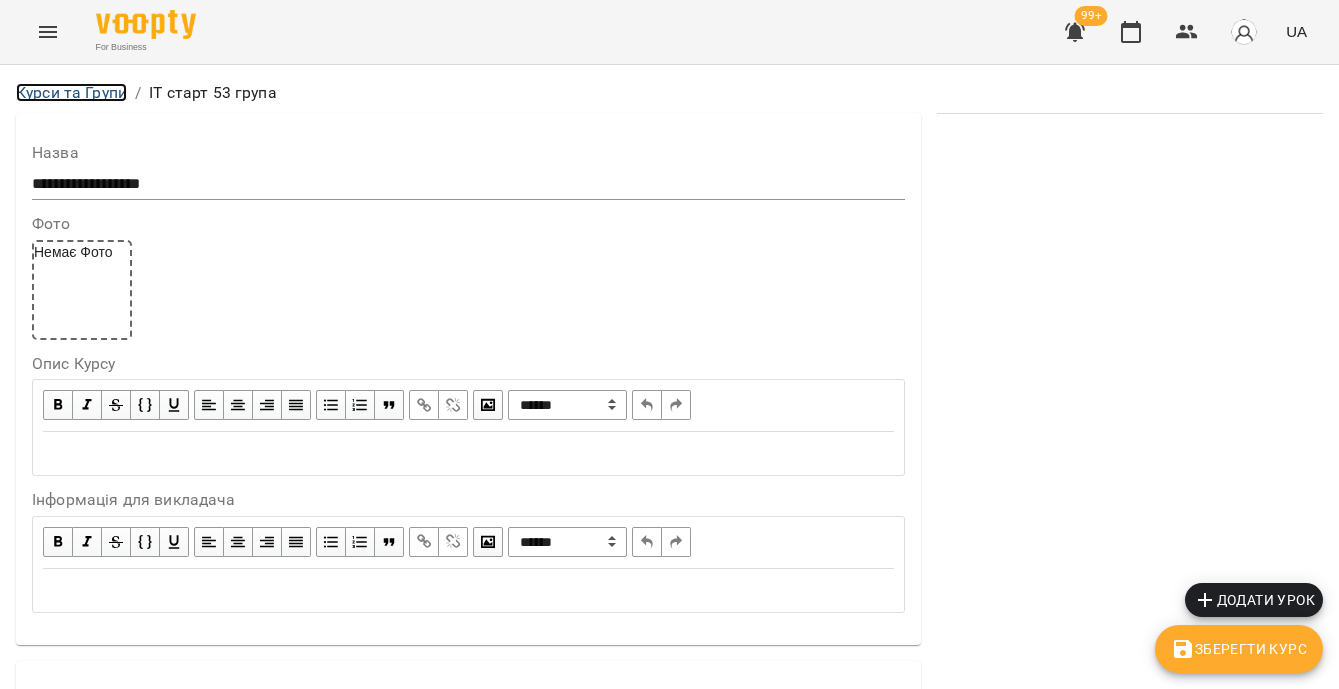 click on "Курси та Групи" at bounding box center [71, 92] 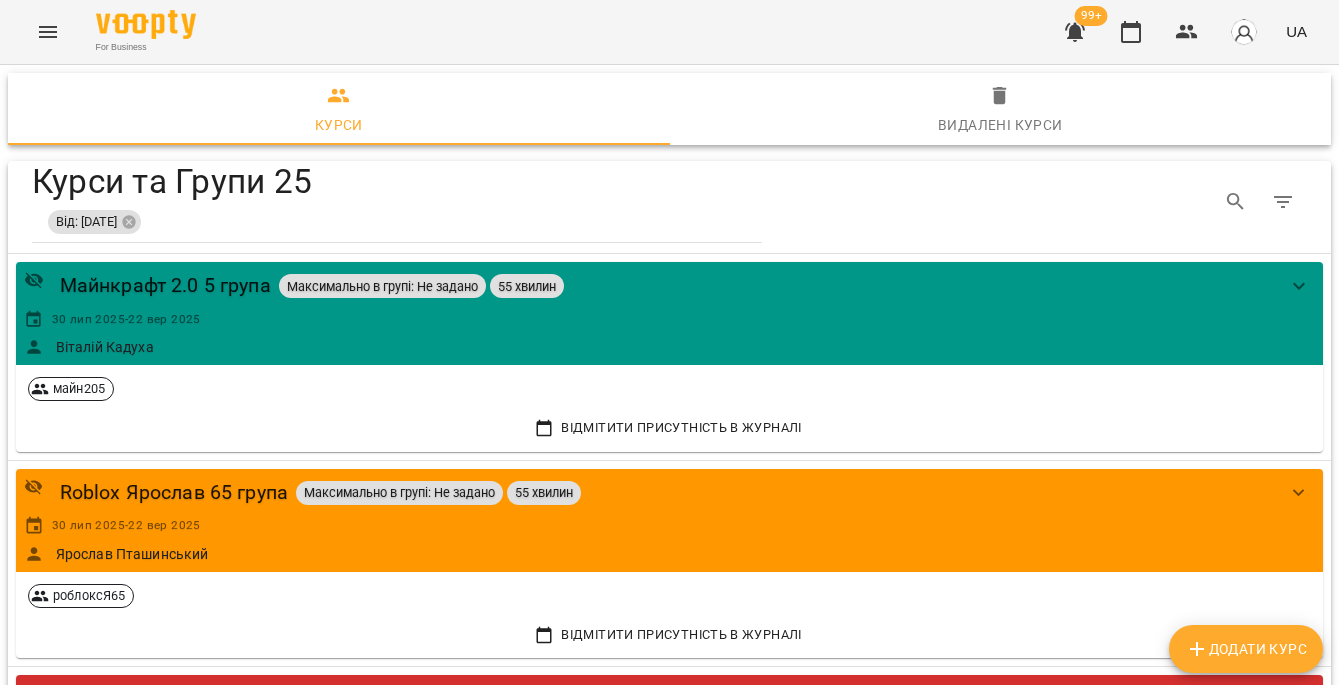 click on "Додати Курс" at bounding box center [1246, 649] 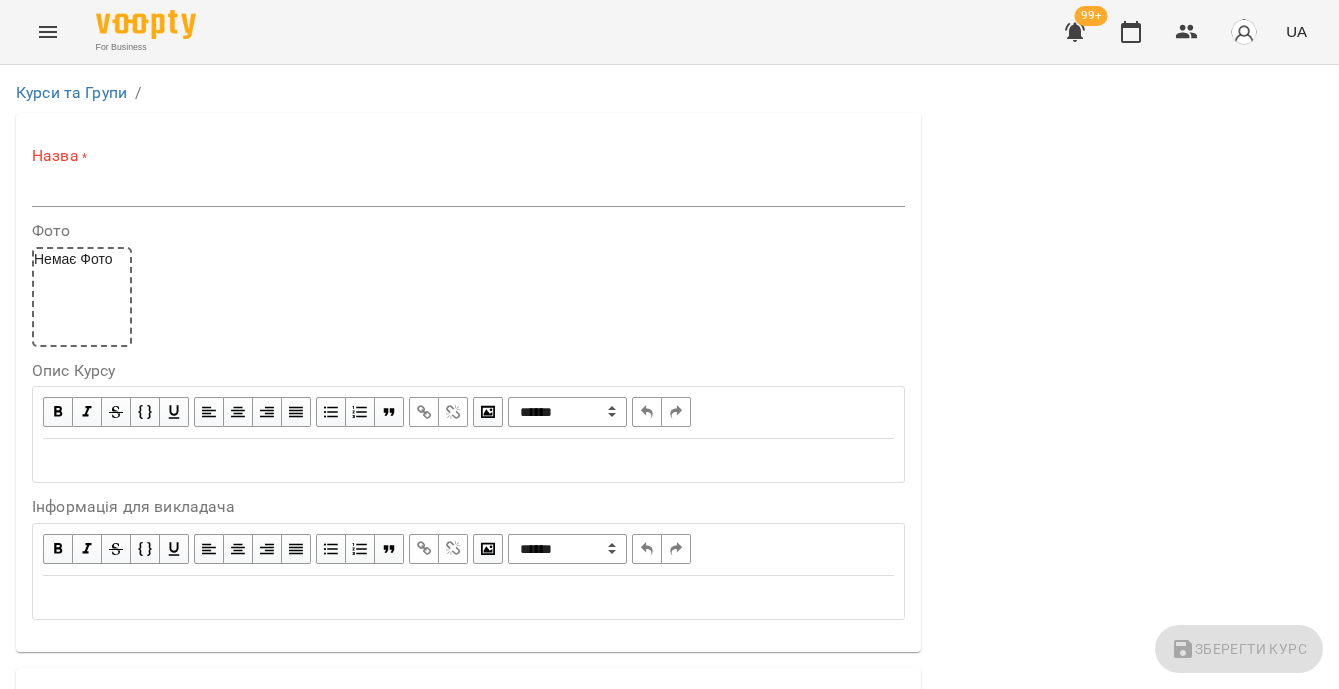 click at bounding box center (468, 191) 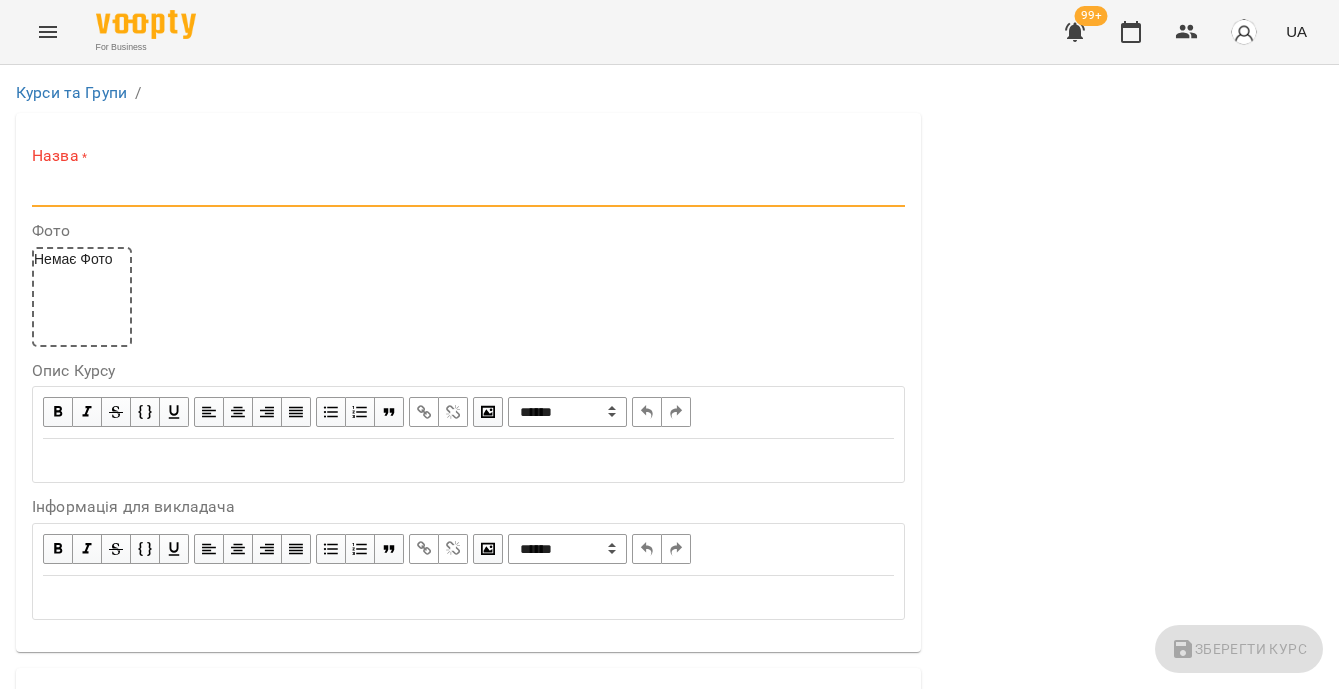 paste on "**********" 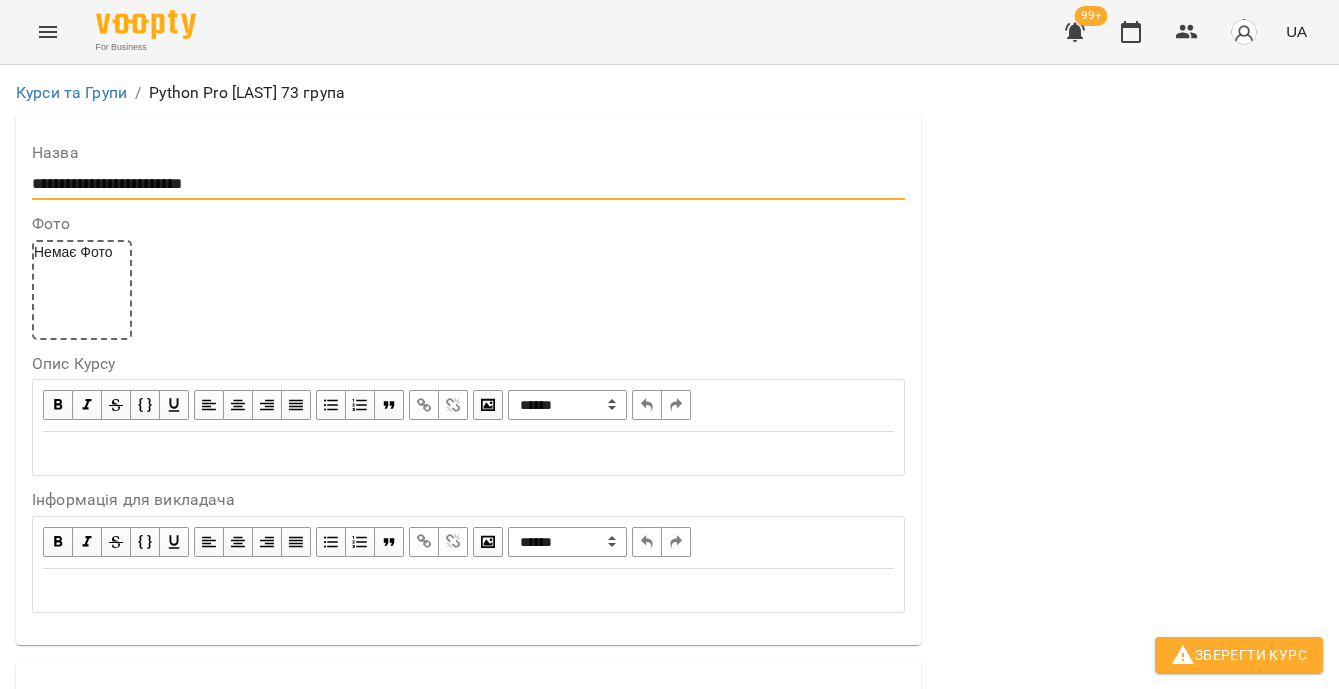 scroll, scrollTop: 231, scrollLeft: 0, axis: vertical 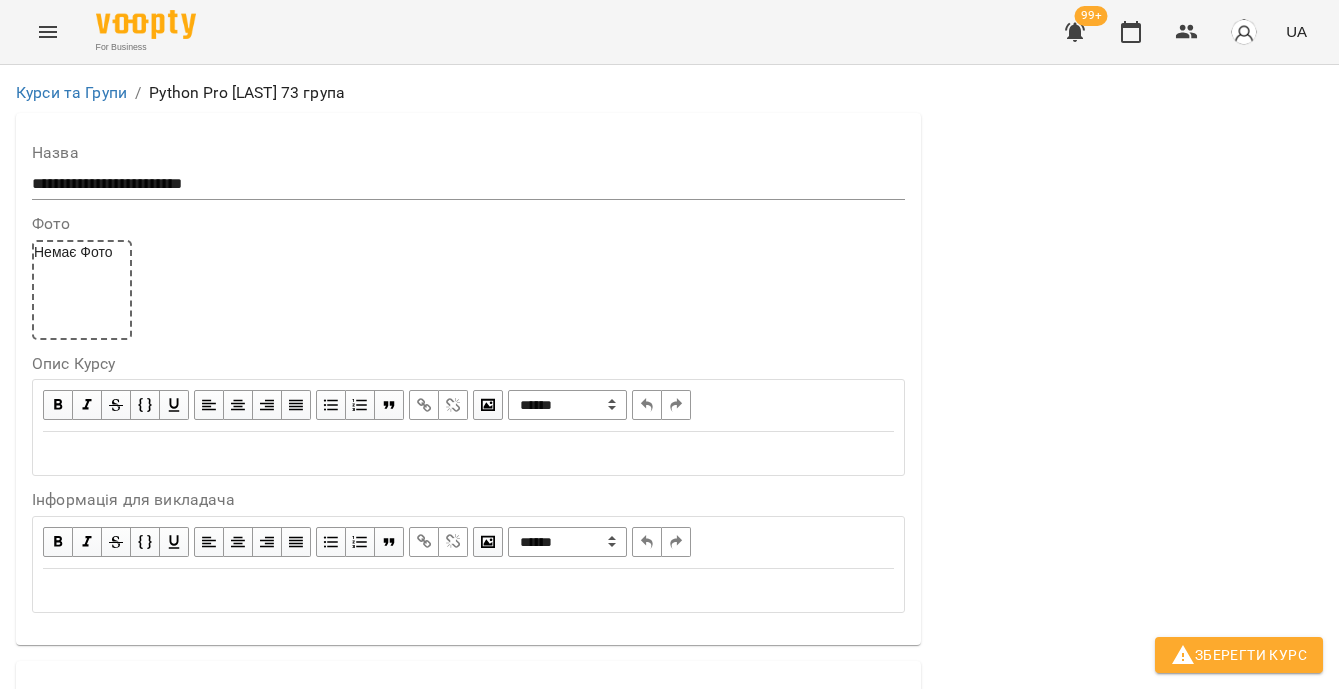 click on "**********" at bounding box center [669, 1212] 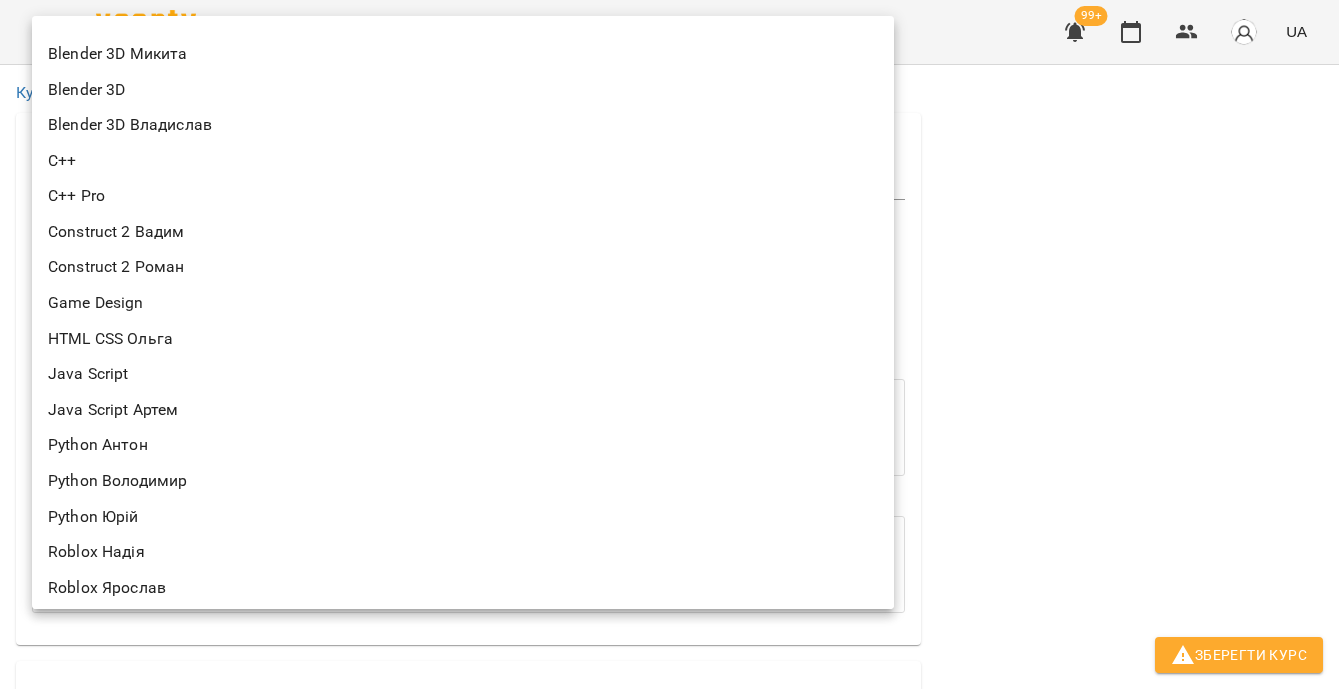 scroll, scrollTop: 324, scrollLeft: 0, axis: vertical 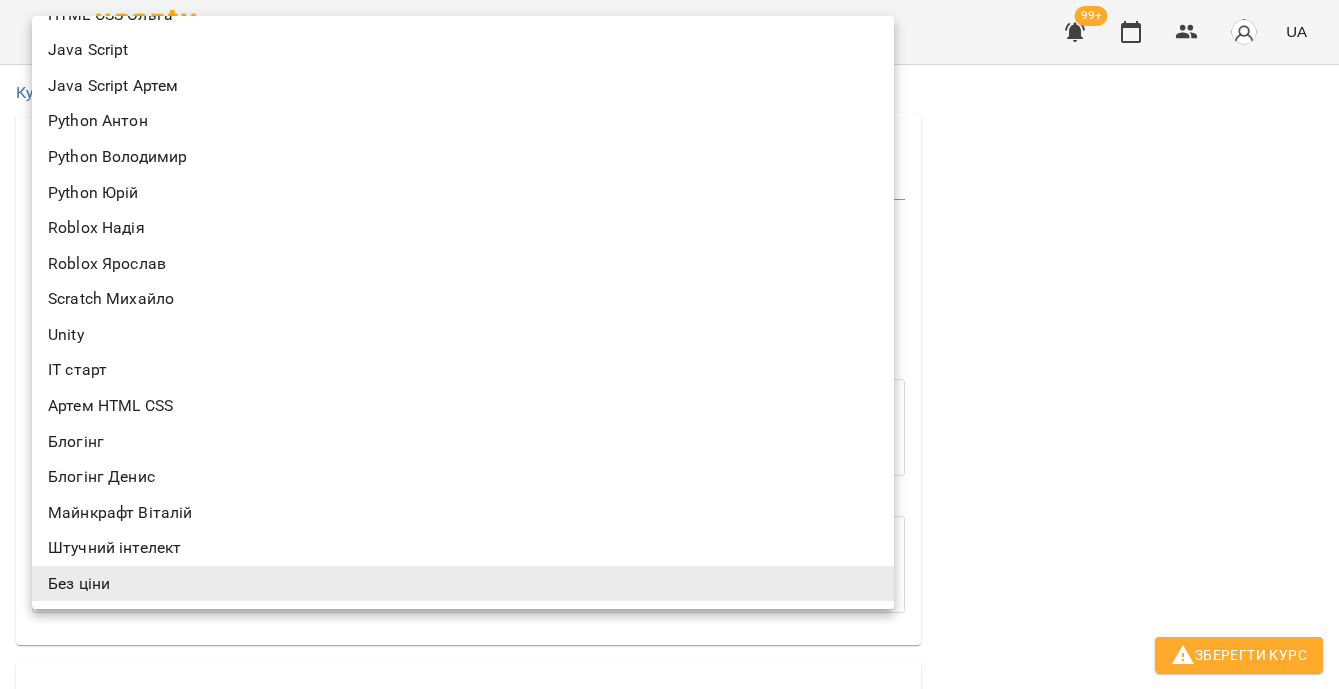 click on "Python Антон" at bounding box center [463, 121] 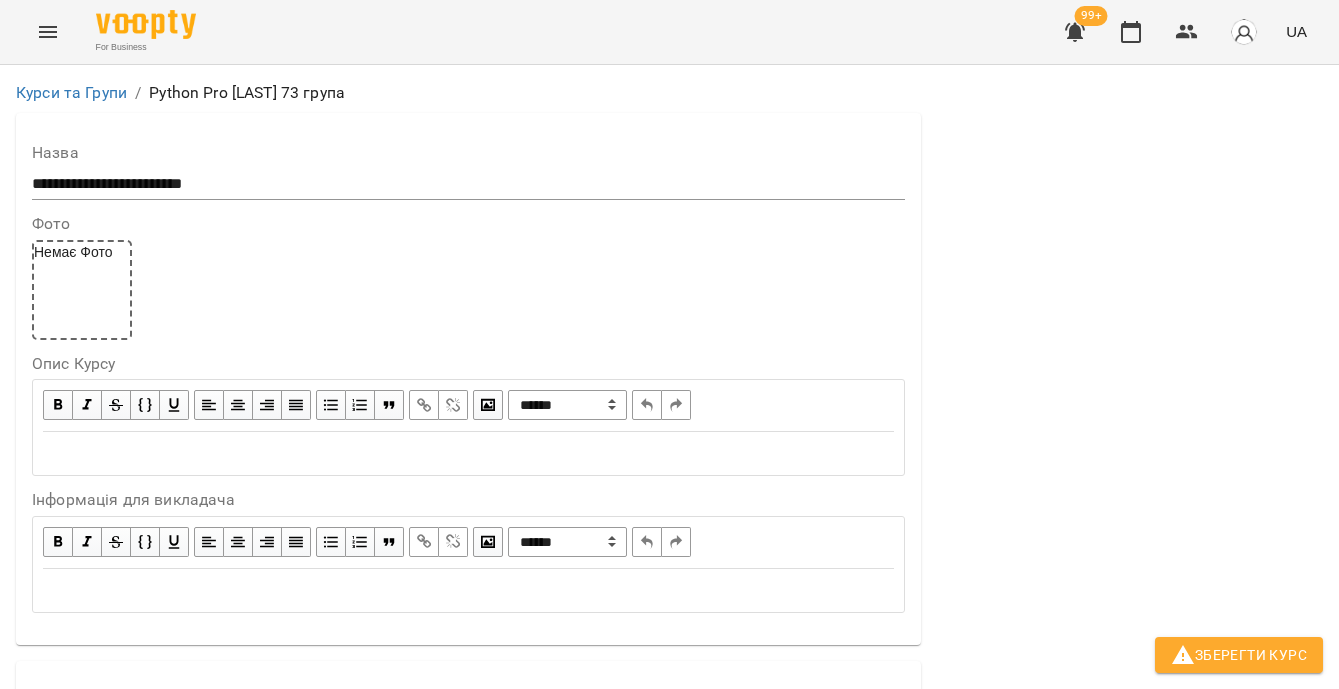 scroll, scrollTop: 402, scrollLeft: 0, axis: vertical 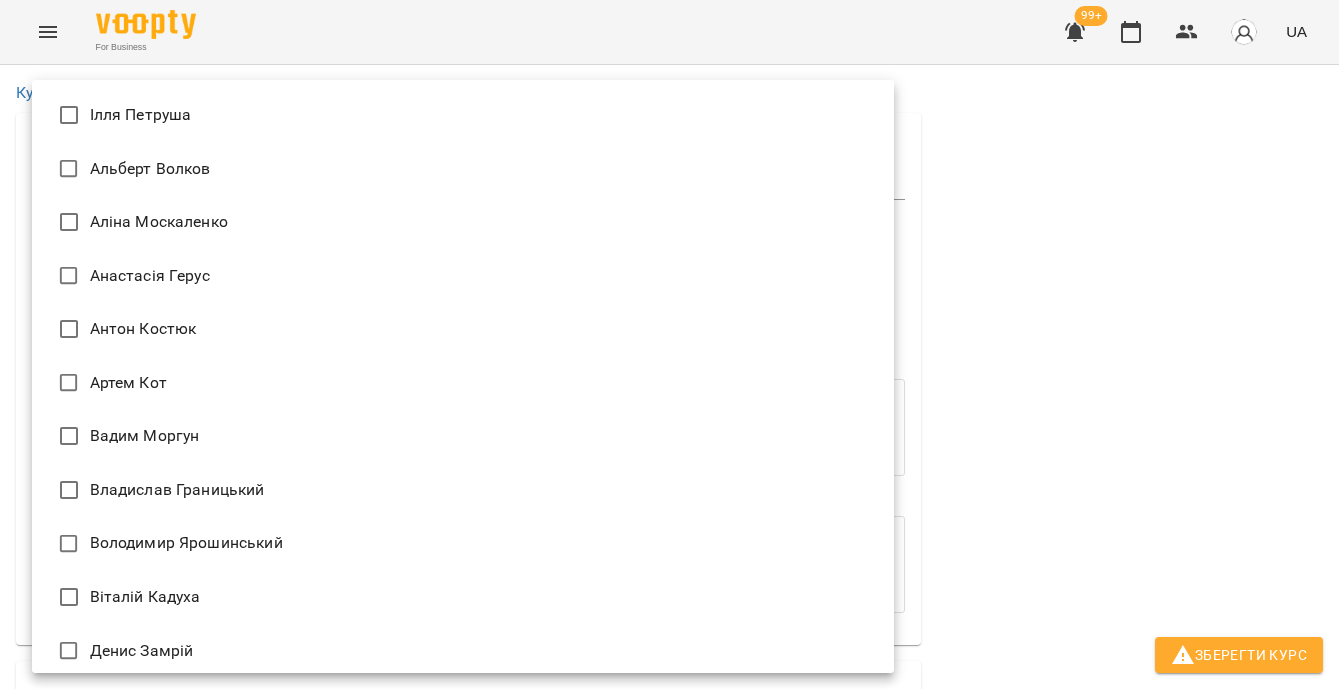 click on "Антон Костюк" at bounding box center (463, 329) 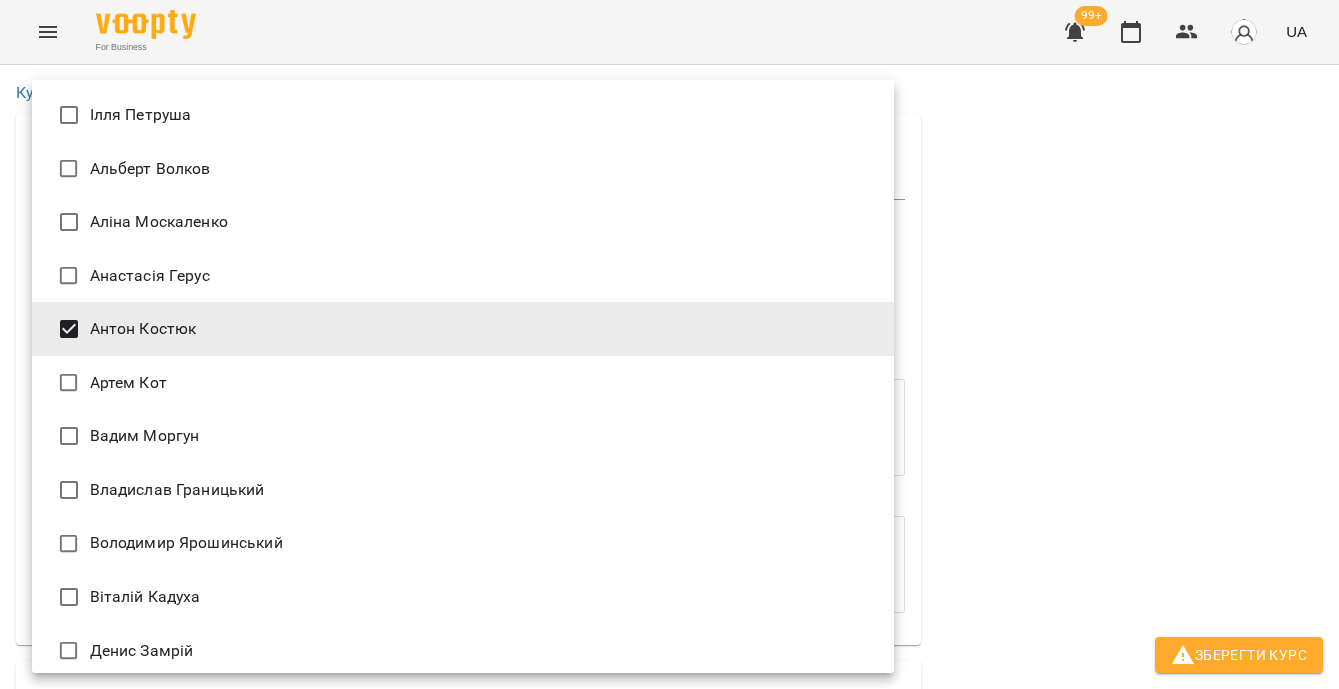 click at bounding box center (669, 344) 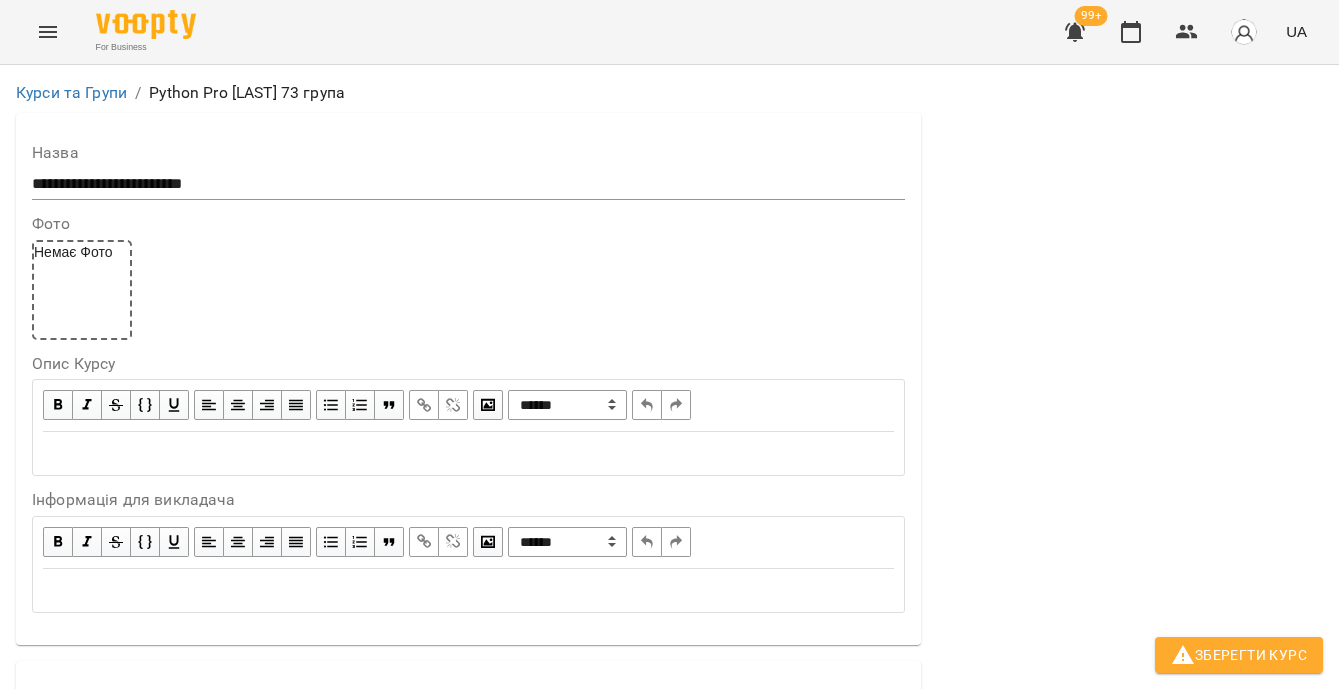 scroll, scrollTop: 736, scrollLeft: 0, axis: vertical 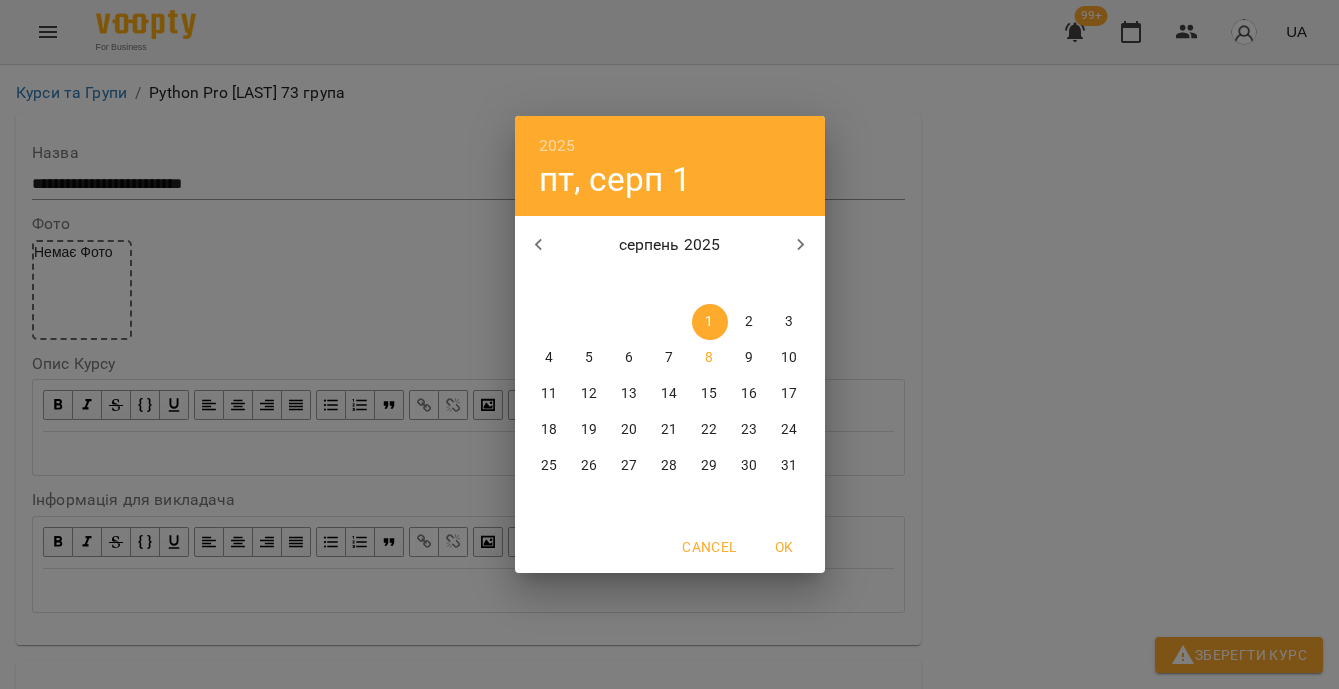 click on "8" at bounding box center [709, 358] 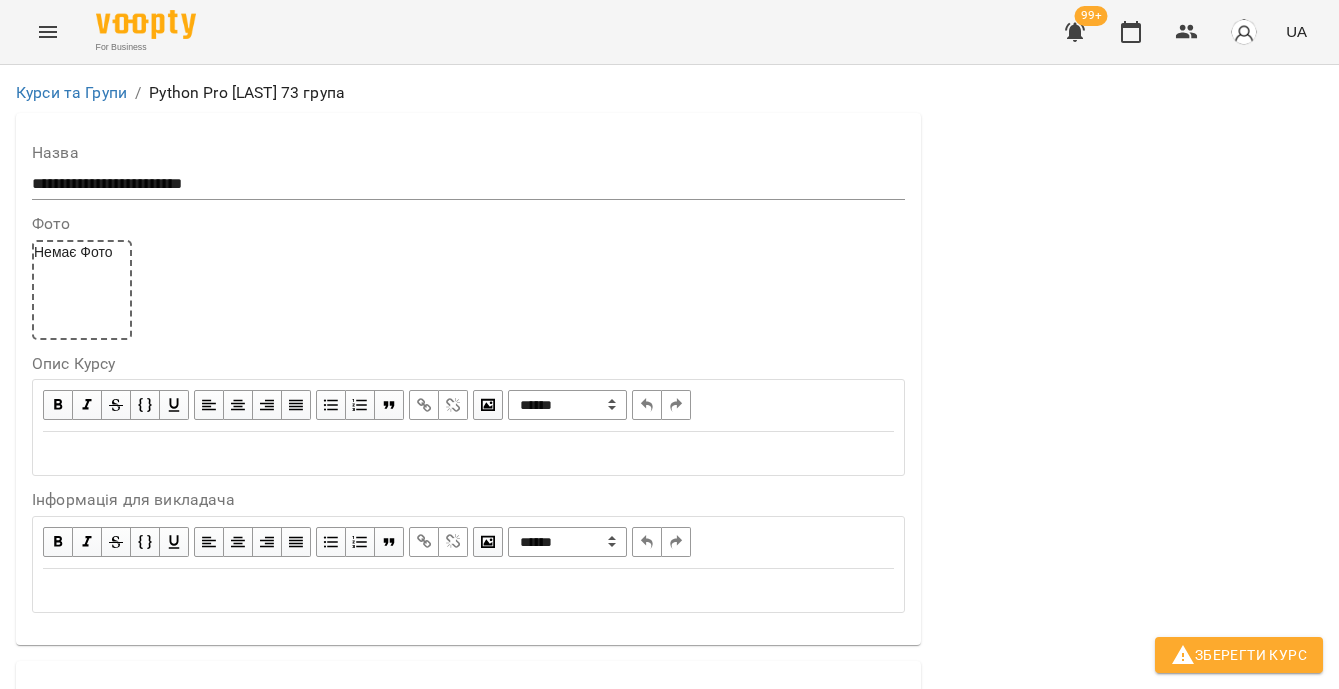 click on "**********" at bounding box center [315, 1782] 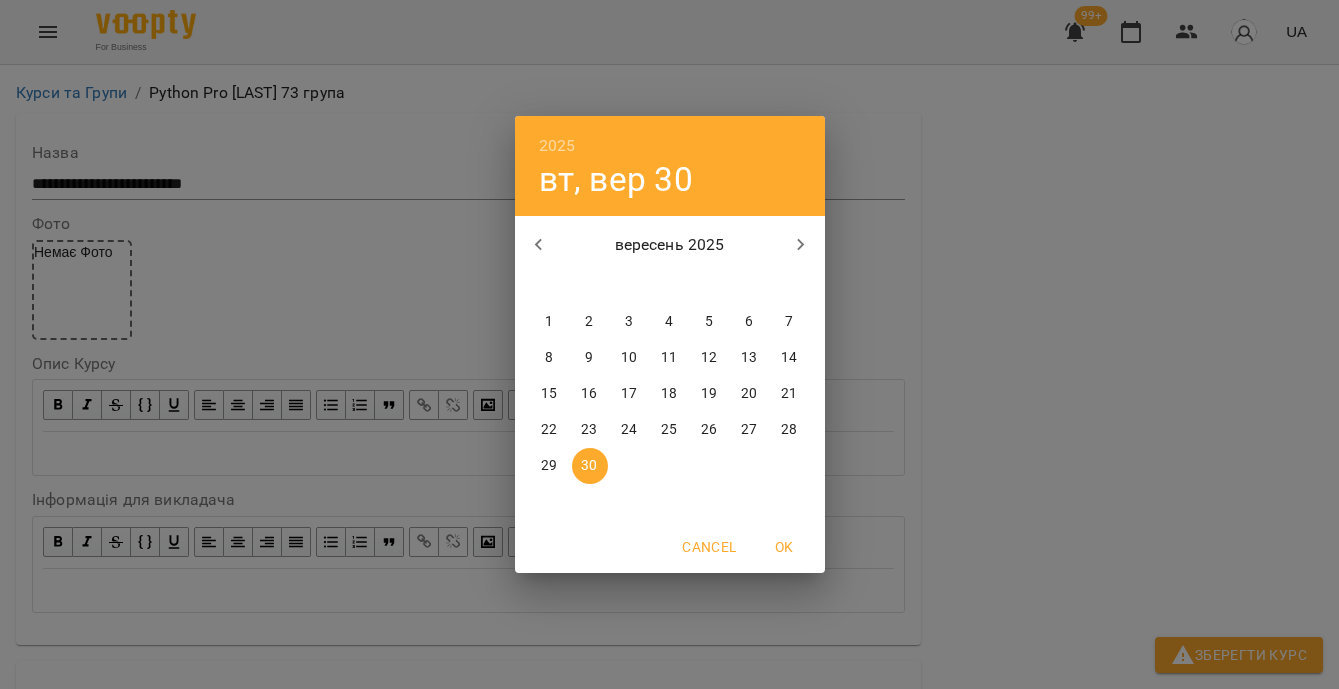 click on "12" at bounding box center (709, 358) 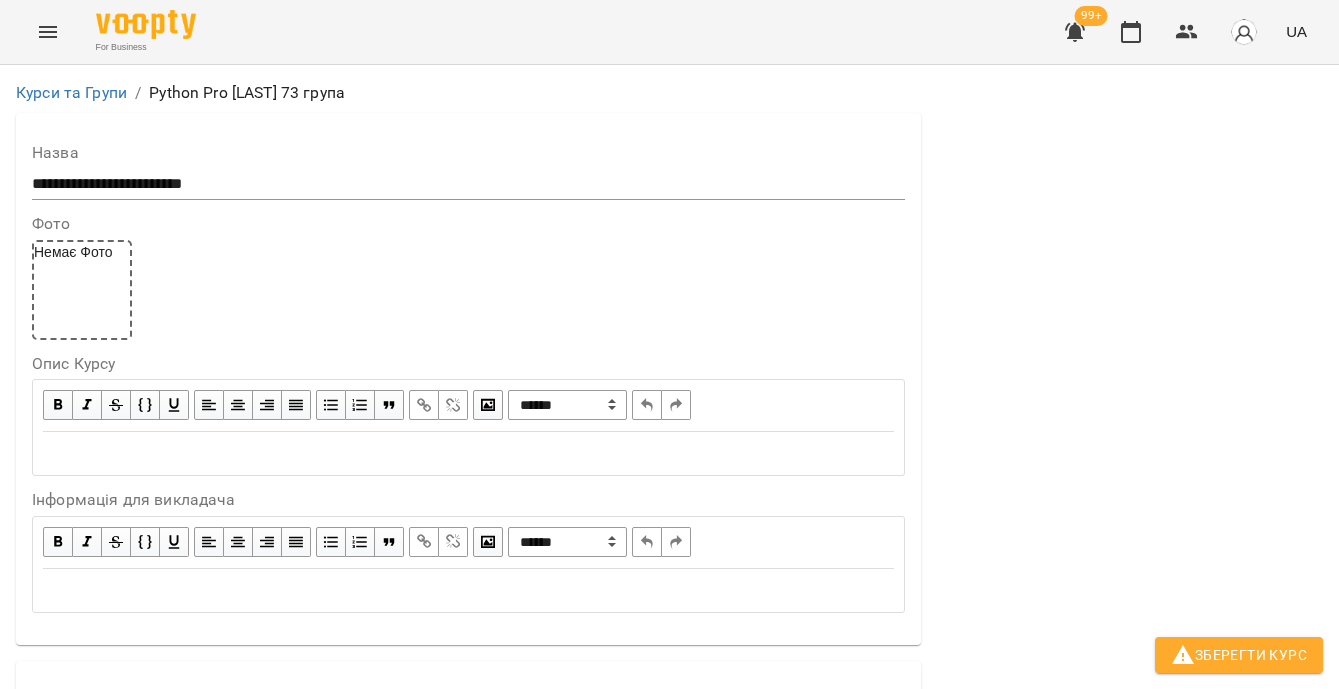 scroll, scrollTop: 1591, scrollLeft: 0, axis: vertical 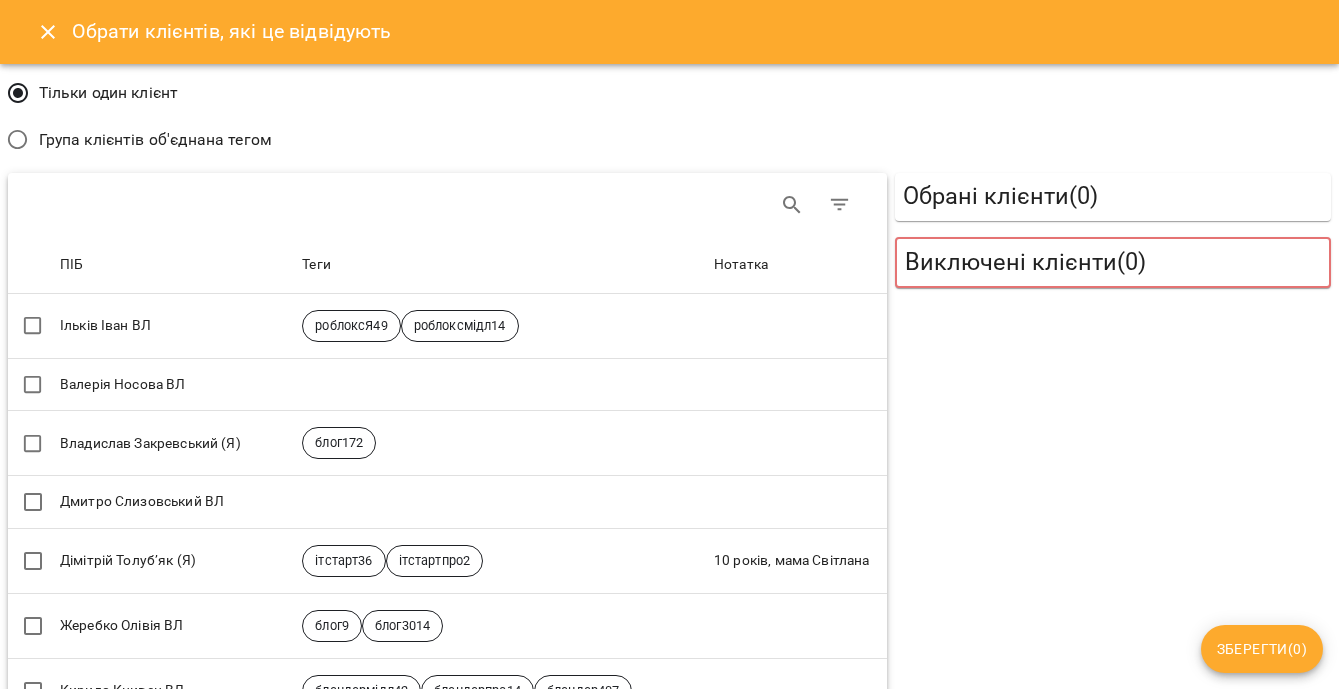 click on "Група клієнтів об'єднана тегом" at bounding box center [155, 140] 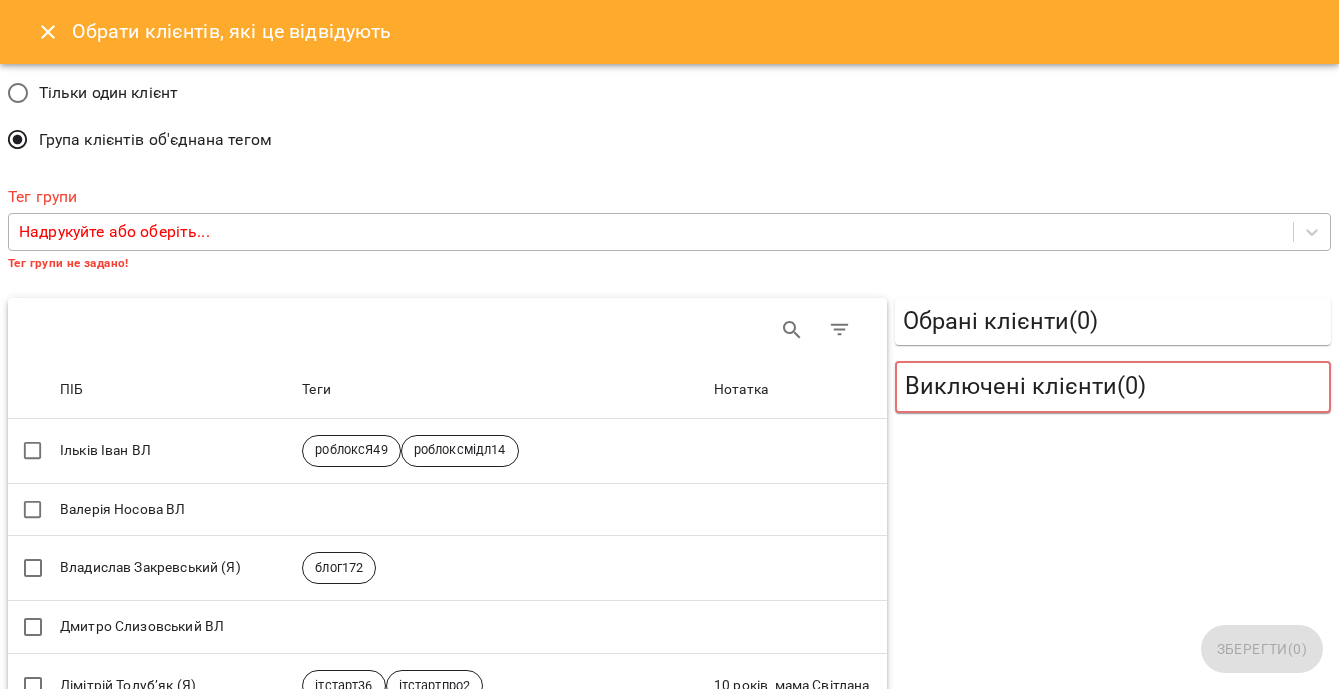 click on "Надрукуйте або оберіть..." at bounding box center [114, 232] 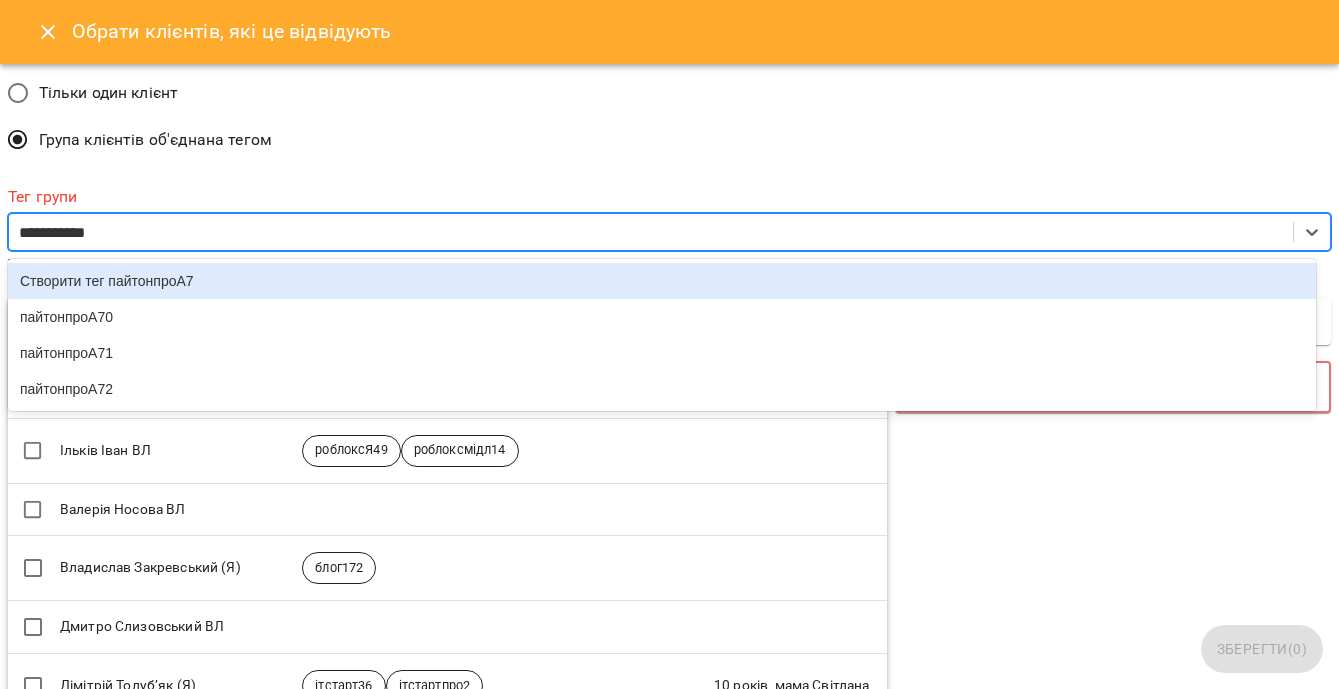 type on "**********" 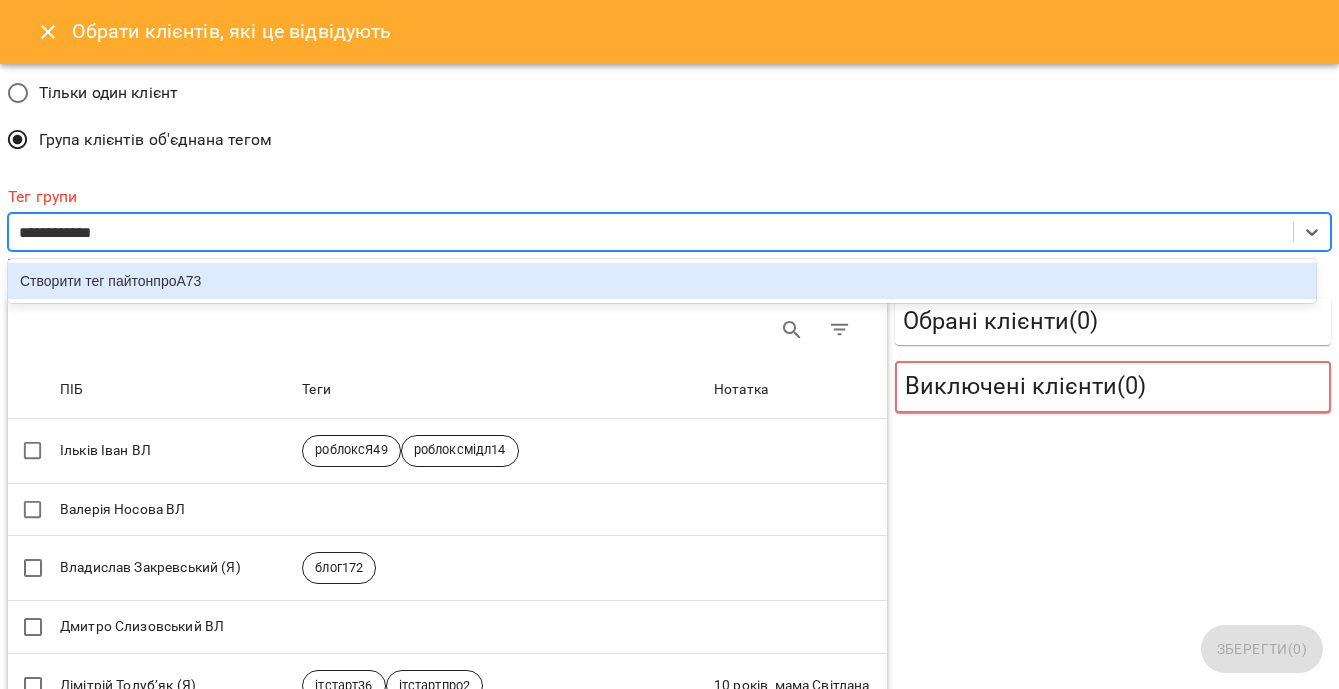 click on "Створити тег пайтонпроА73" at bounding box center (662, 281) 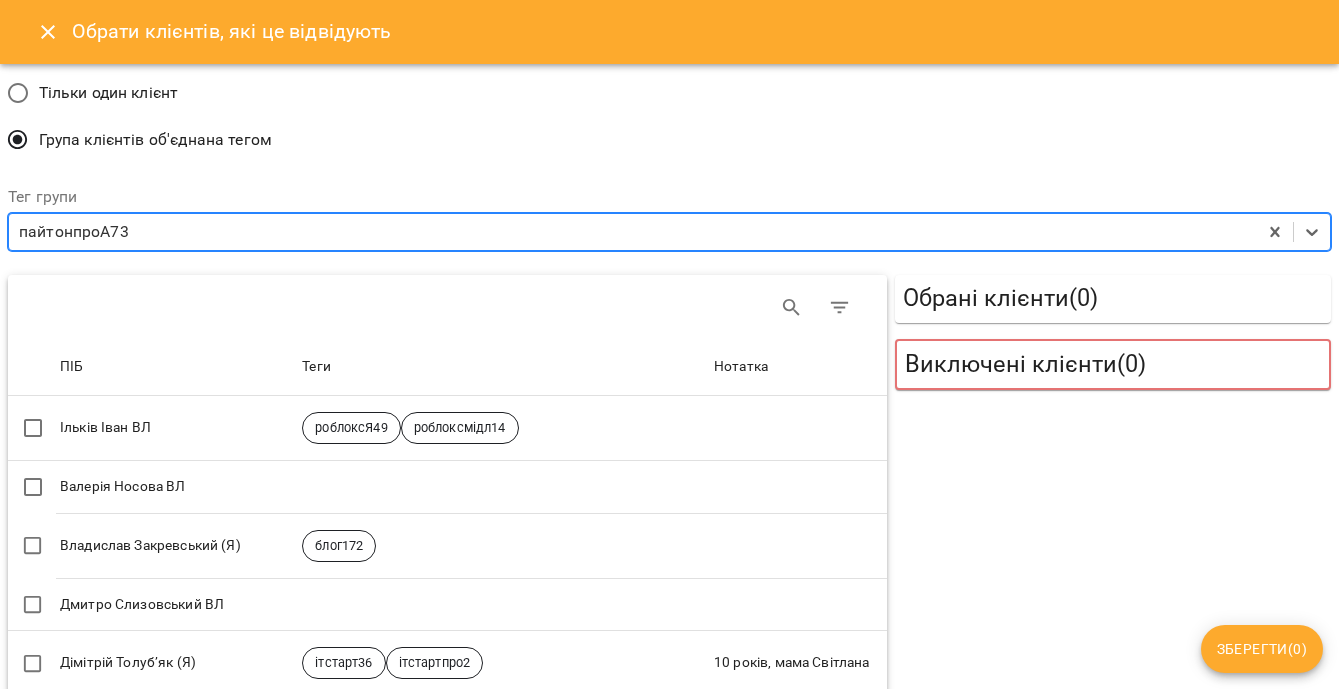 click on "Зберегти ( 0 )" at bounding box center (1262, 649) 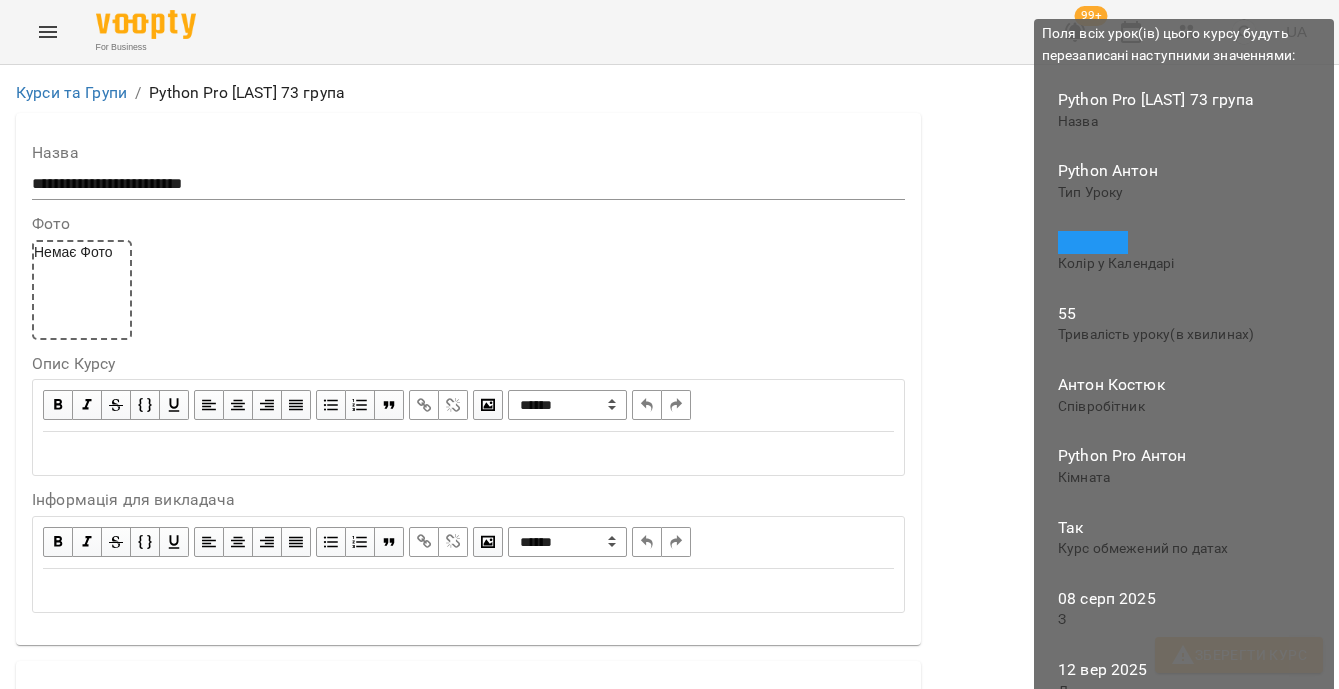 click on "Зберегти Курс" at bounding box center (1239, 655) 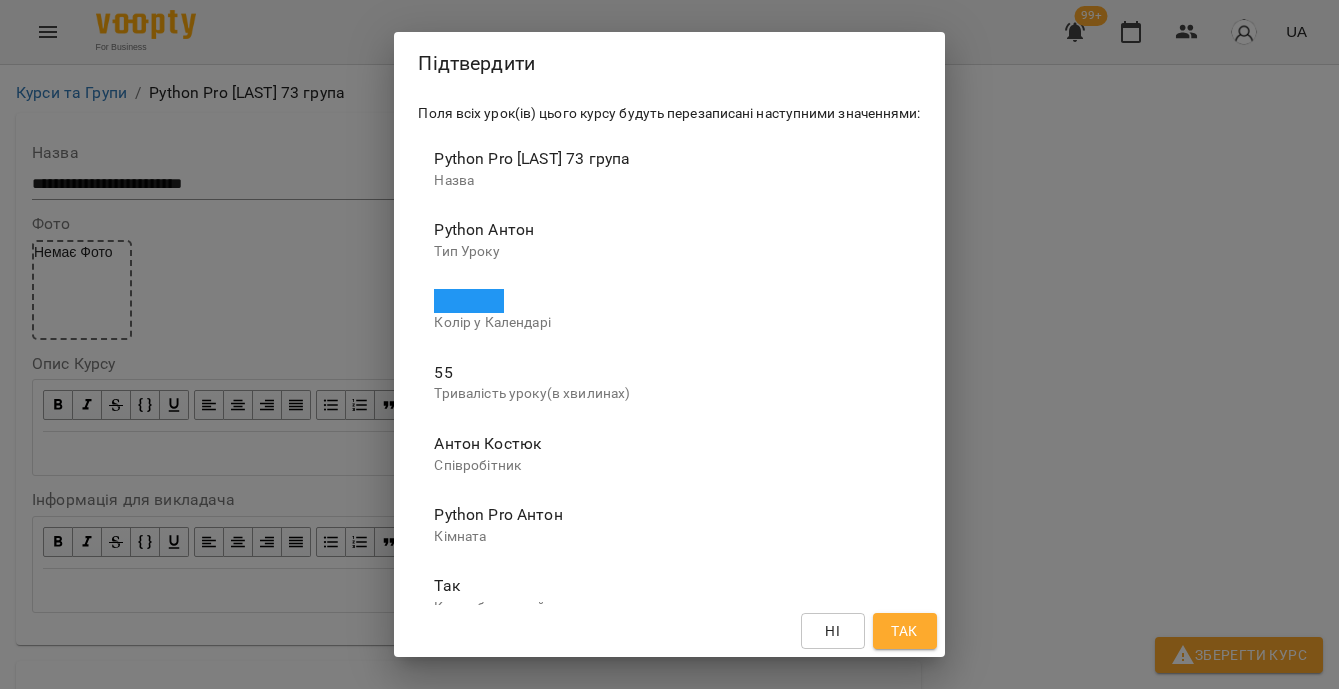click on "Так" at bounding box center (905, 631) 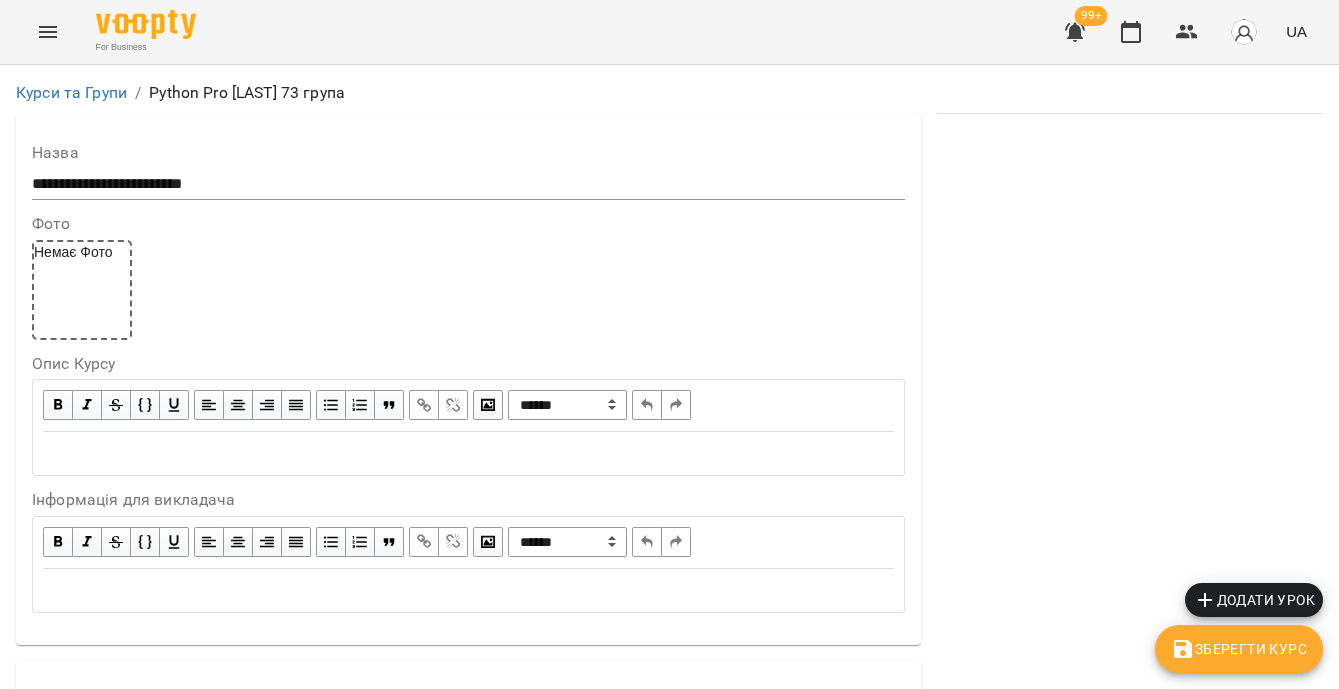 scroll, scrollTop: 0, scrollLeft: 0, axis: both 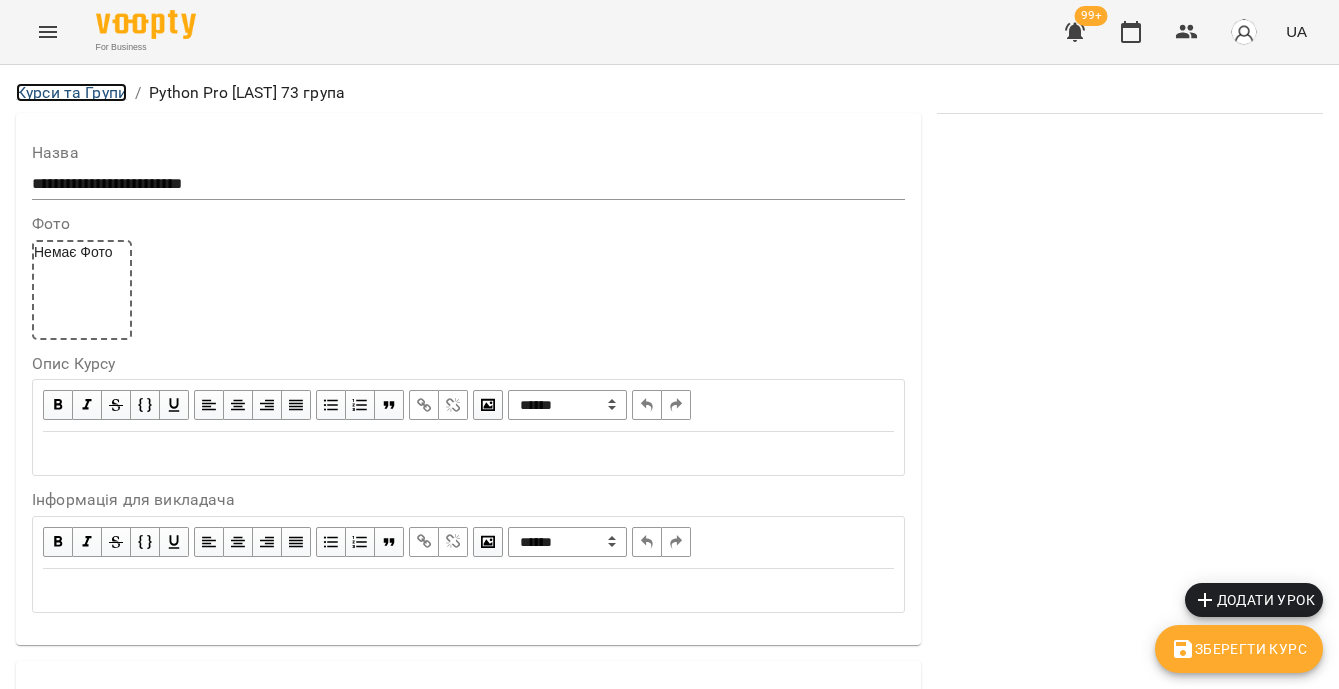 click on "Курси та Групи" at bounding box center [71, 92] 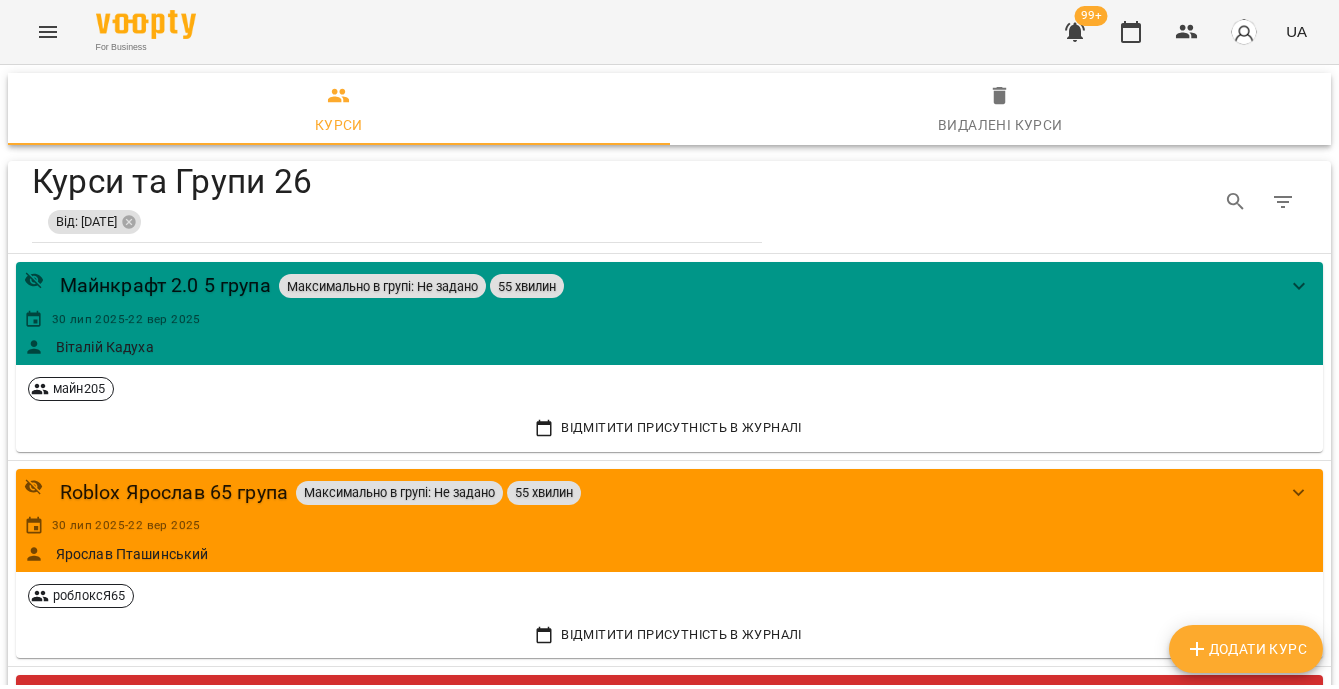 click on "Додати Курс" at bounding box center (1246, 649) 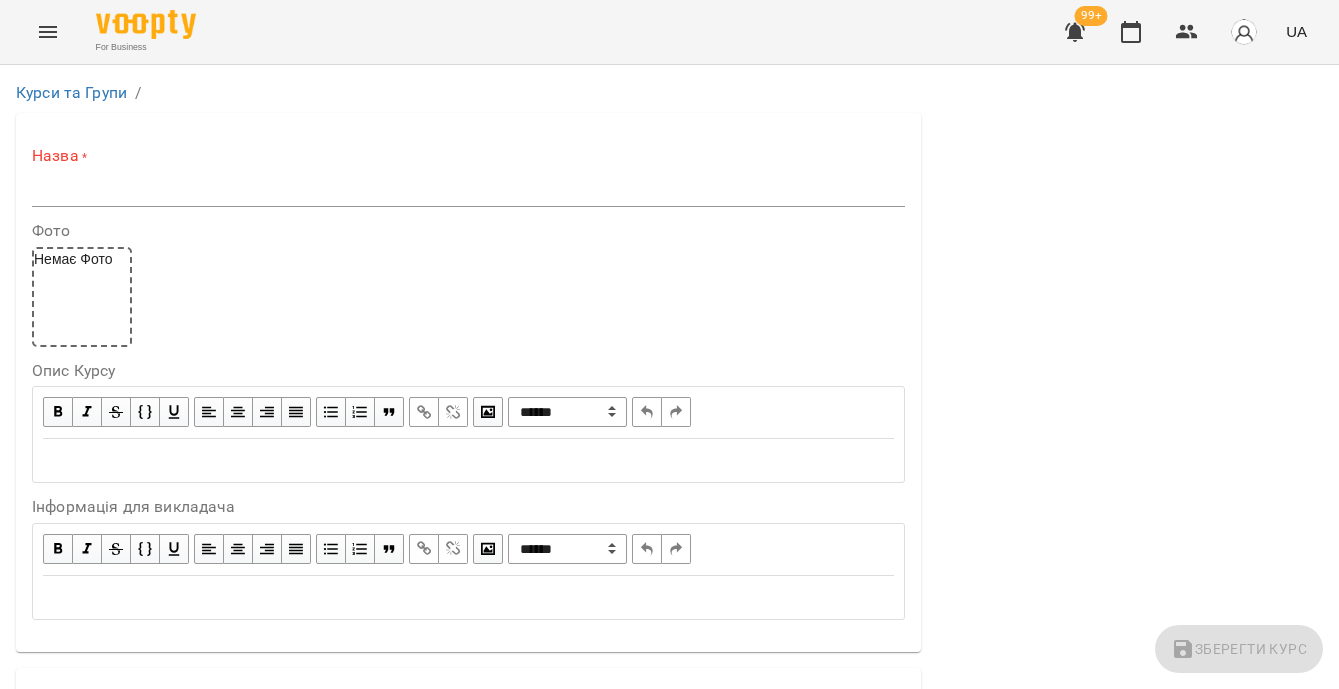 click at bounding box center [468, 191] 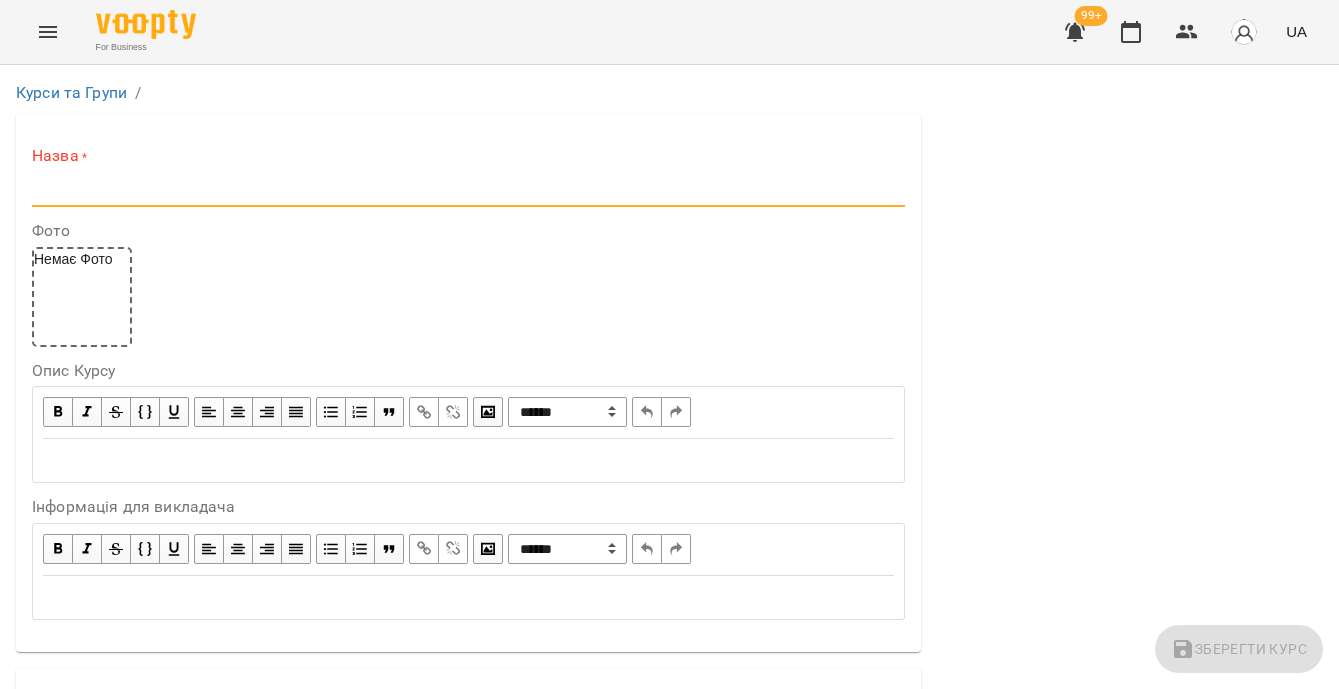 paste on "**********" 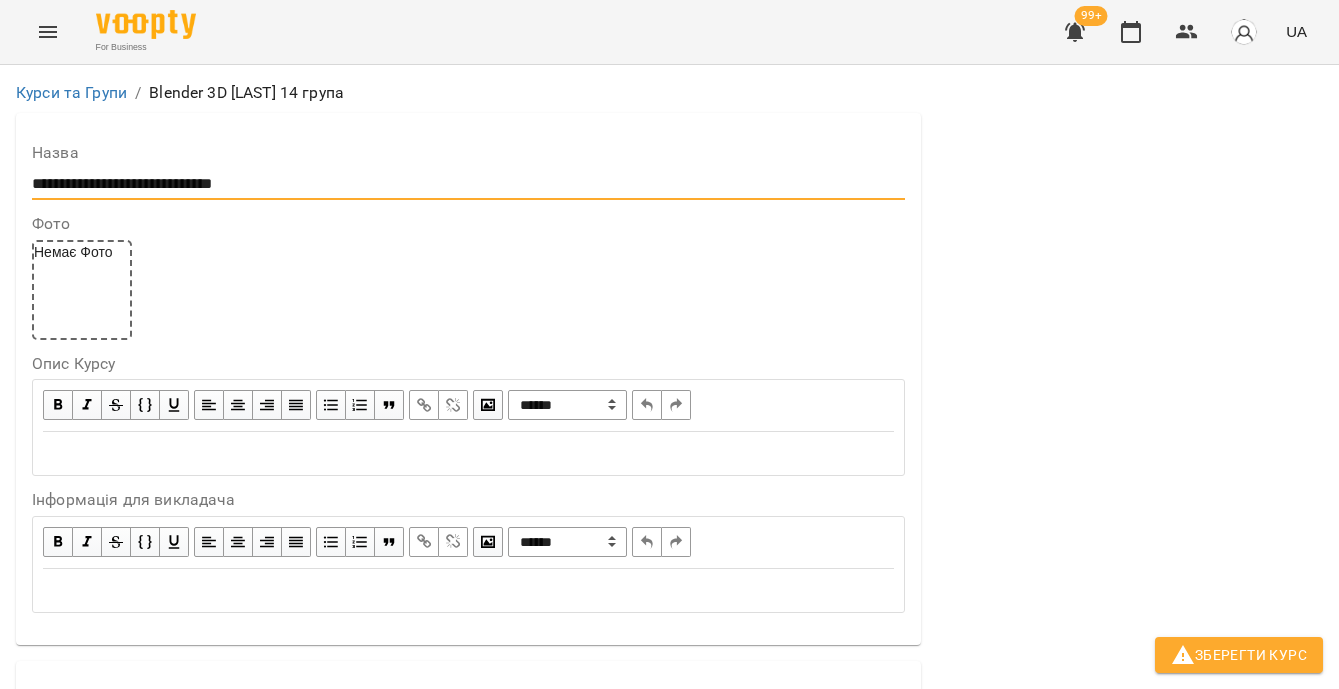 scroll, scrollTop: 166, scrollLeft: 0, axis: vertical 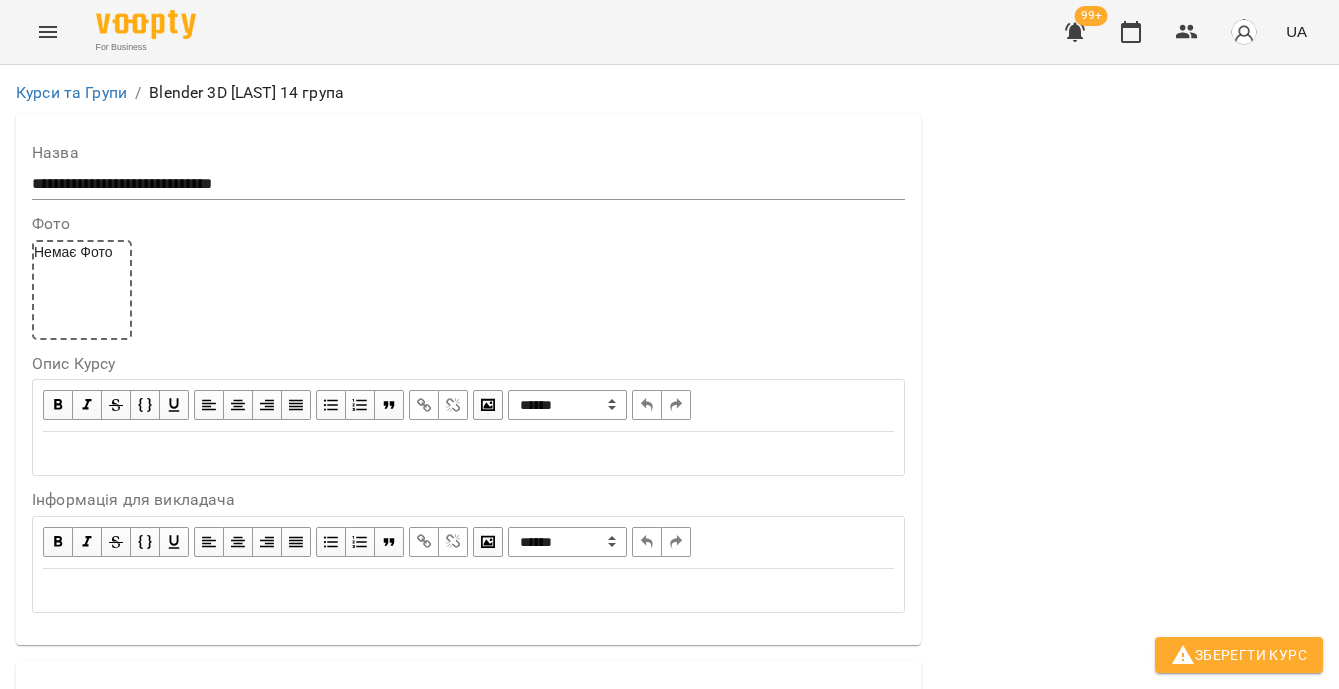 click on "Тип Уроку Без ціни ******** Типи Уроку можна налаштувати в Абонементи ->  Типи уроків" at bounding box center [468, 750] 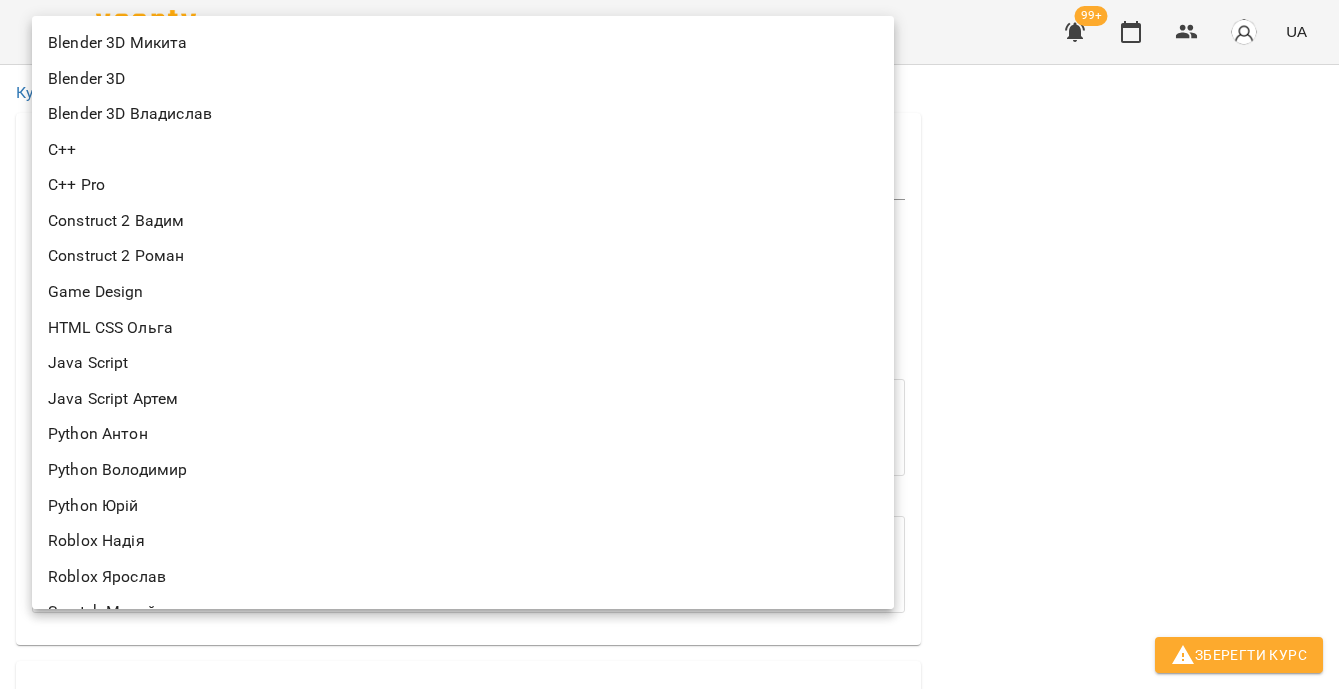 scroll, scrollTop: 0, scrollLeft: 0, axis: both 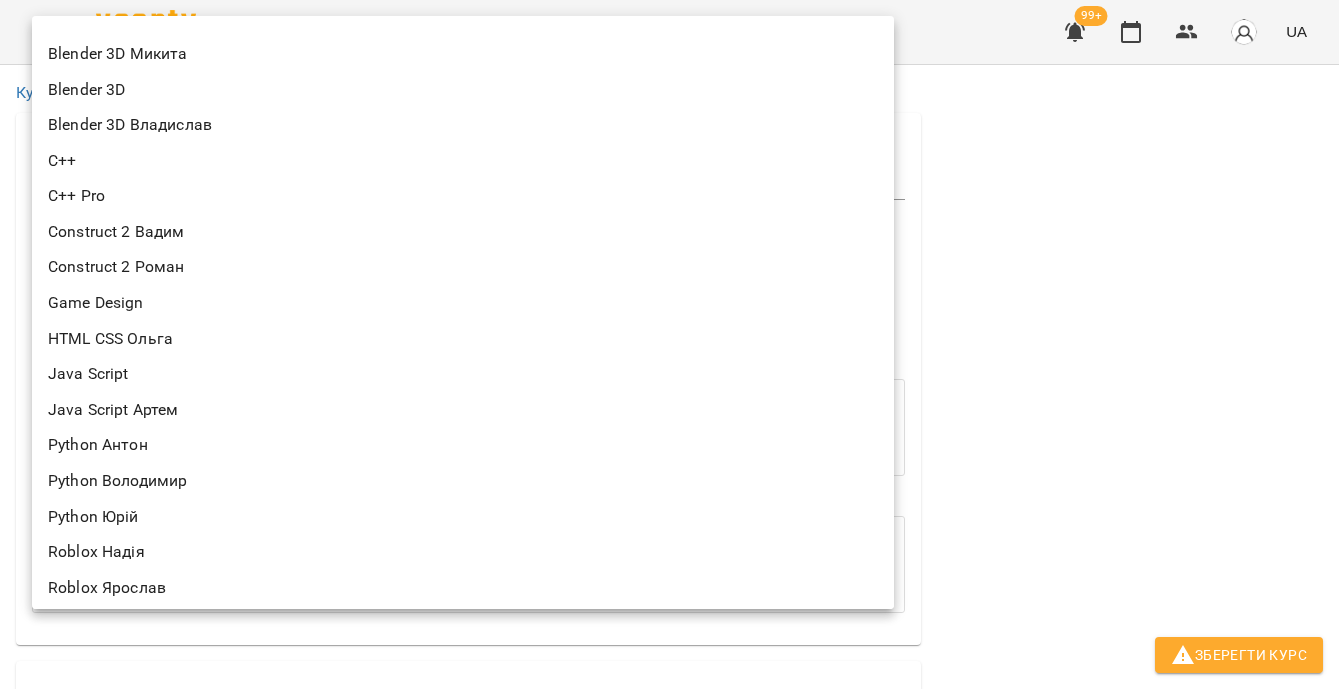 click on "Blender 3D Владислав" at bounding box center [463, 125] 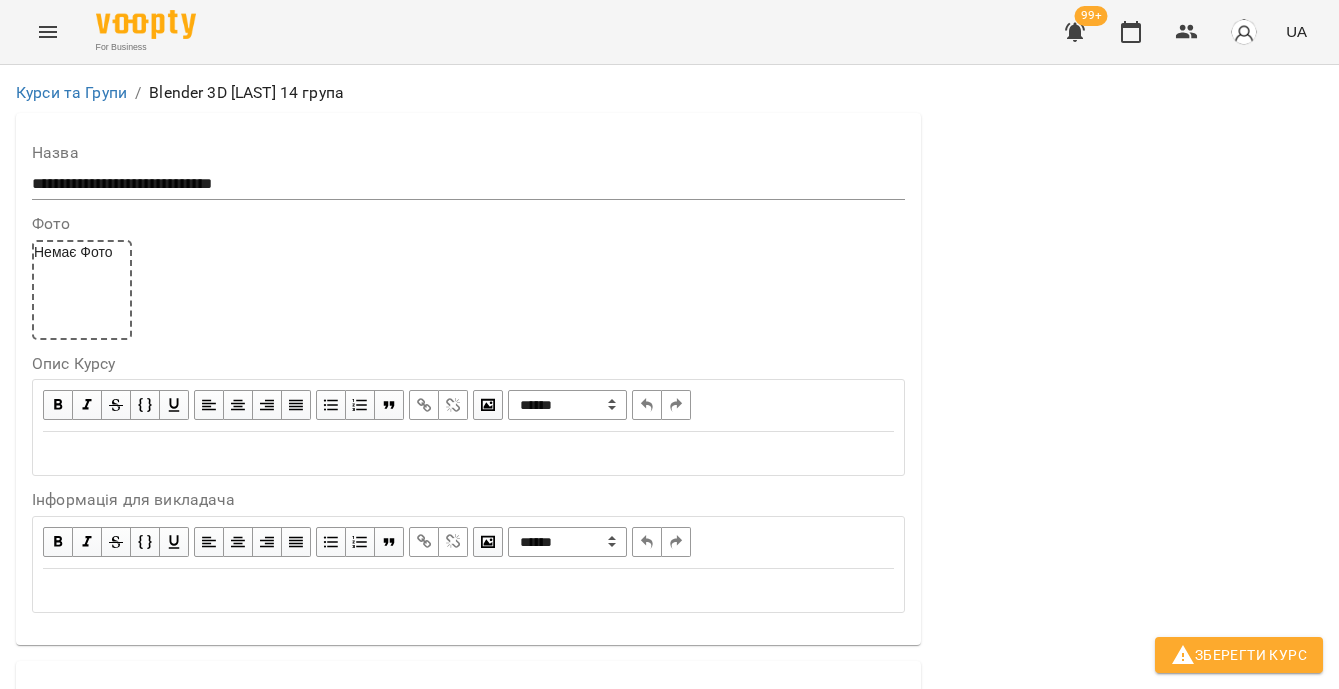 scroll, scrollTop: 506, scrollLeft: 0, axis: vertical 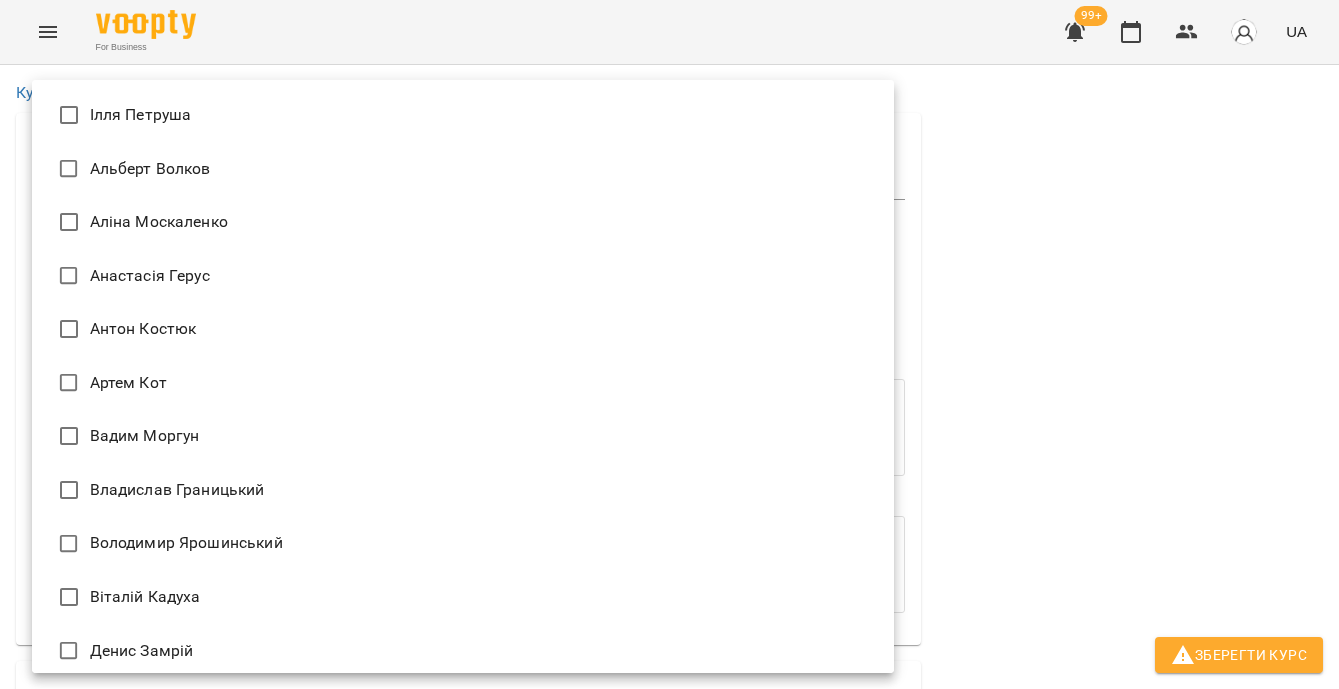 click on "Владислав Границький" at bounding box center (463, 490) 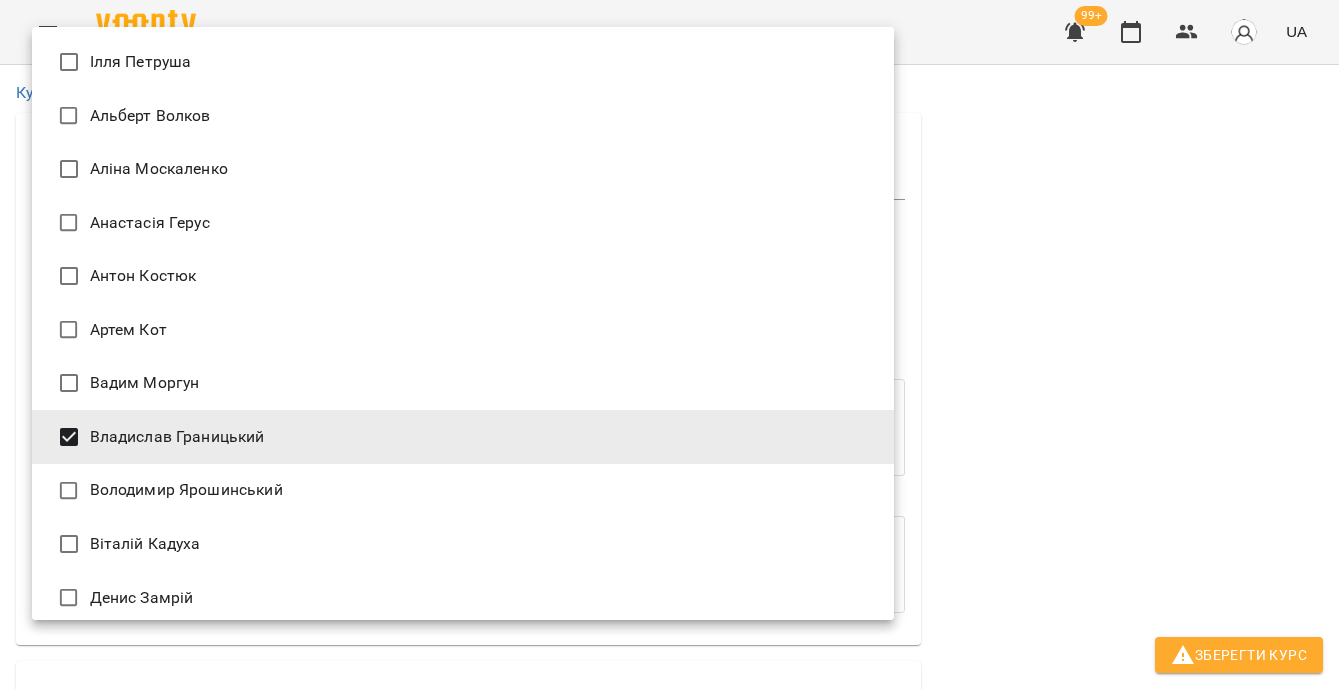 click at bounding box center [669, 344] 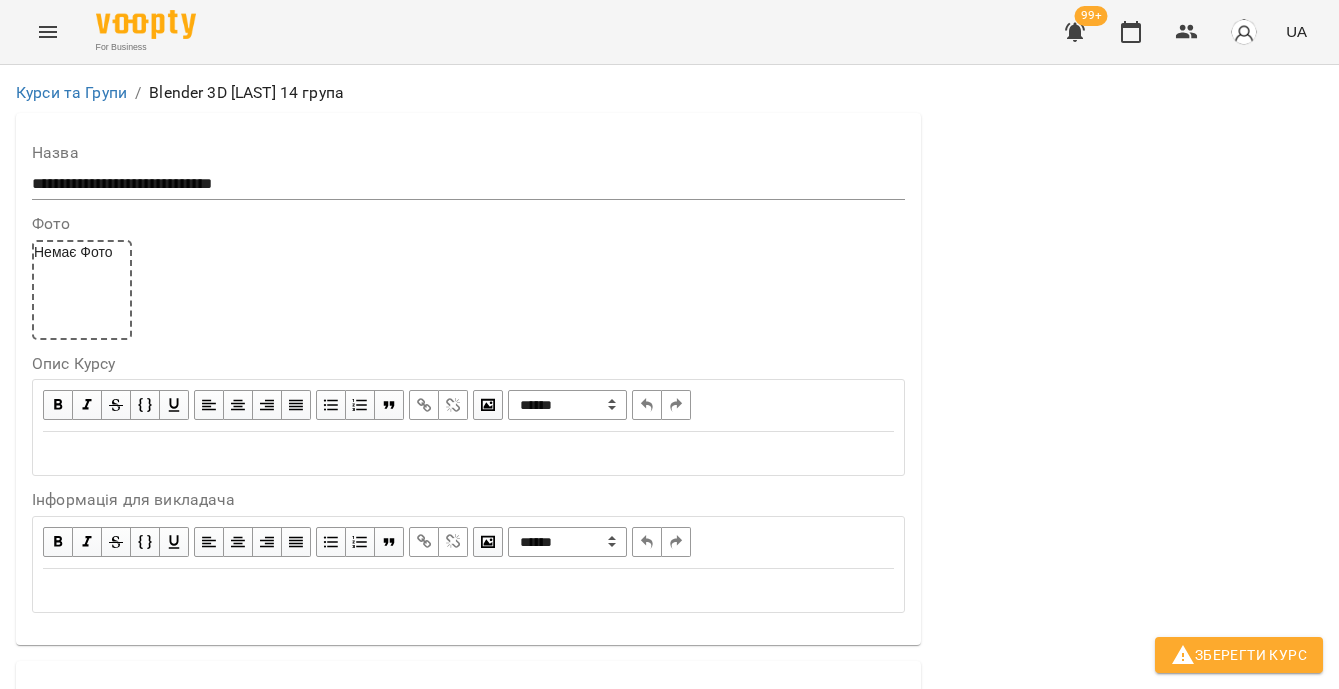 scroll, scrollTop: 827, scrollLeft: 0, axis: vertical 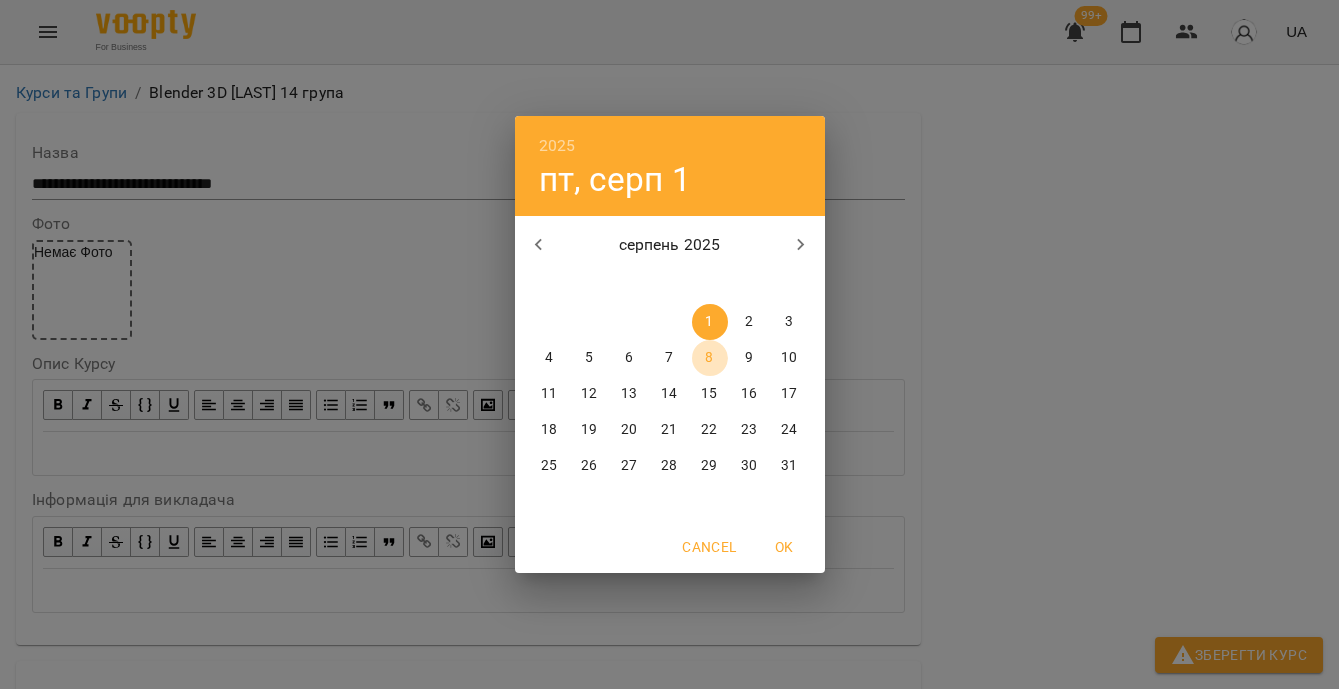 click on "8" at bounding box center (709, 358) 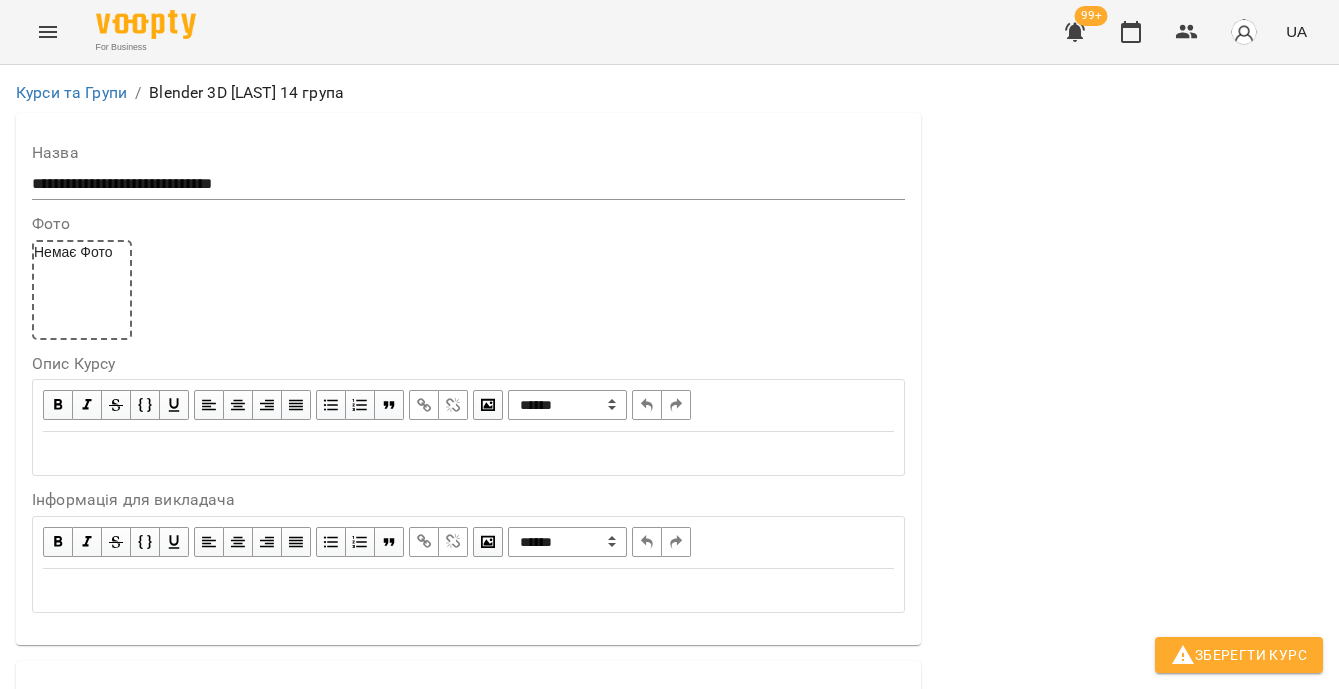 click on "**********" at bounding box center [315, 1782] 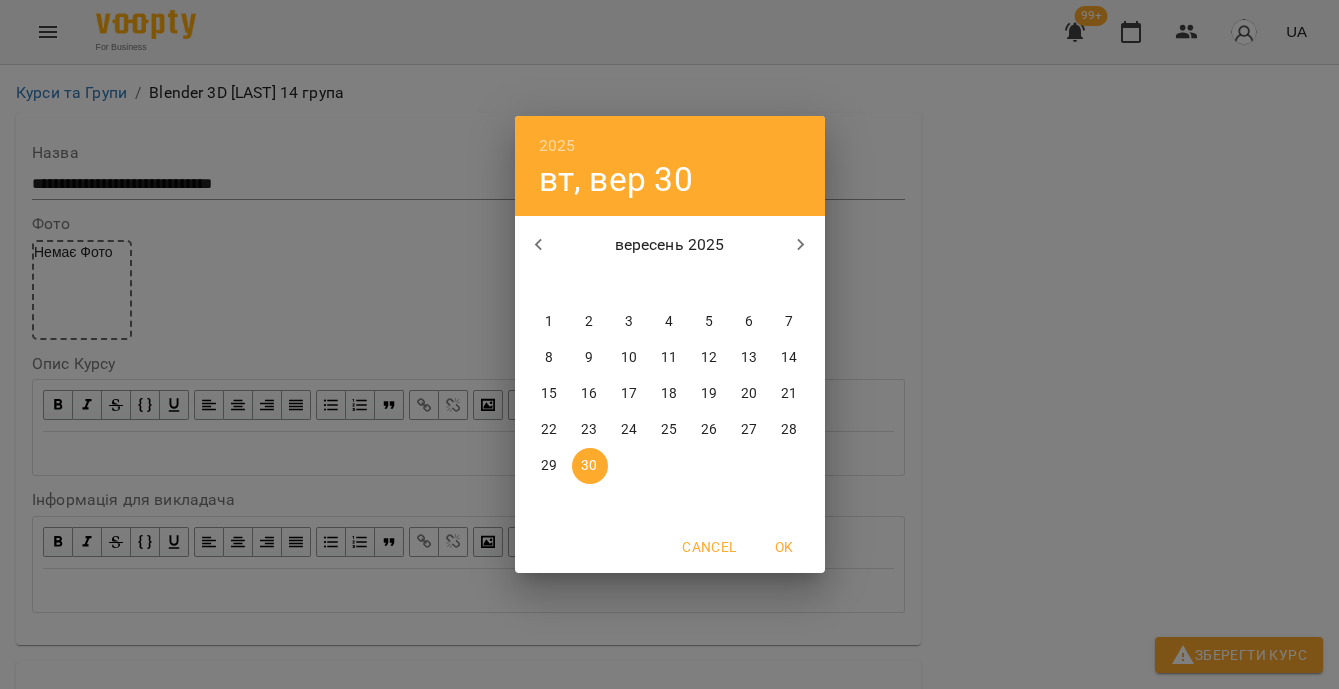 click on "12" at bounding box center (709, 358) 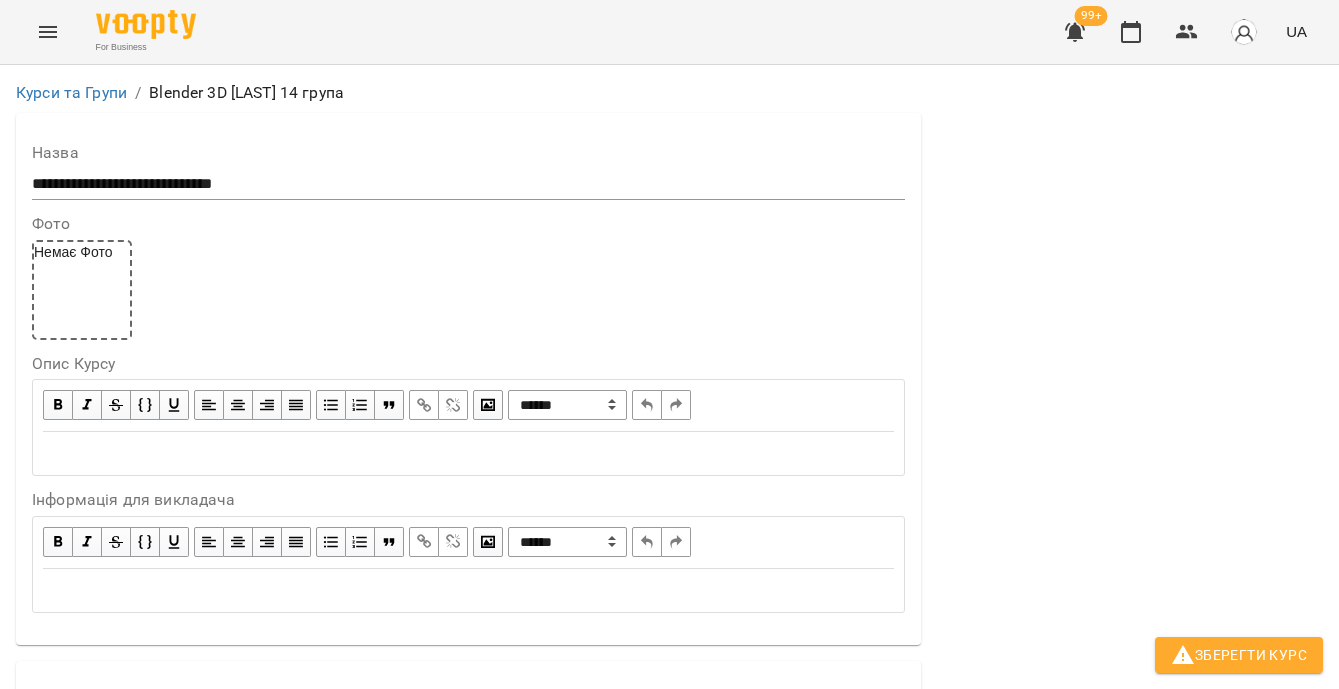 click on "**********" at bounding box center [315, 1782] 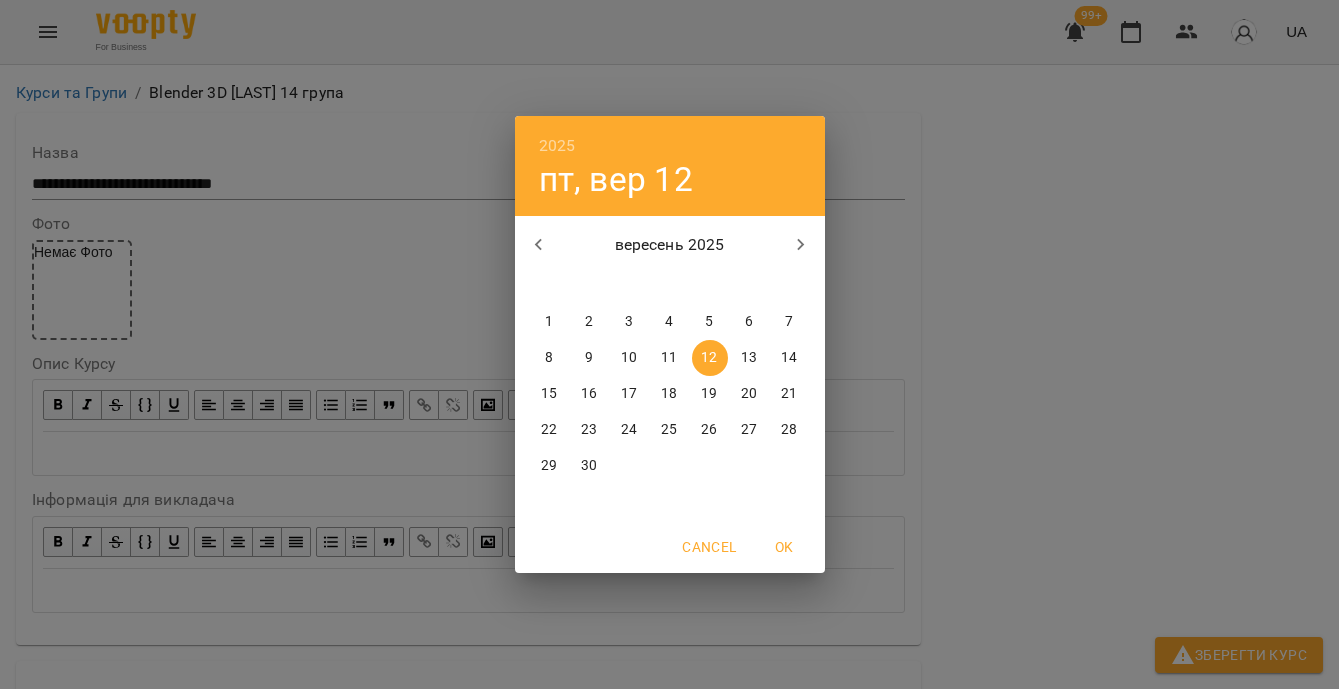 click on "16" at bounding box center (590, 394) 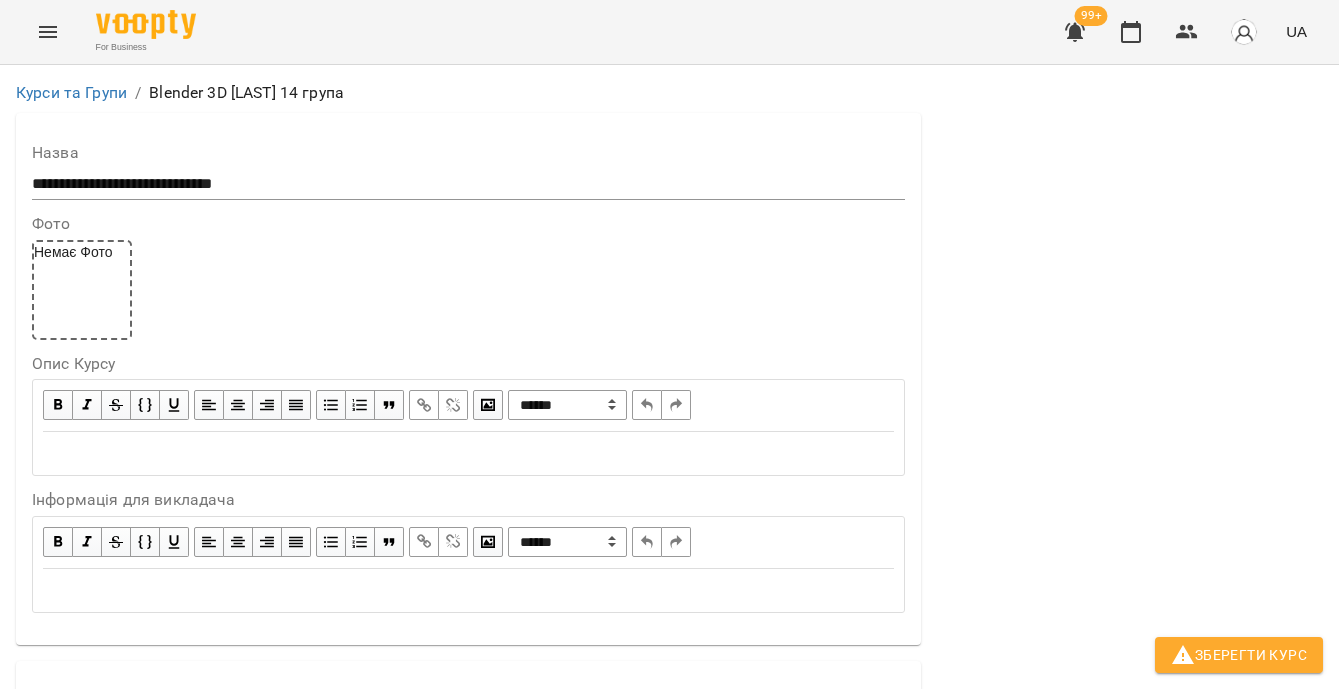 click on "**********" at bounding box center [315, 1782] 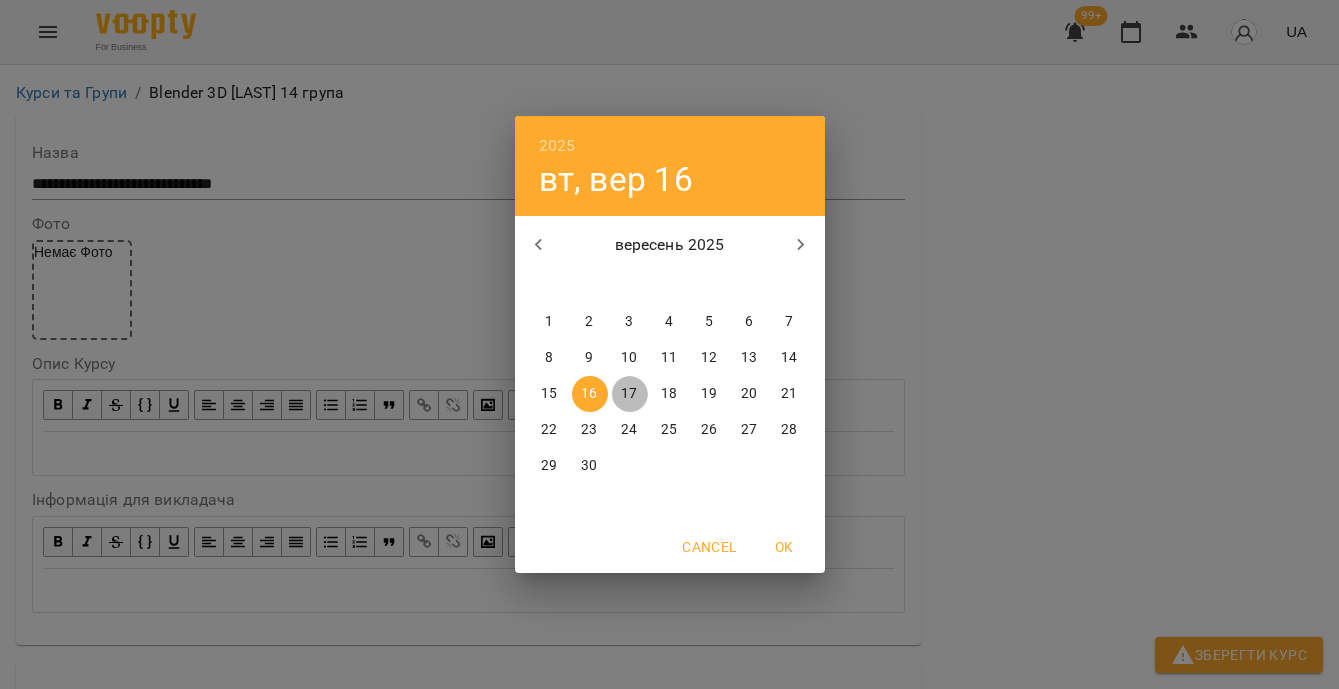 click on "17" at bounding box center [629, 394] 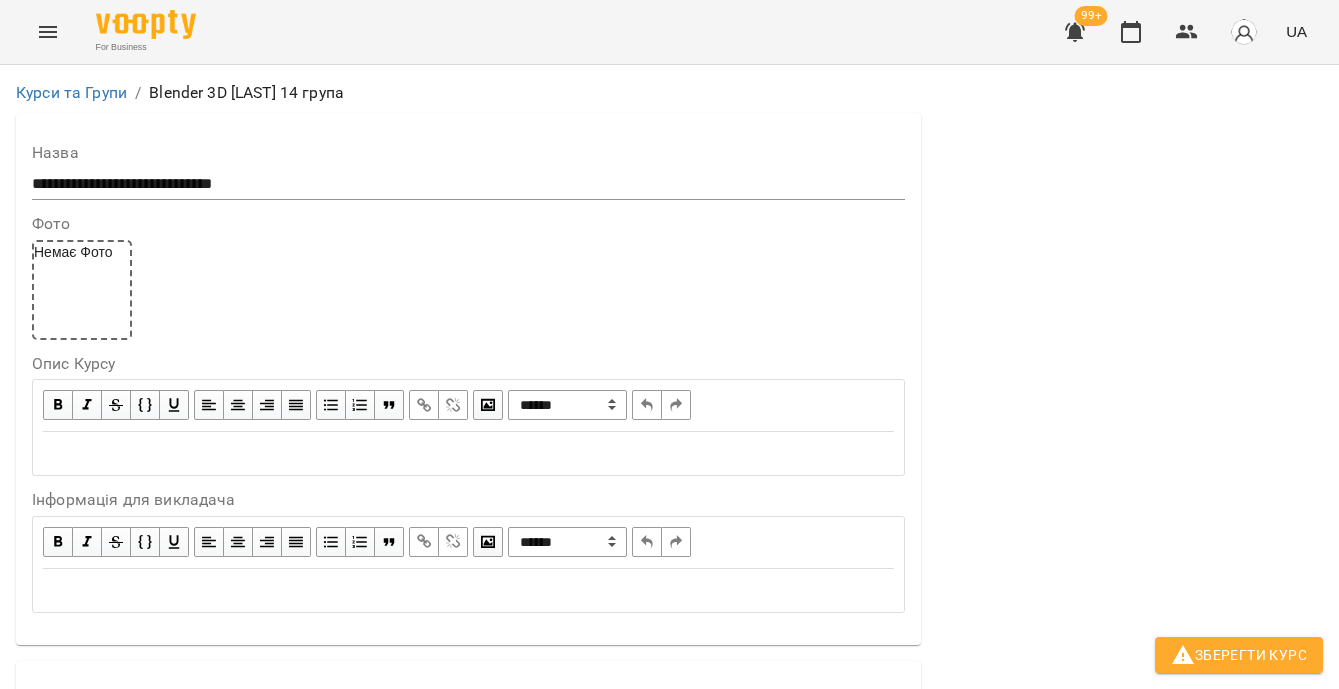 scroll, scrollTop: 1802, scrollLeft: 0, axis: vertical 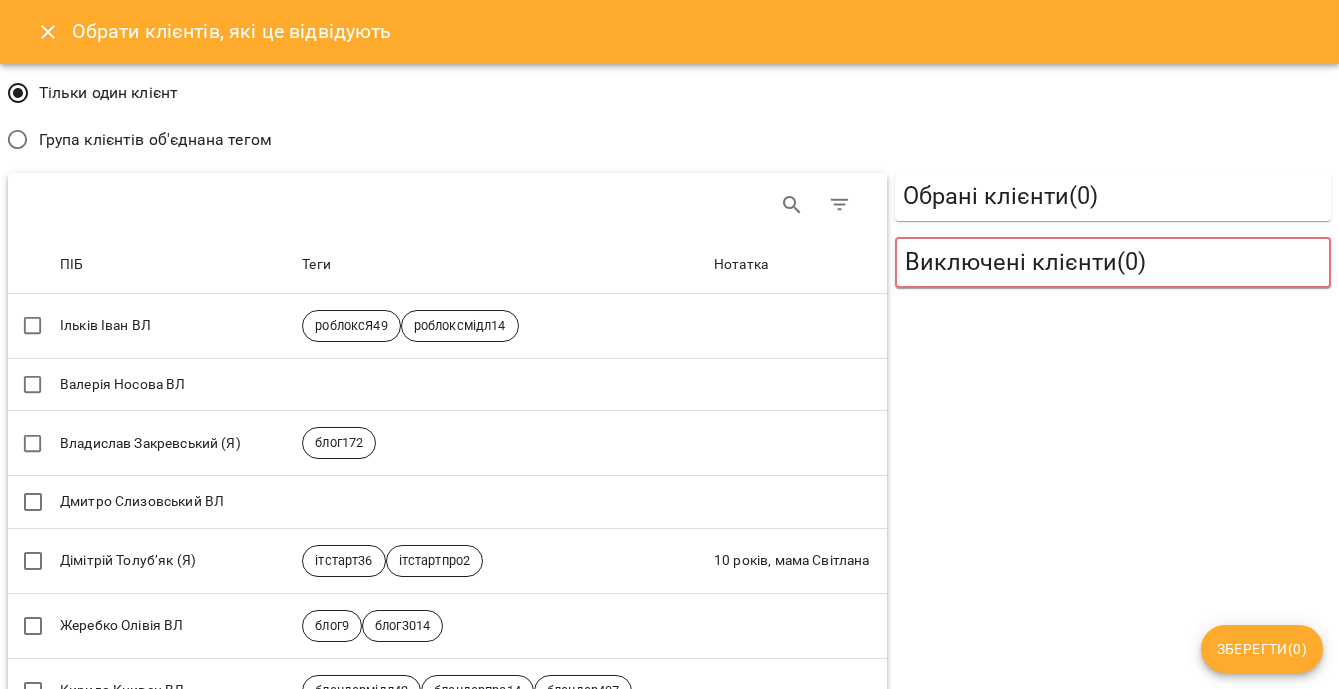 click on "Група клієнтів об'єднана тегом" at bounding box center [155, 140] 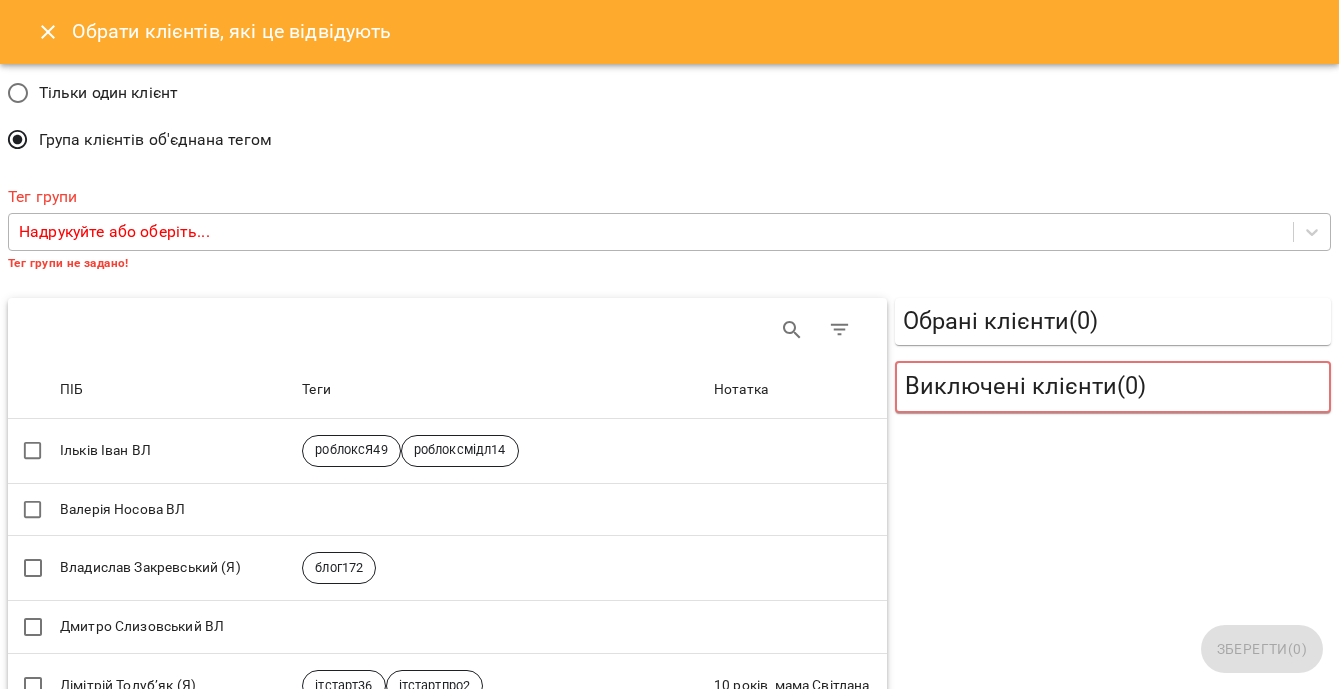 click on "Надрукуйте або оберіть..." at bounding box center [651, 232] 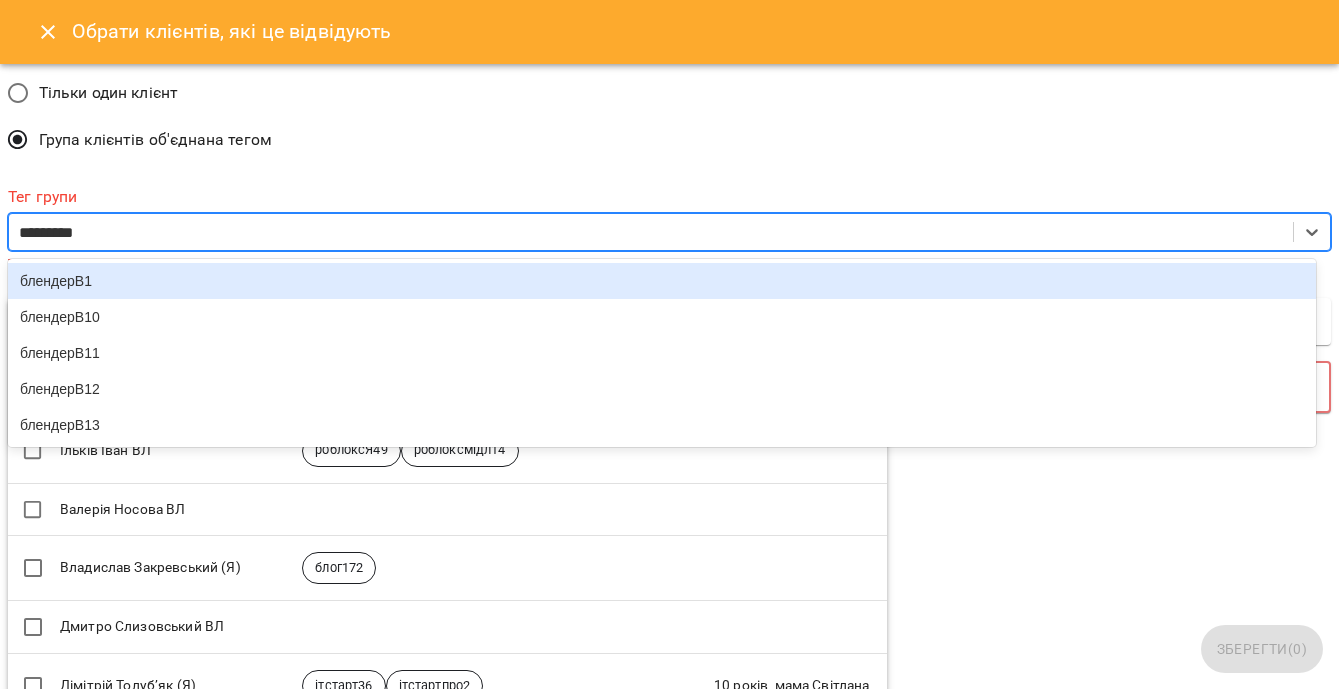 type on "**********" 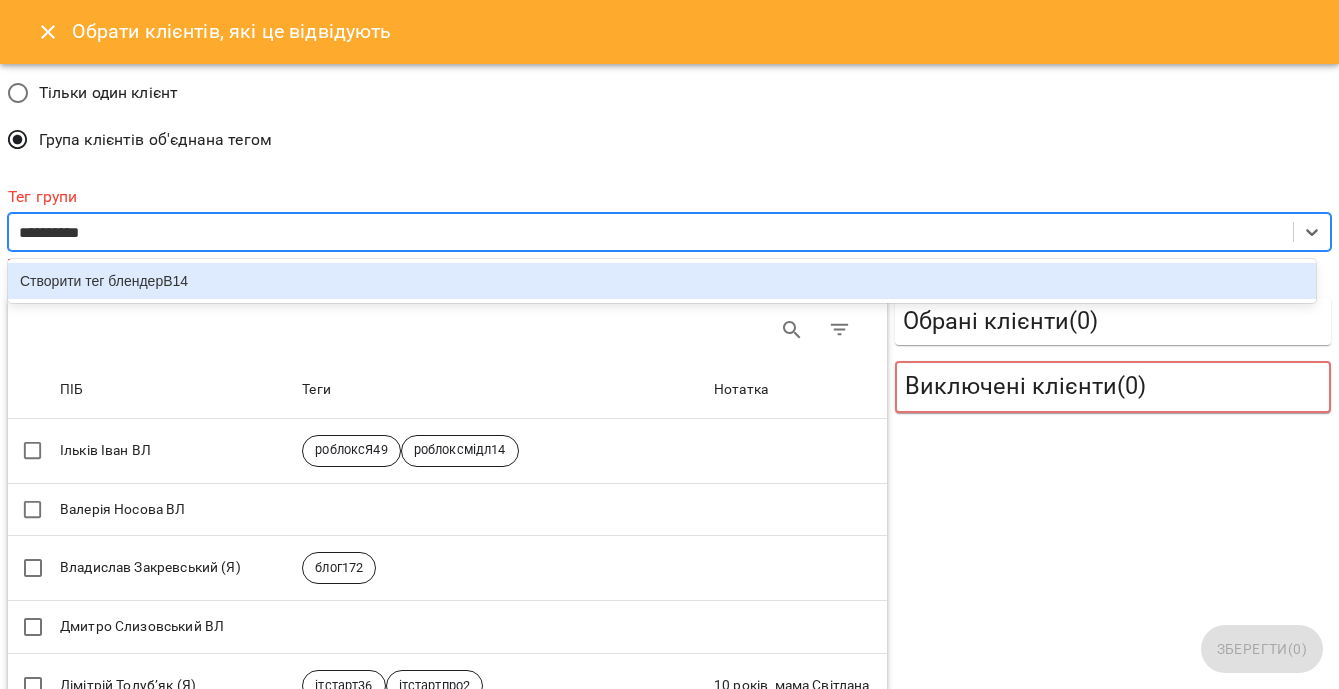 click on "Створити тег блендерВ14" at bounding box center (662, 281) 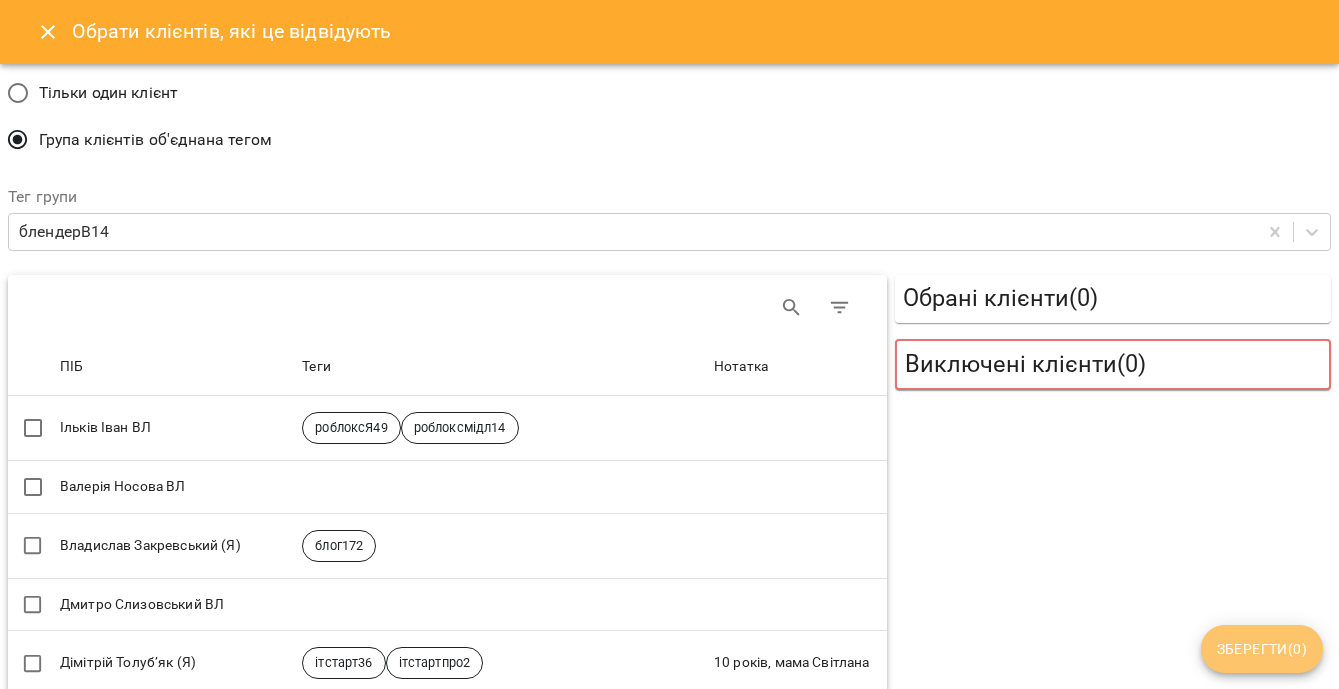 click on "Зберегти ( 0 )" at bounding box center [1262, 649] 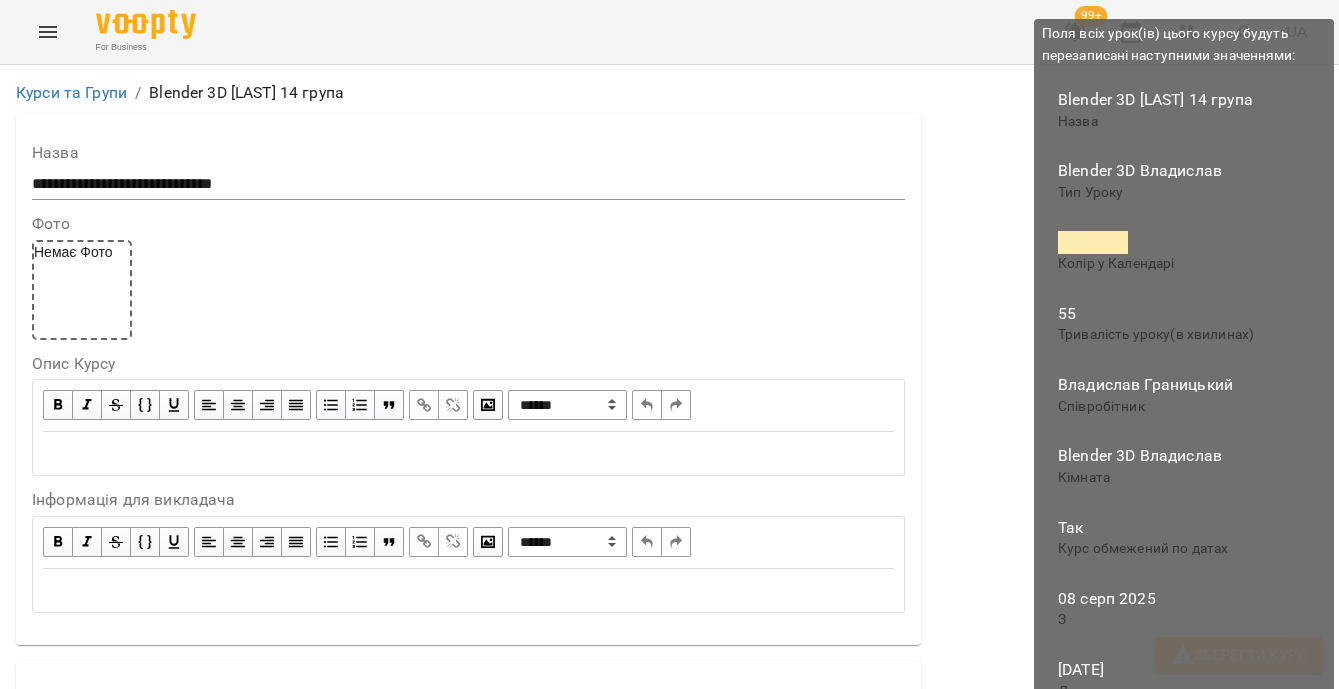 click on "Зберегти Курс" at bounding box center [1239, 655] 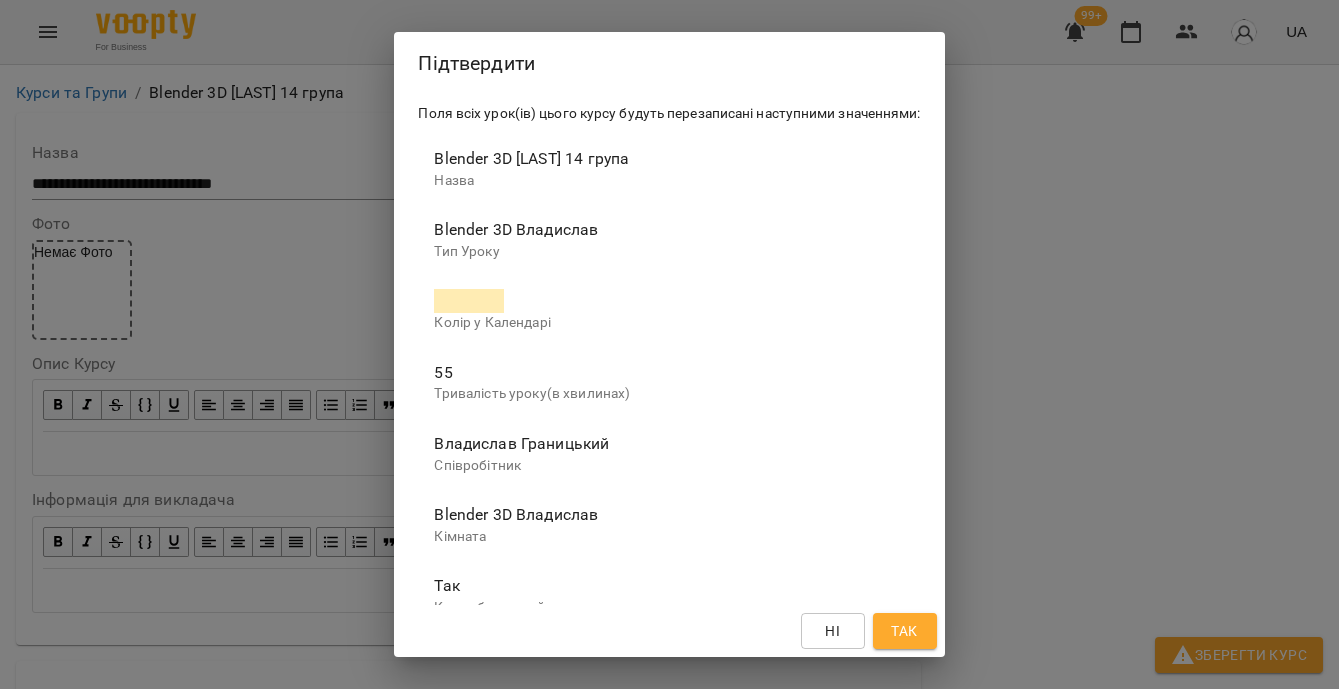 click on "Так" at bounding box center [904, 631] 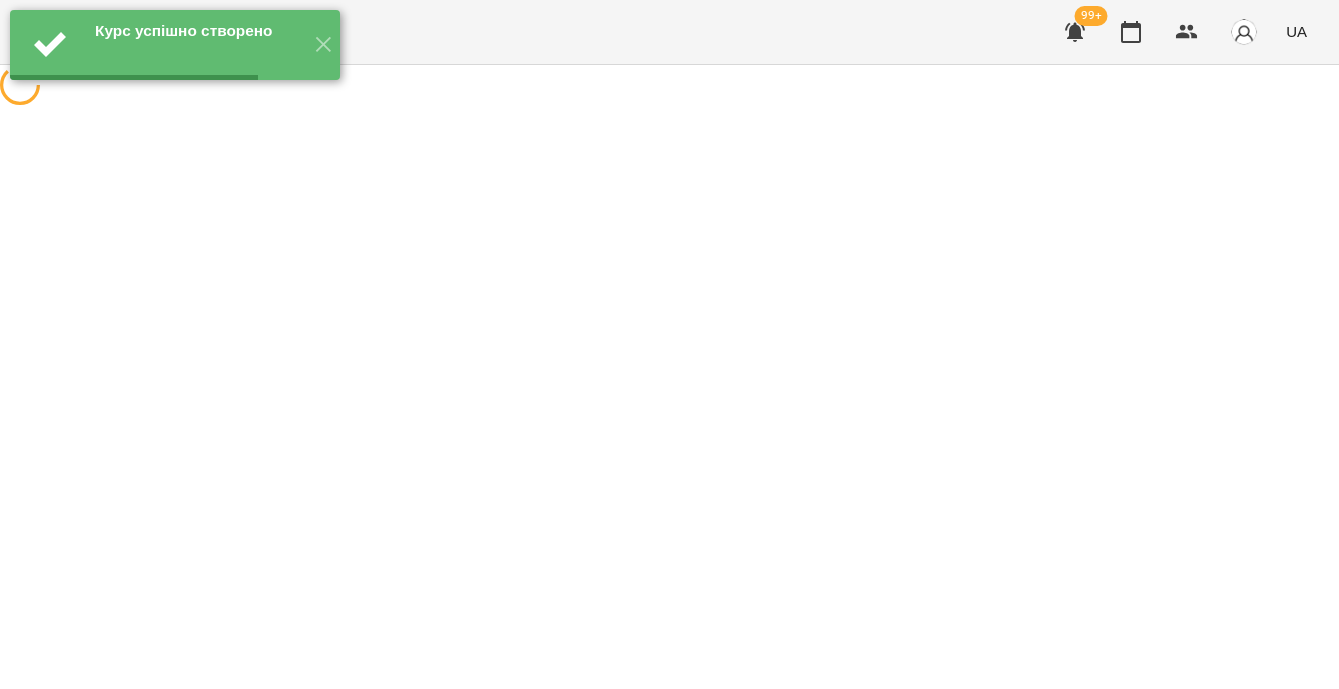 scroll, scrollTop: 0, scrollLeft: 0, axis: both 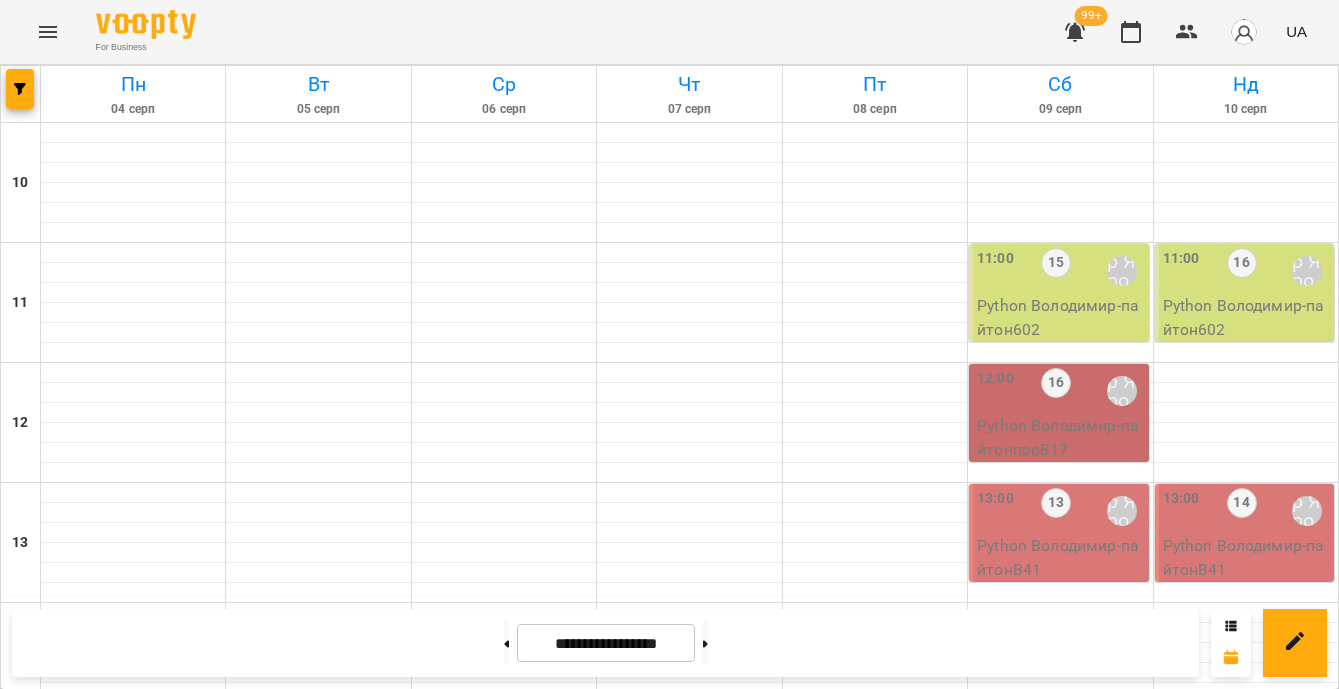 click 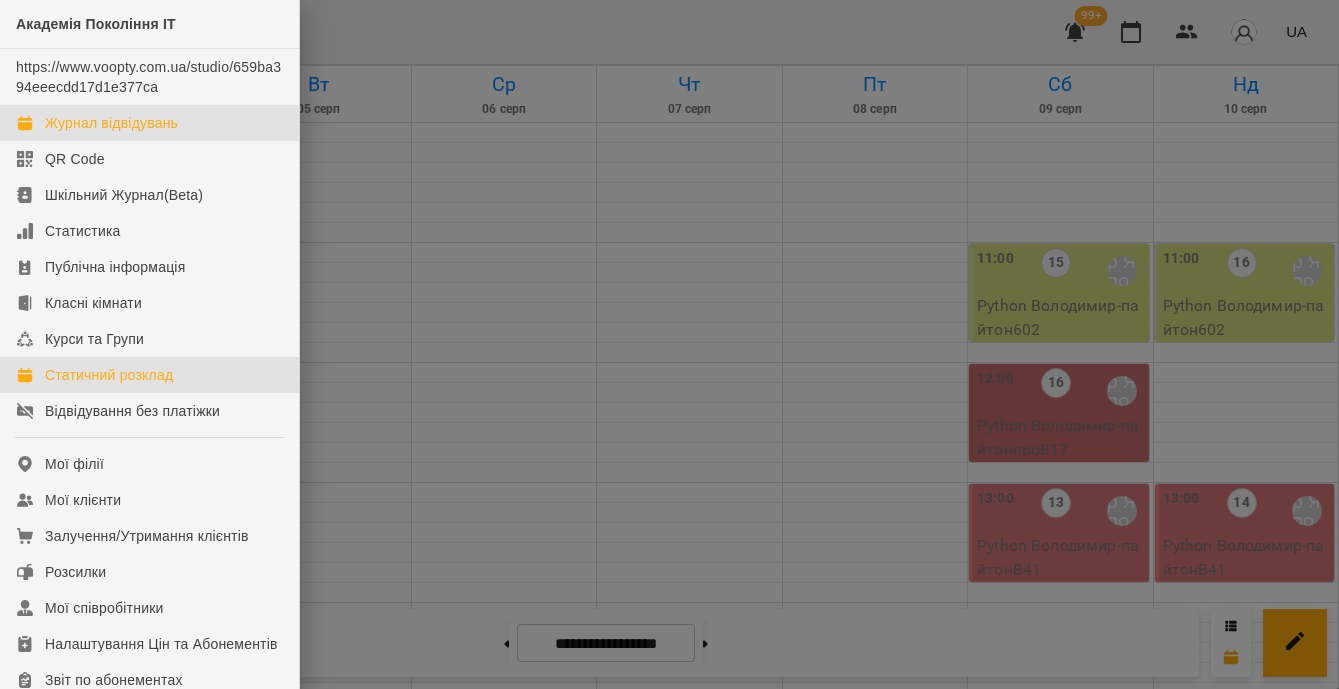 click on "Статичний розклад" at bounding box center (109, 375) 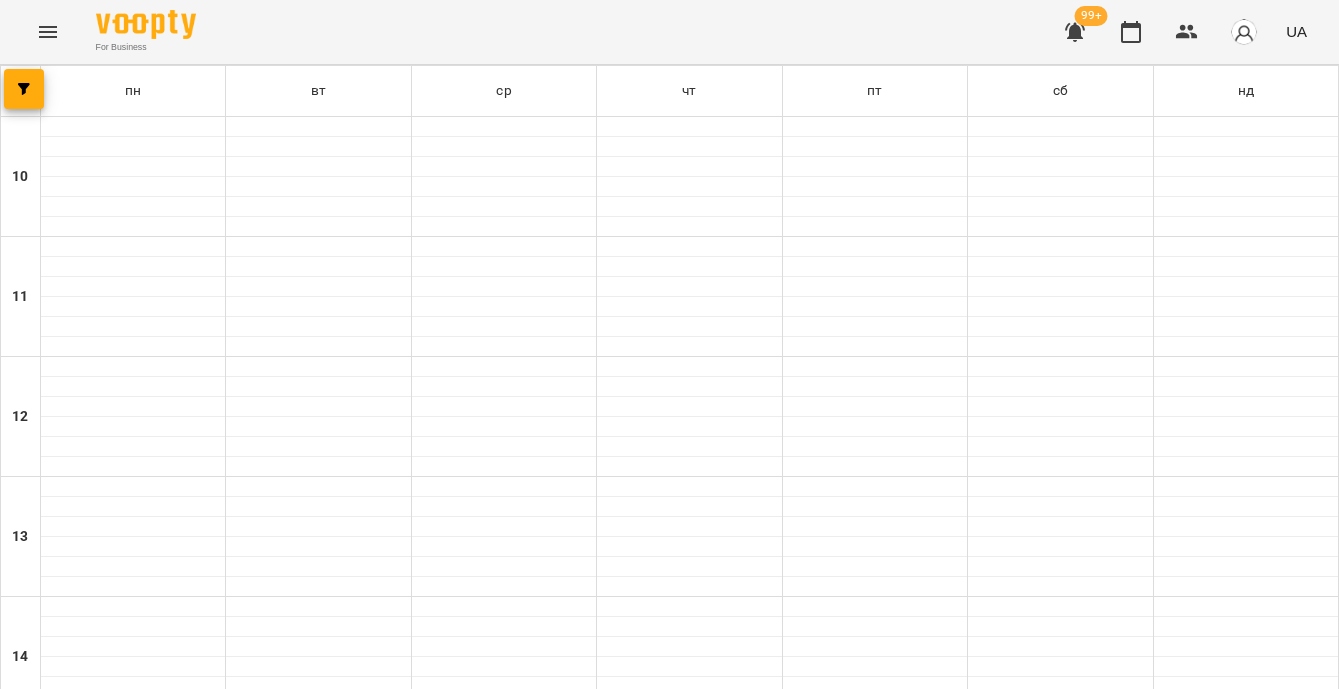 scroll, scrollTop: 657, scrollLeft: 0, axis: vertical 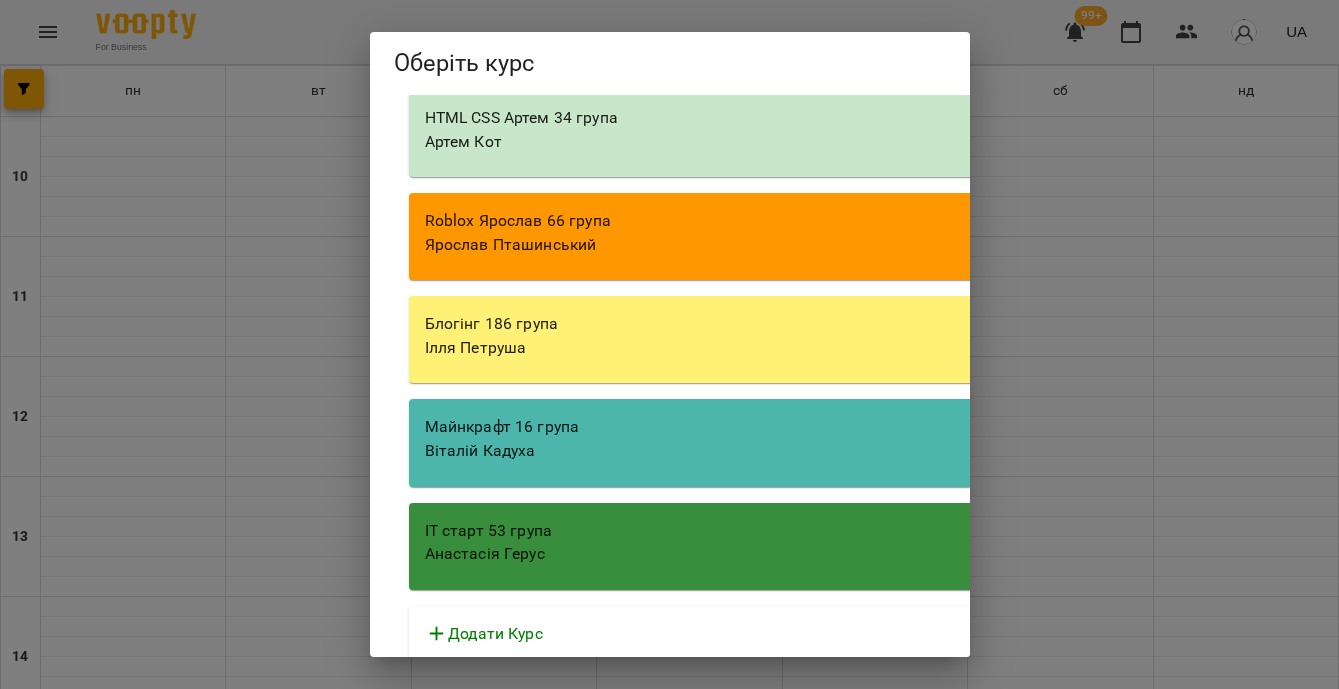 click on "Анастасія Герус" at bounding box center [979, 554] 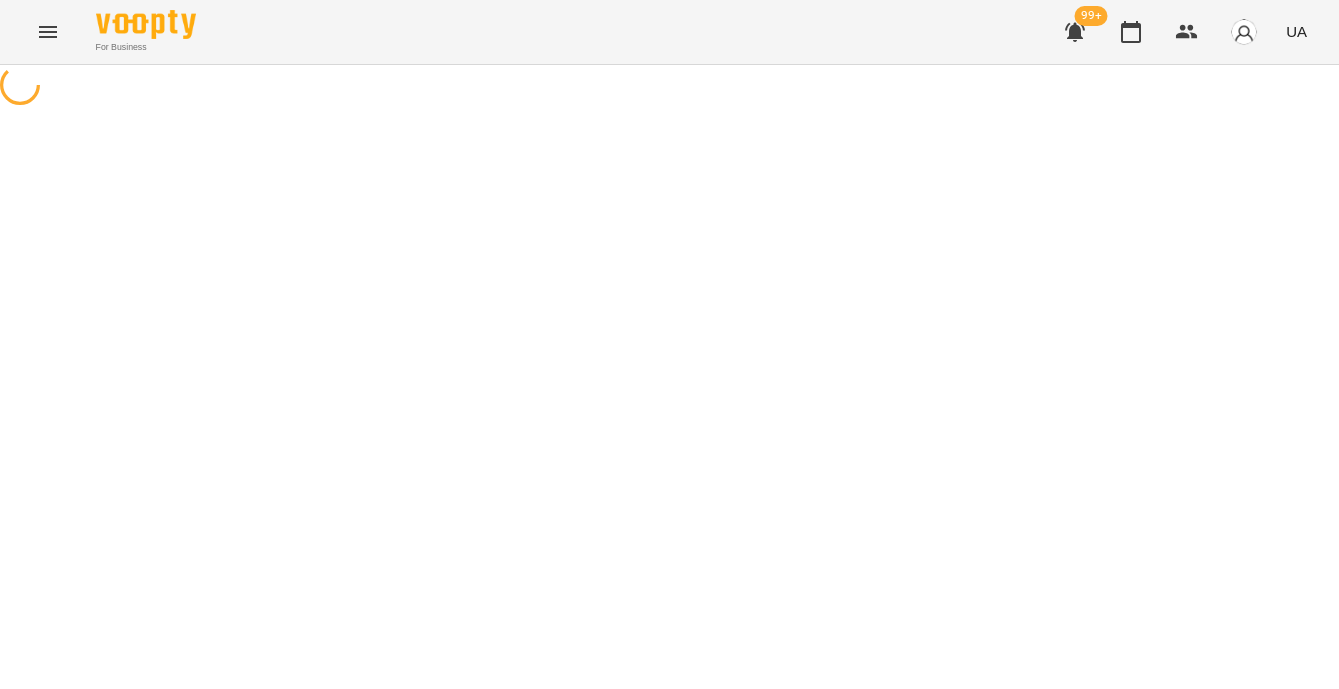 select on "********" 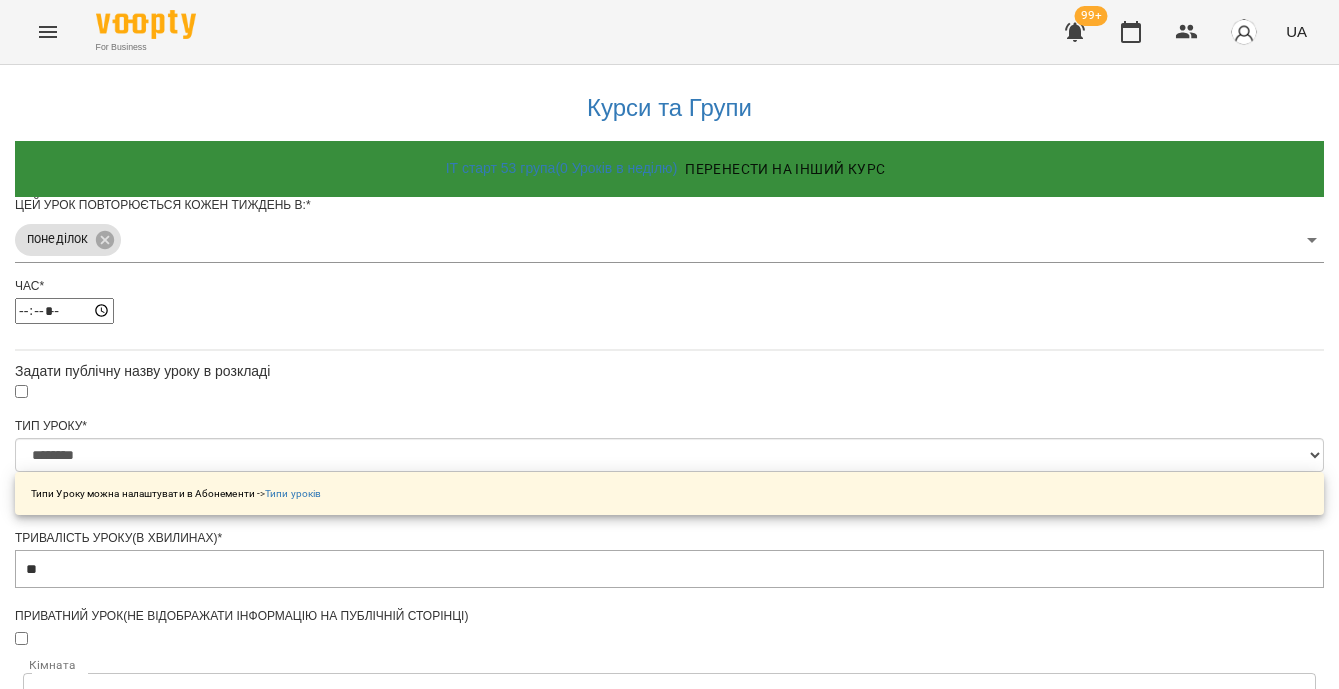 click on "**********" at bounding box center (669, 647) 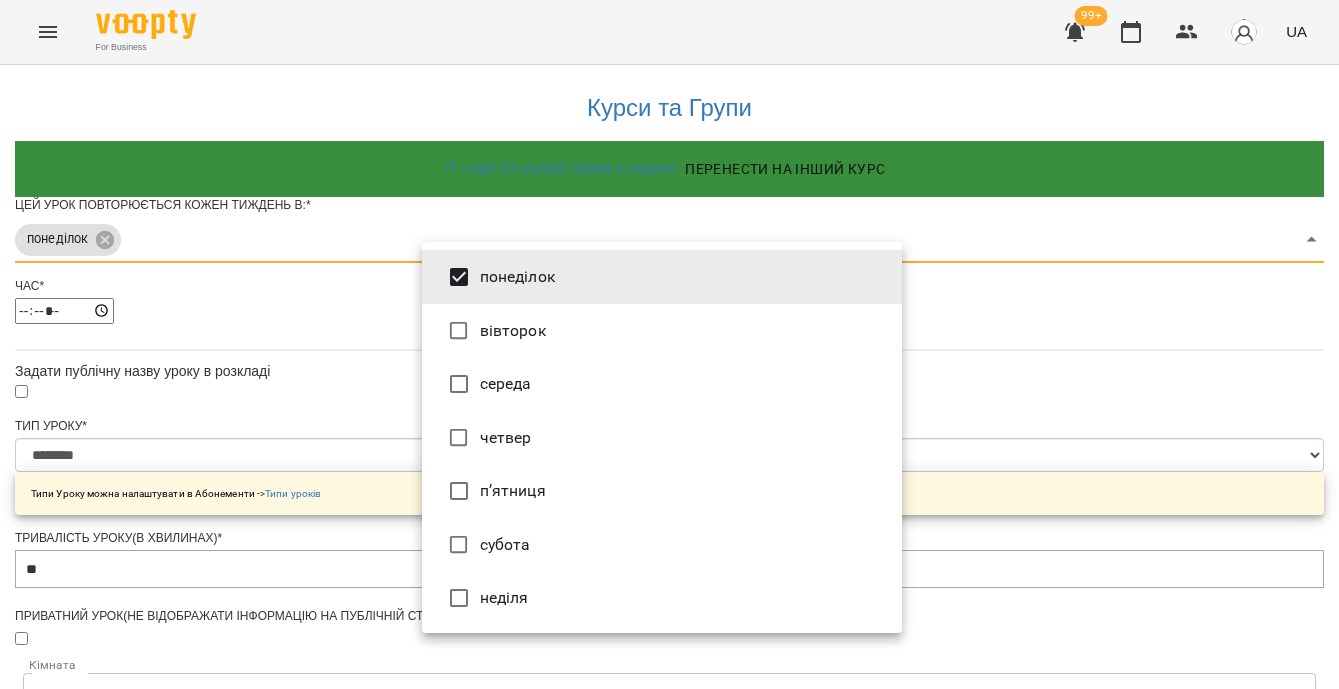 click on "середа" at bounding box center (662, 384) 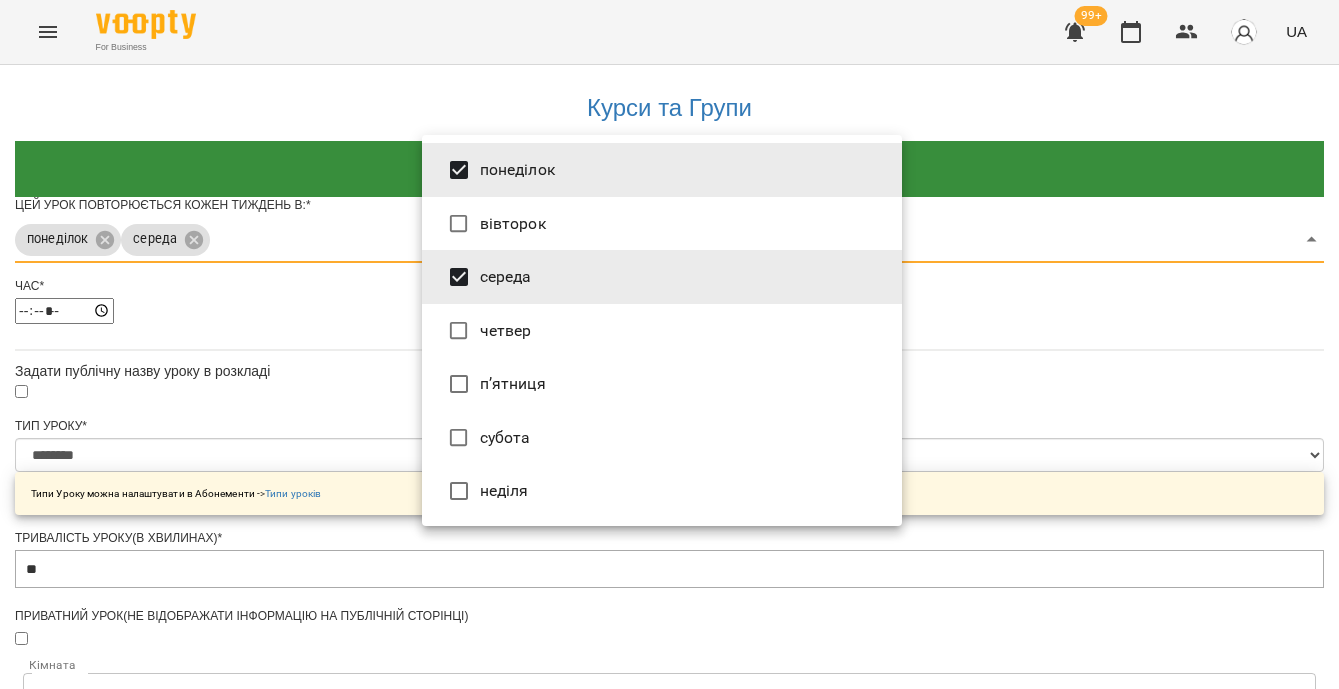 click on "п’ятниця" at bounding box center (662, 384) 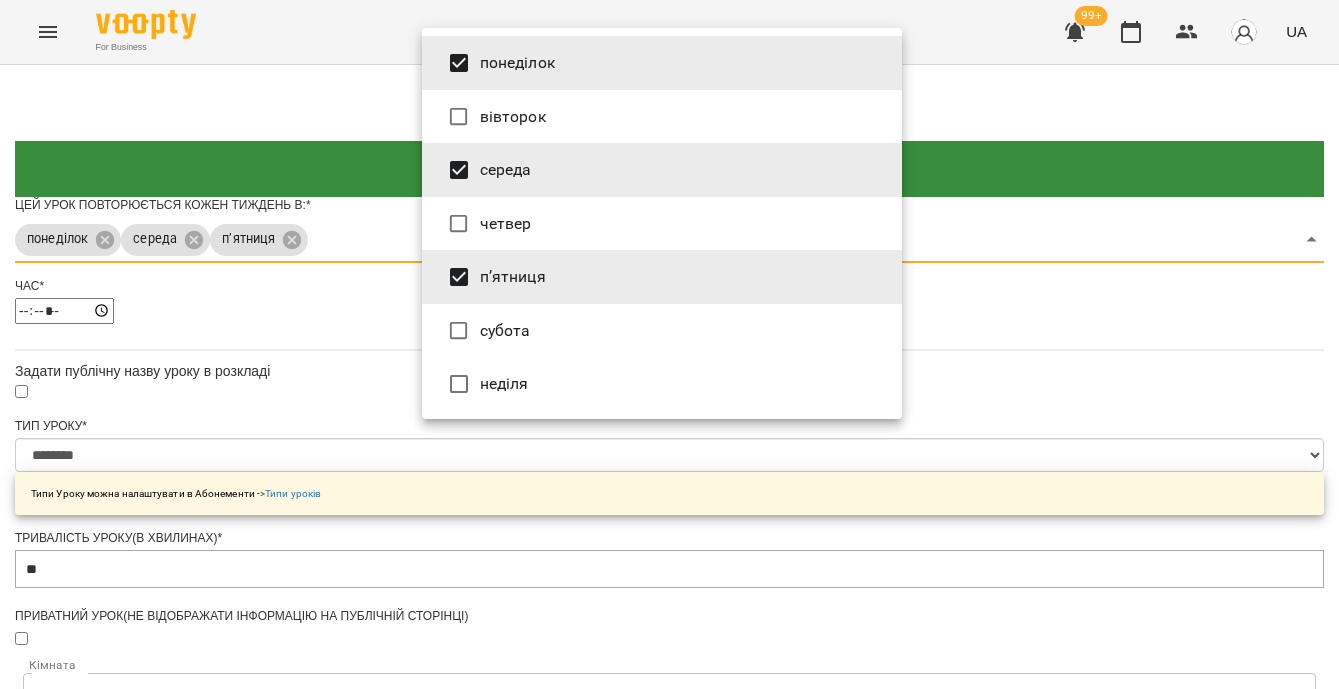 click at bounding box center (669, 344) 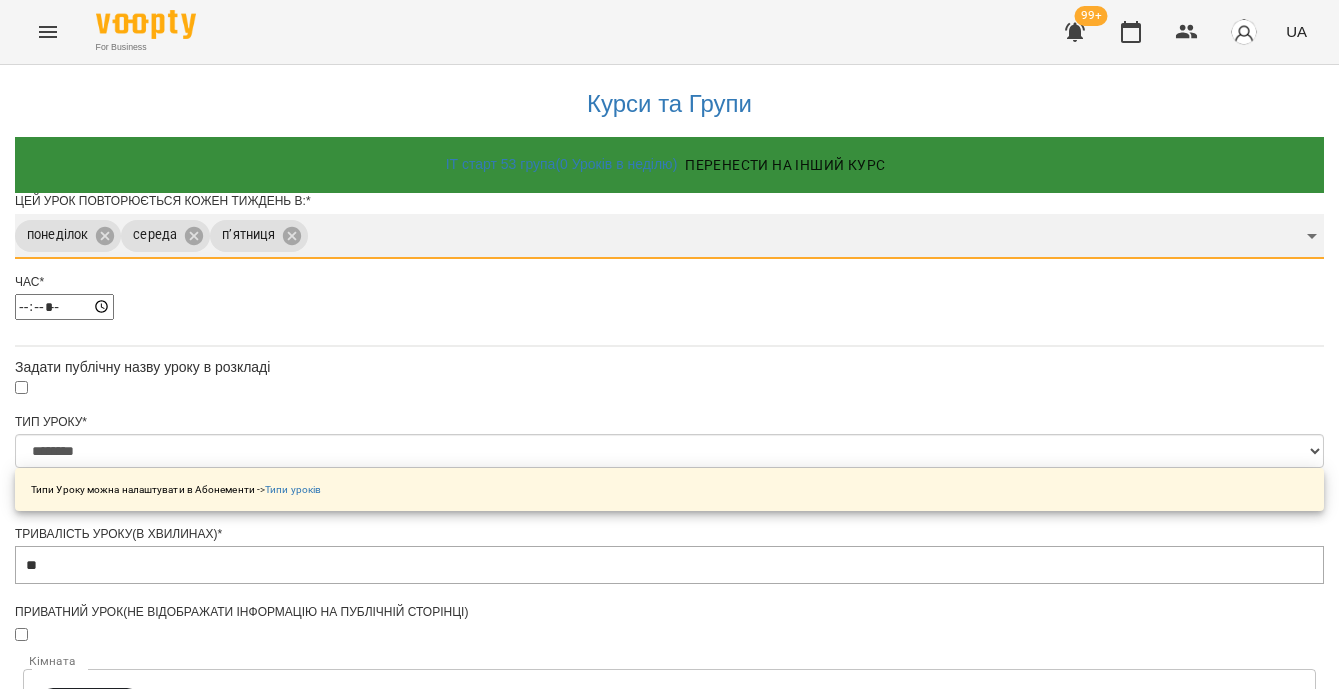 scroll, scrollTop: 706, scrollLeft: 0, axis: vertical 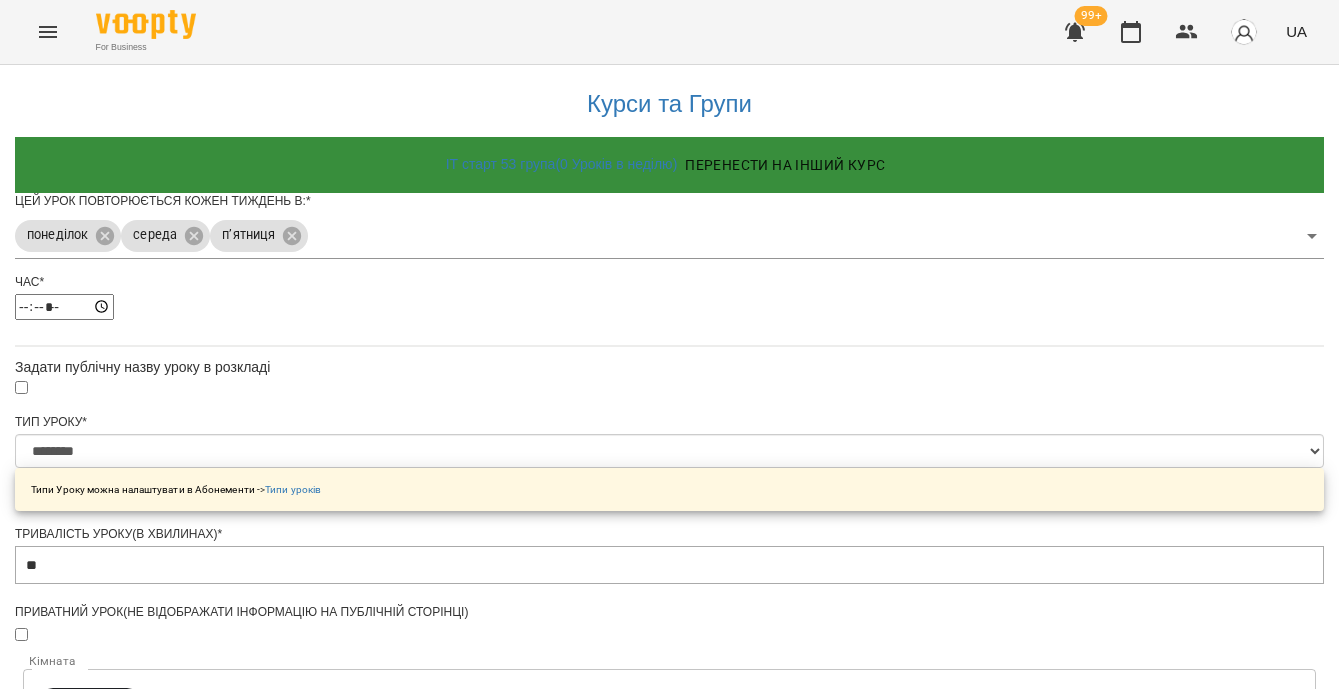 click on "**********" at bounding box center (108, 1216) 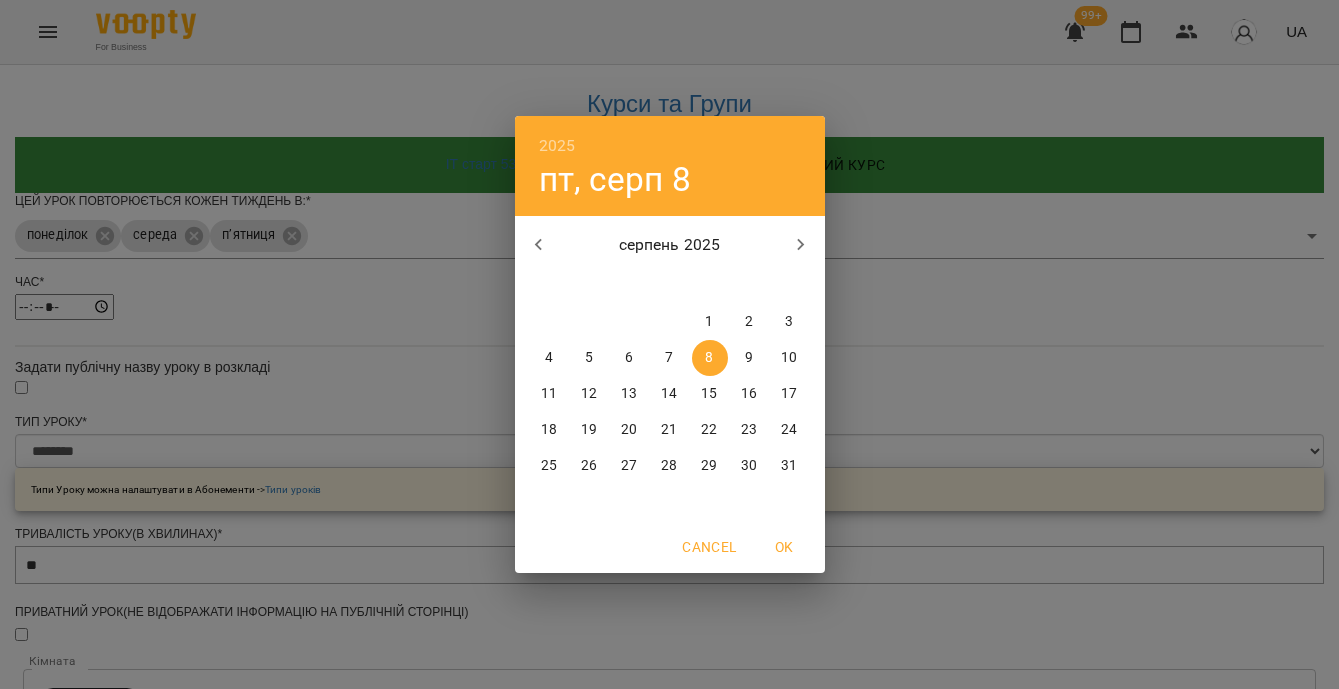 click on "2025 пт, серп 8 серпень 2025 пн вт ср чт пт сб нд 28 29 30 31 1 2 3 4 5 6 7 8 9 10 11 12 13 14 15 16 17 18 19 20 21 22 23 24 25 26 27 28 29 30 31 Cancel OK" at bounding box center [669, 344] 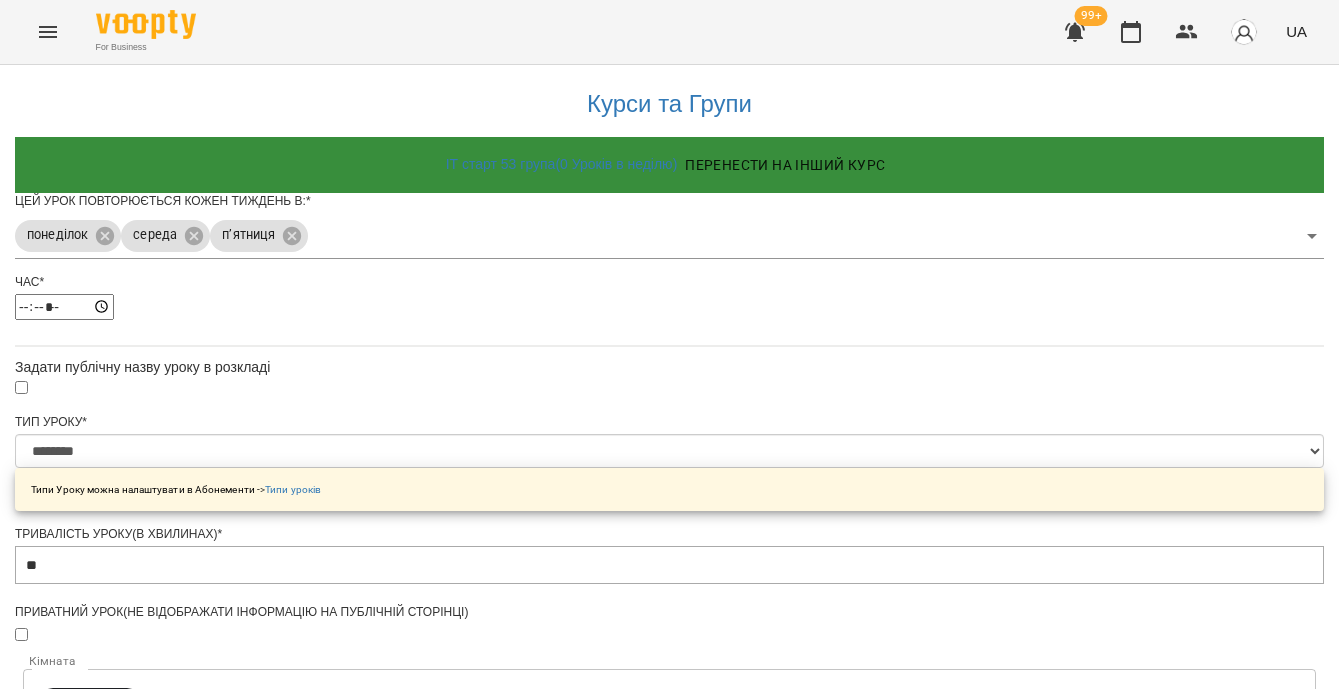 click on "**********" at bounding box center (108, 1328) 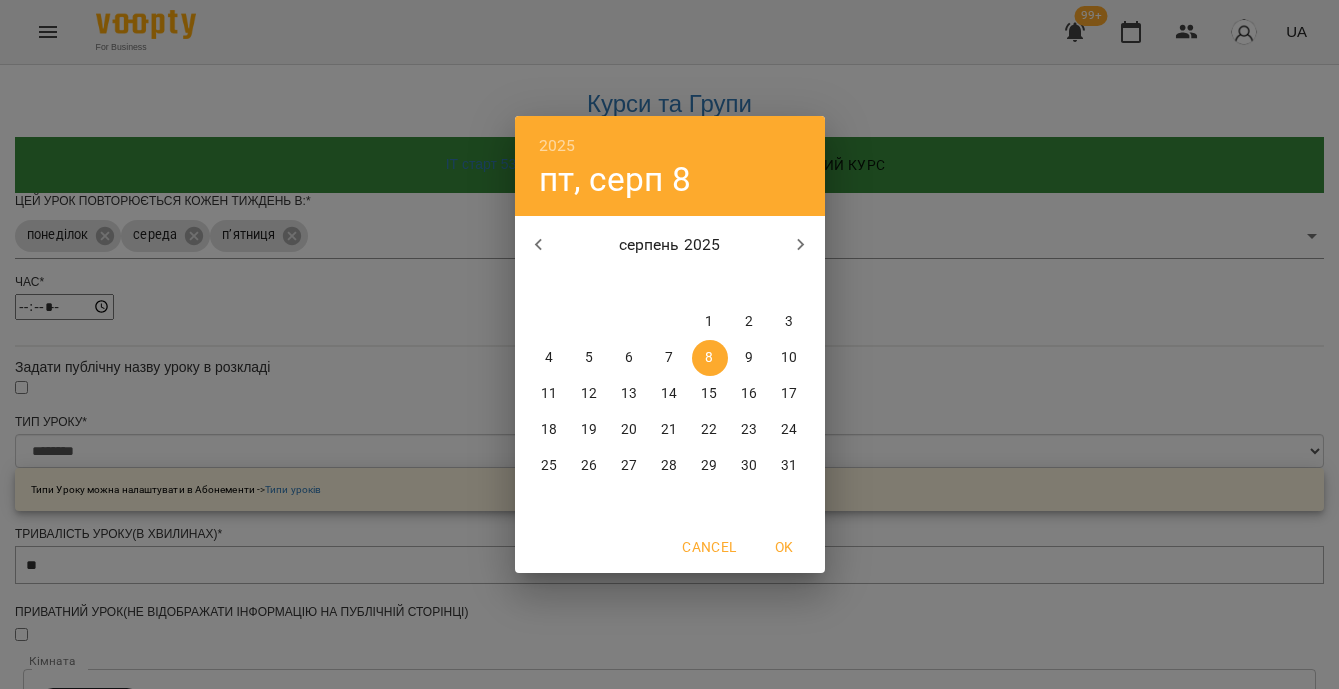 click 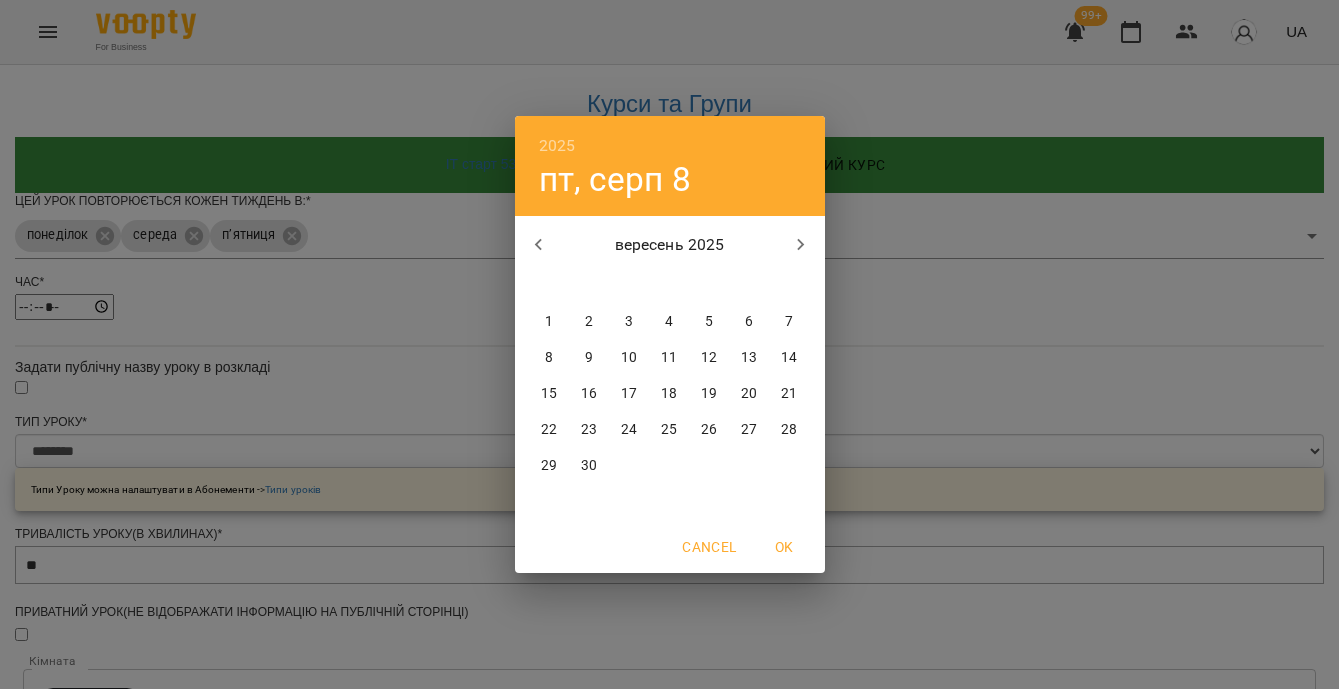 click on "12" at bounding box center (709, 358) 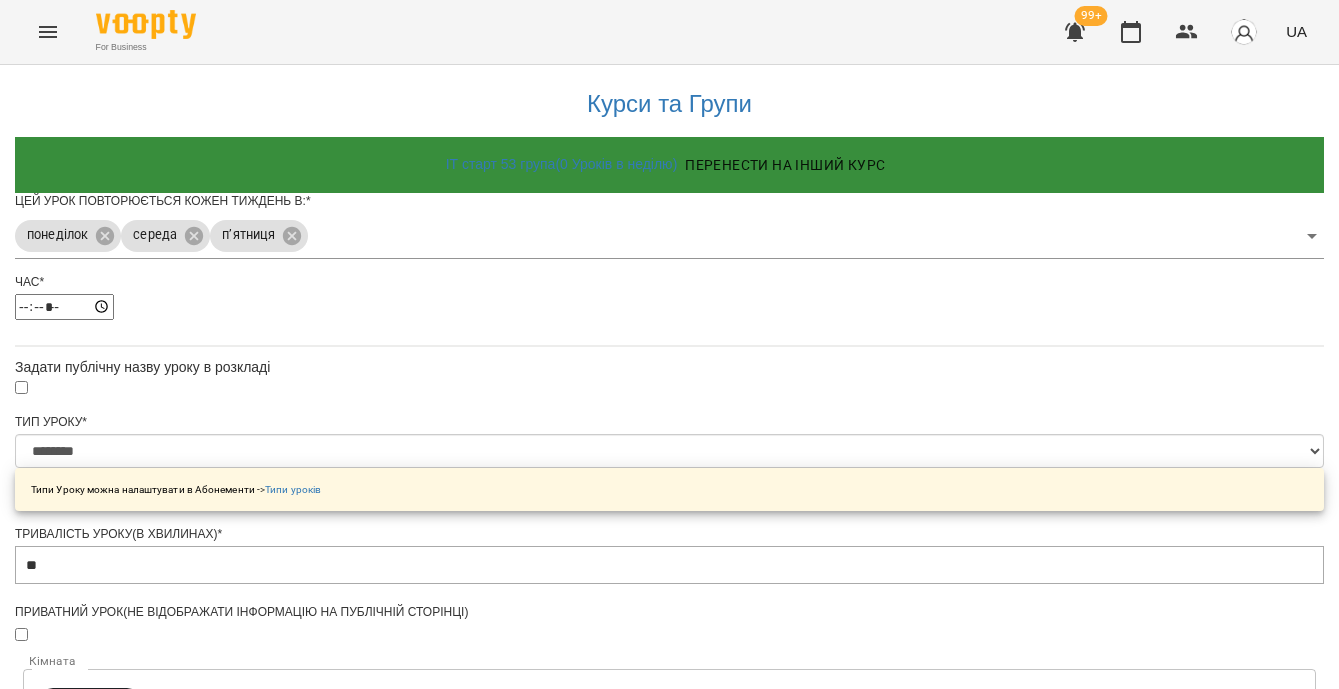 scroll, scrollTop: 833, scrollLeft: 0, axis: vertical 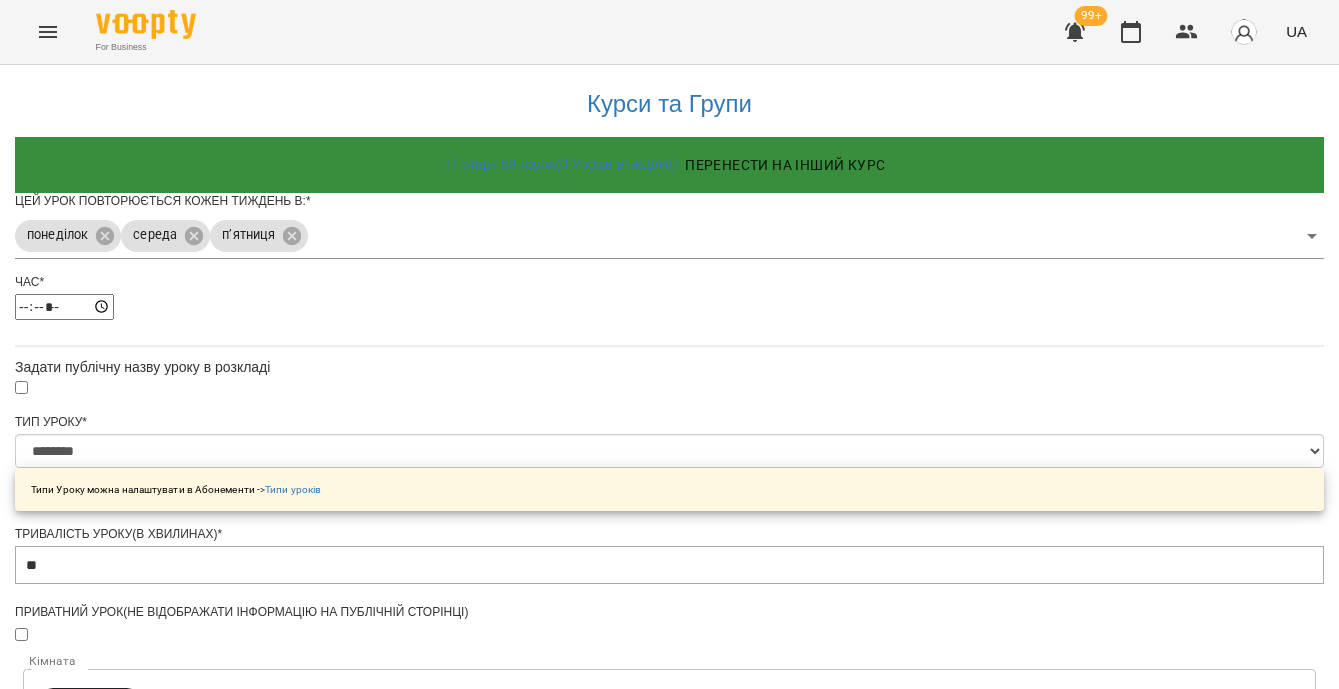 click on "Зберегти" at bounding box center (669, 1389) 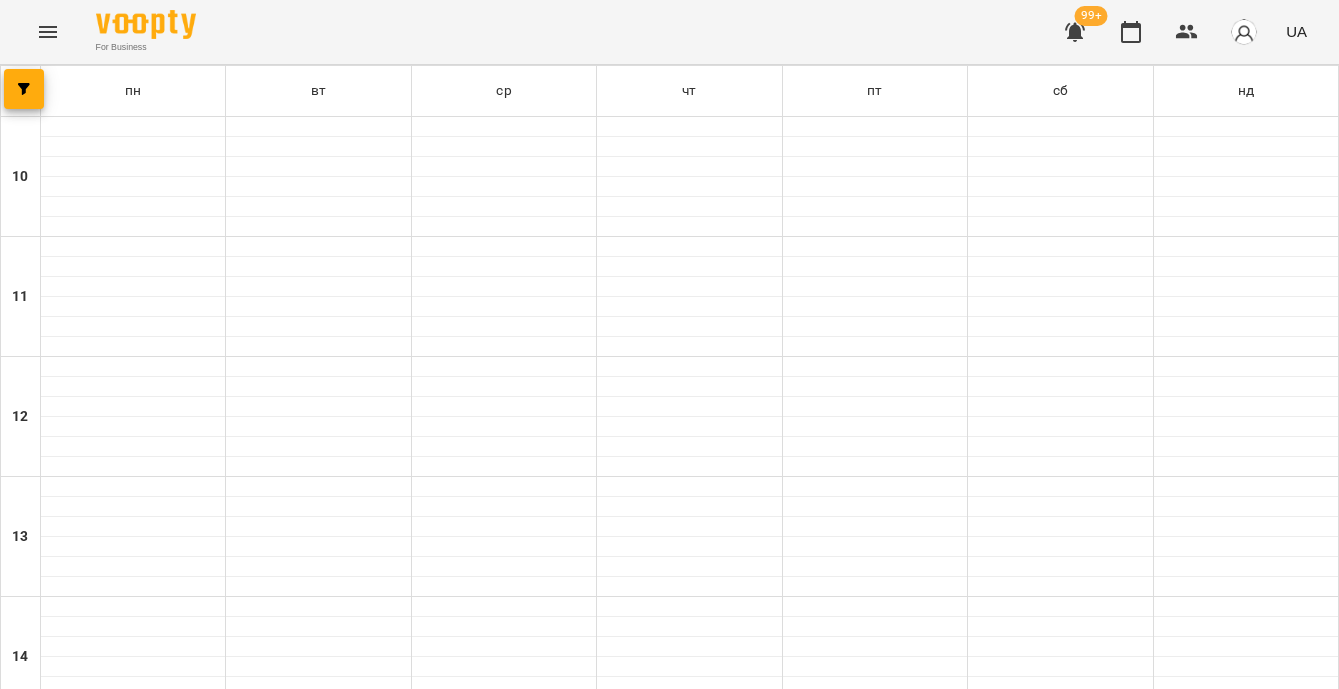 scroll, scrollTop: 544, scrollLeft: 0, axis: vertical 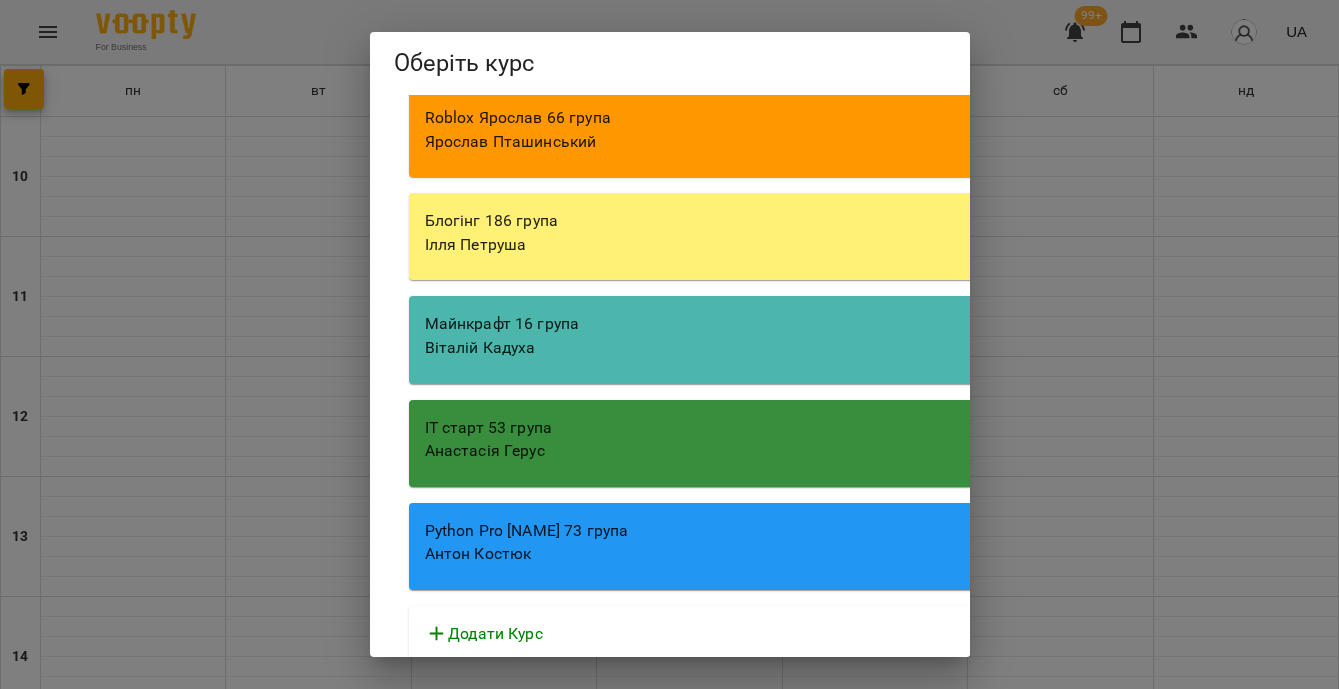 click on "Антон Костюк" at bounding box center (979, 554) 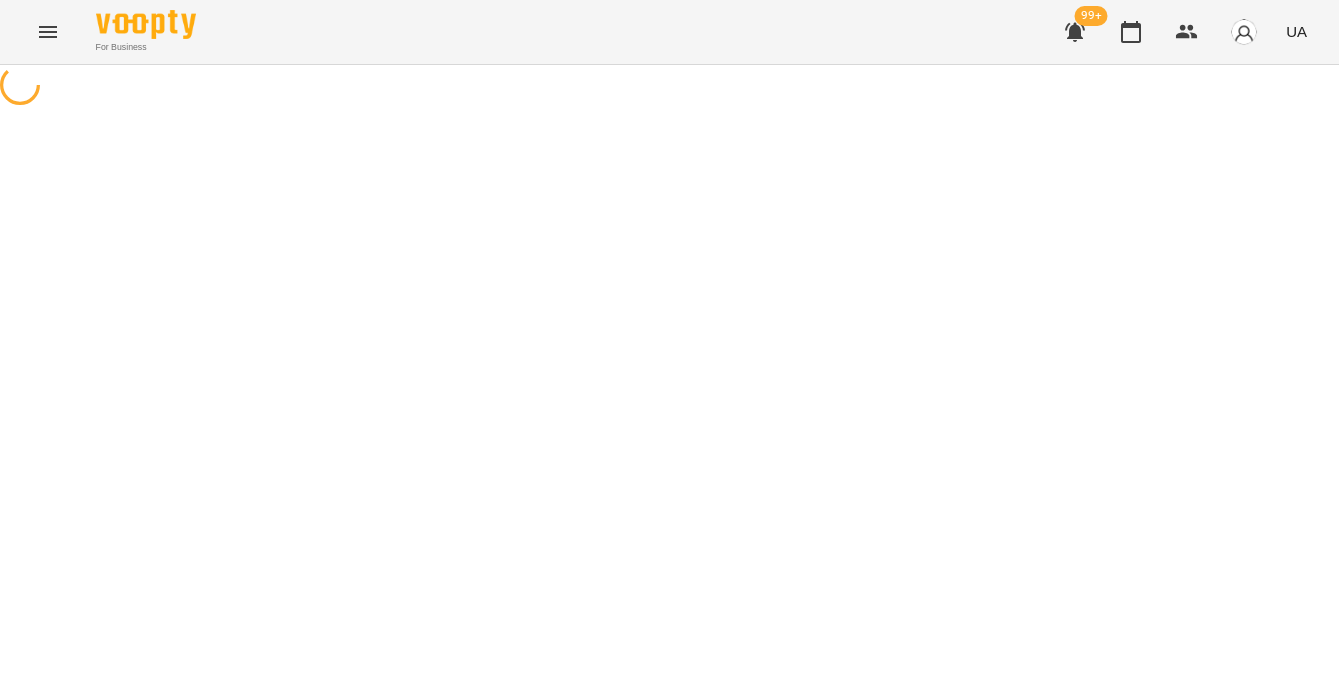select on "**********" 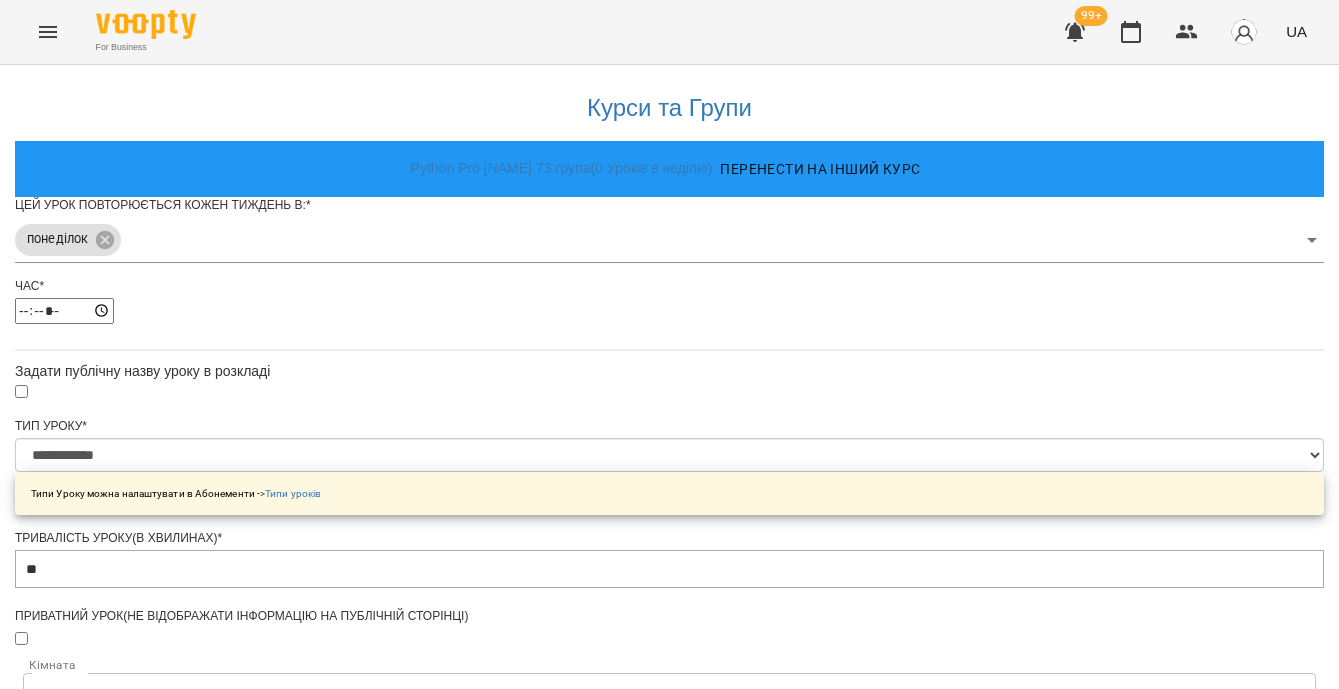 click on "**********" at bounding box center (669, 647) 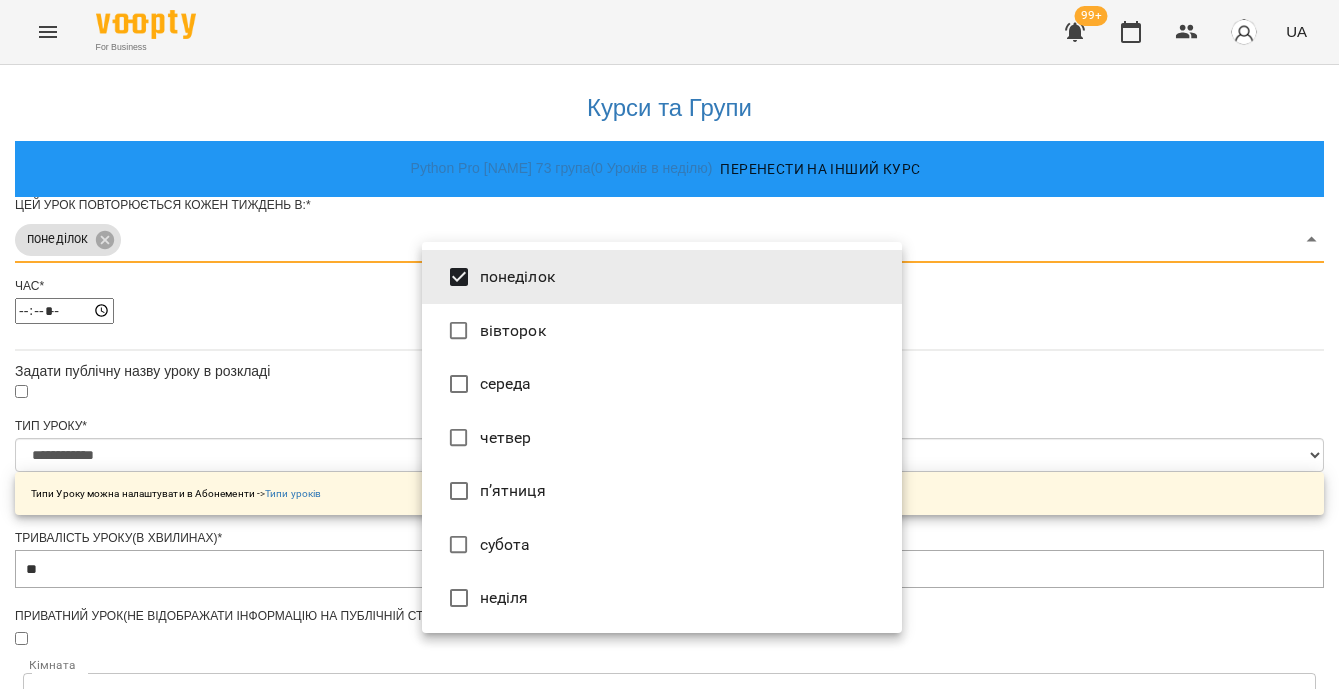 click on "середа" at bounding box center (662, 384) 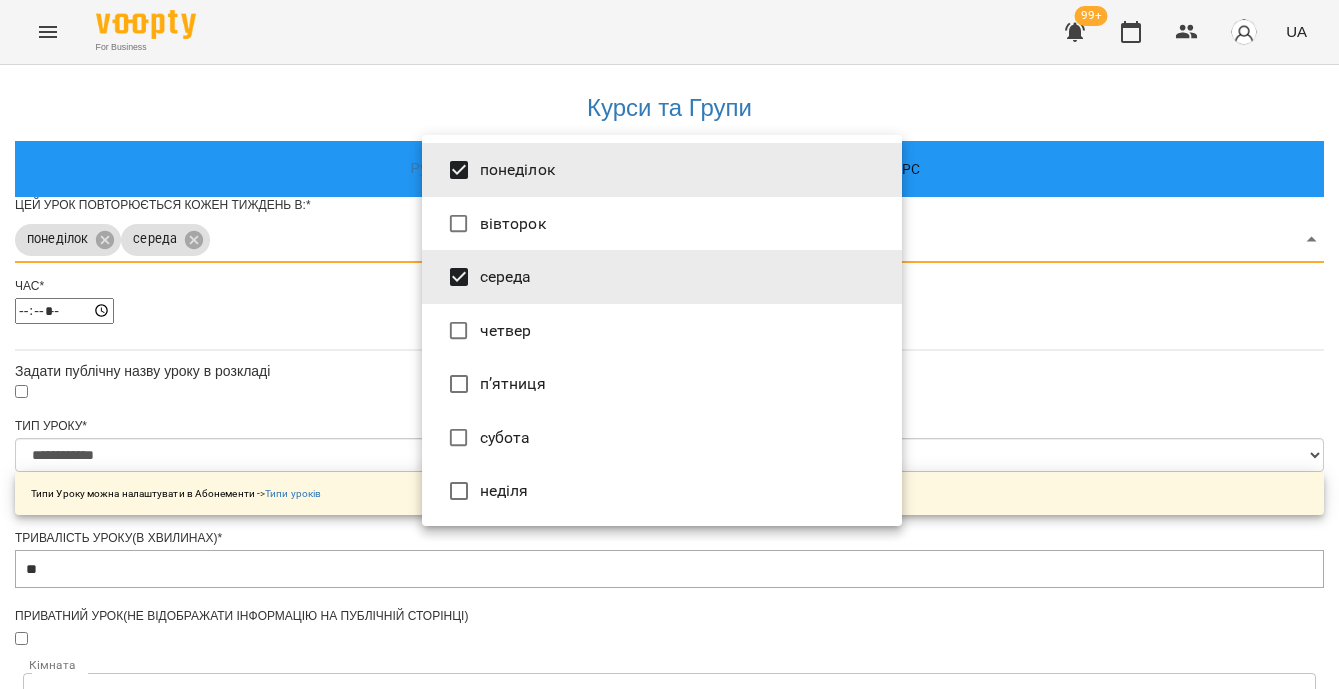 click on "п’ятниця" at bounding box center [662, 384] 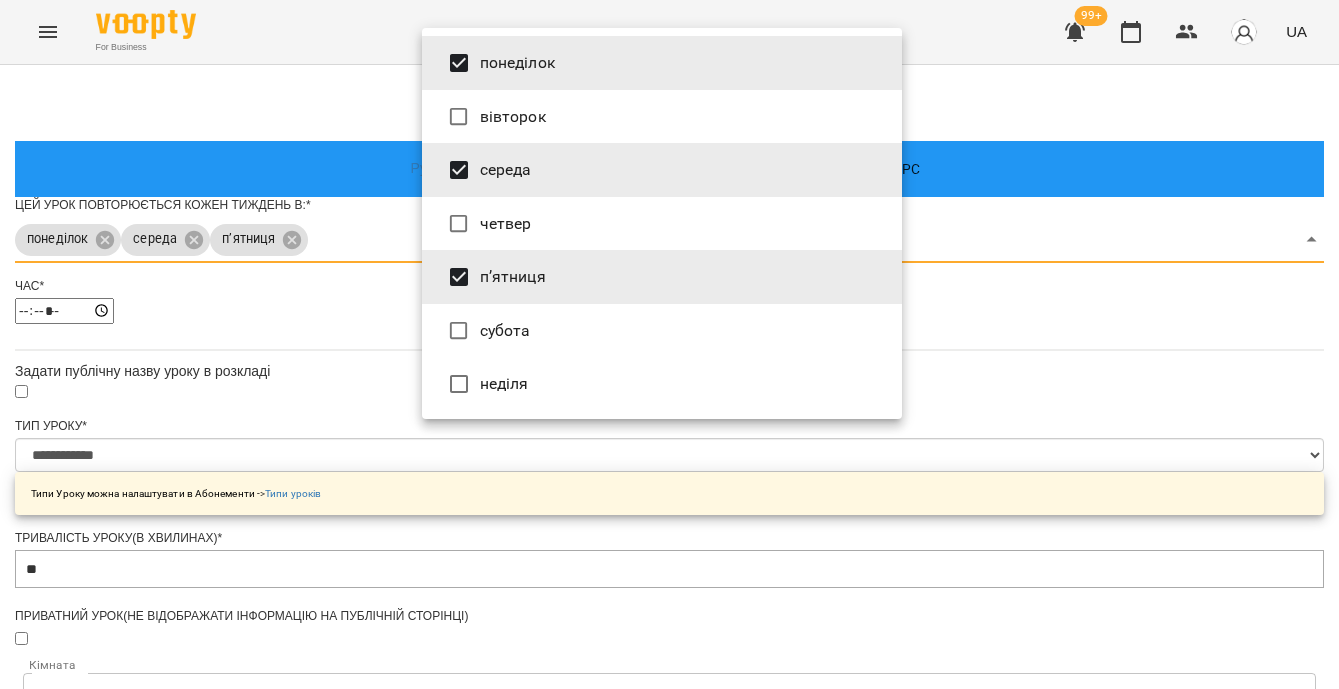 click at bounding box center (669, 344) 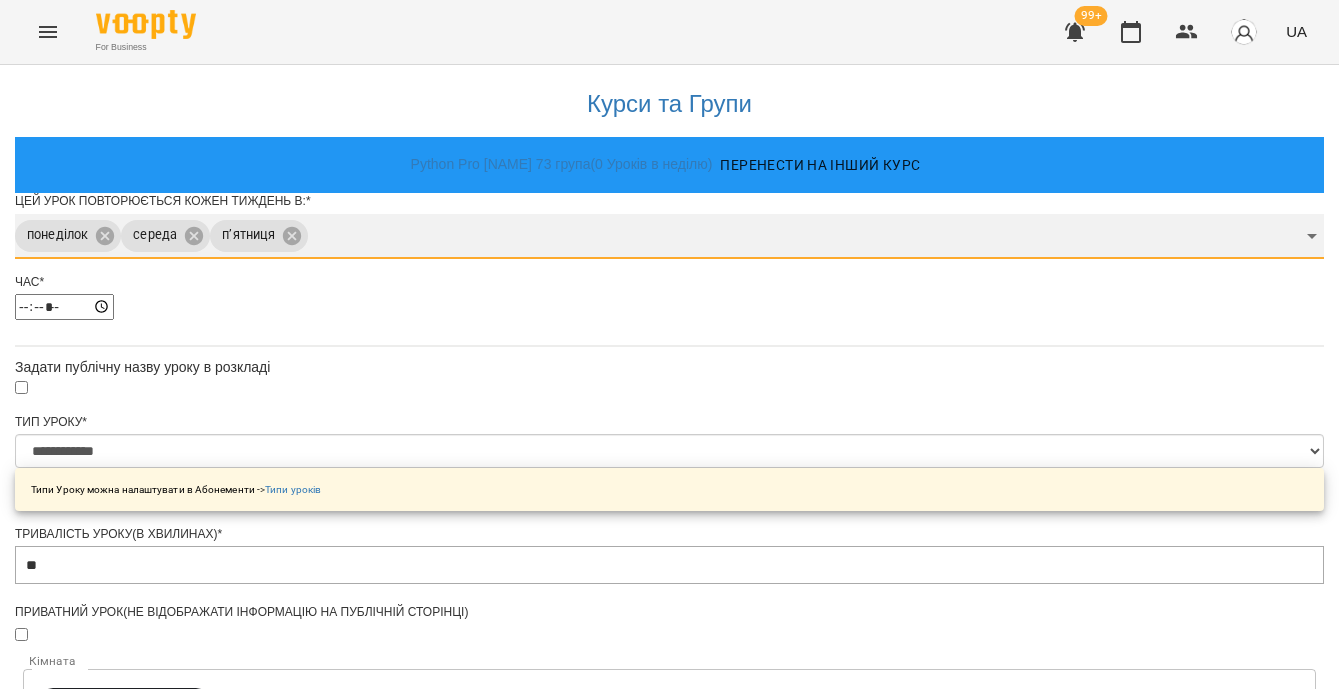 scroll, scrollTop: 706, scrollLeft: 0, axis: vertical 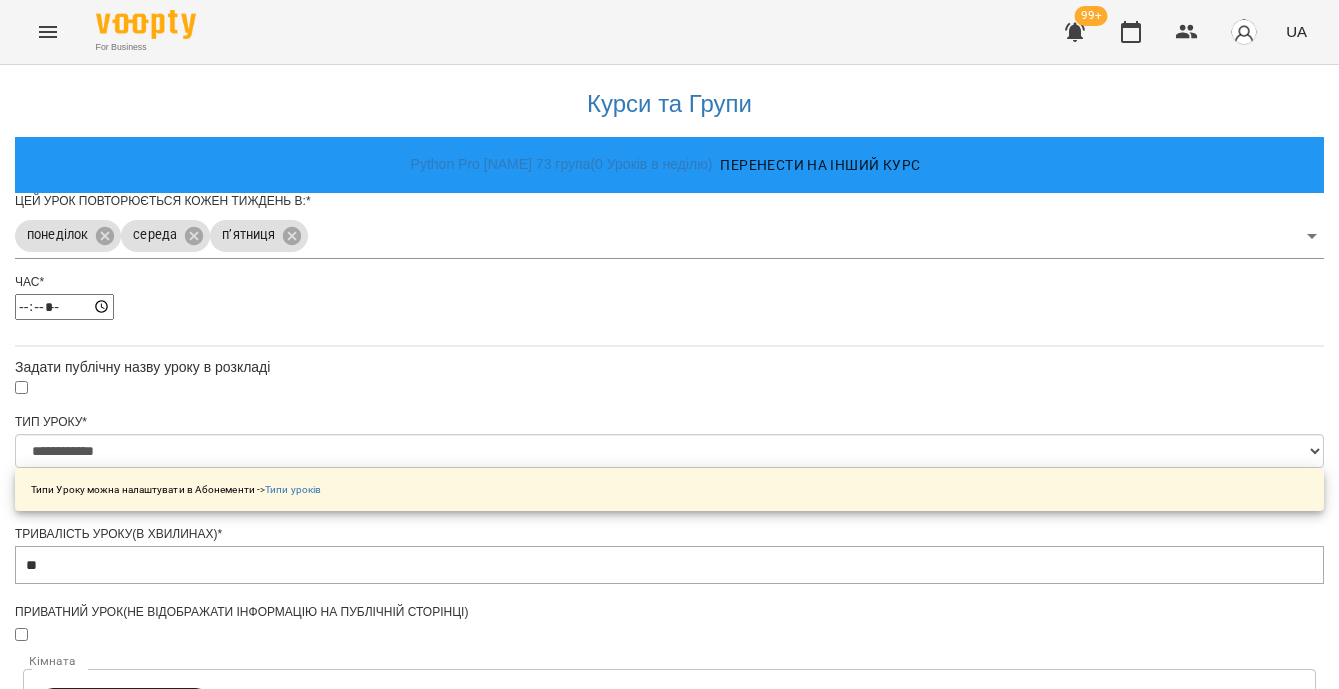click on "**********" at bounding box center (108, 1328) 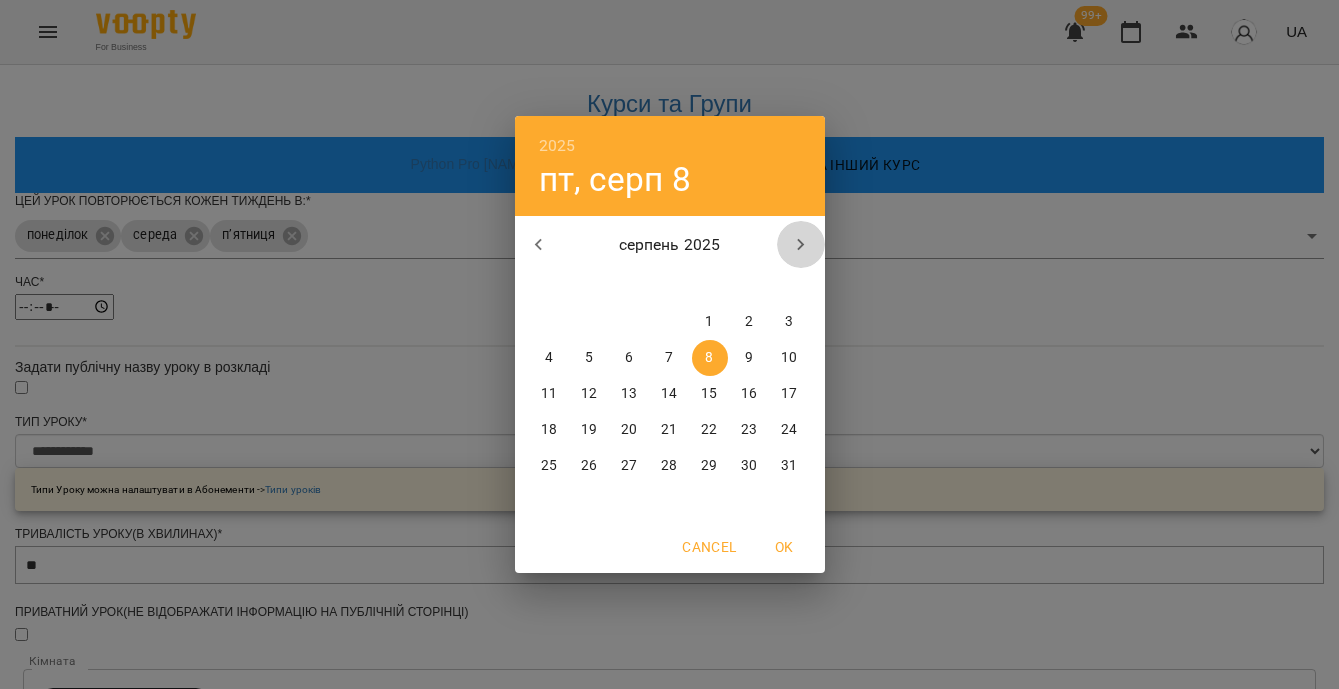 click 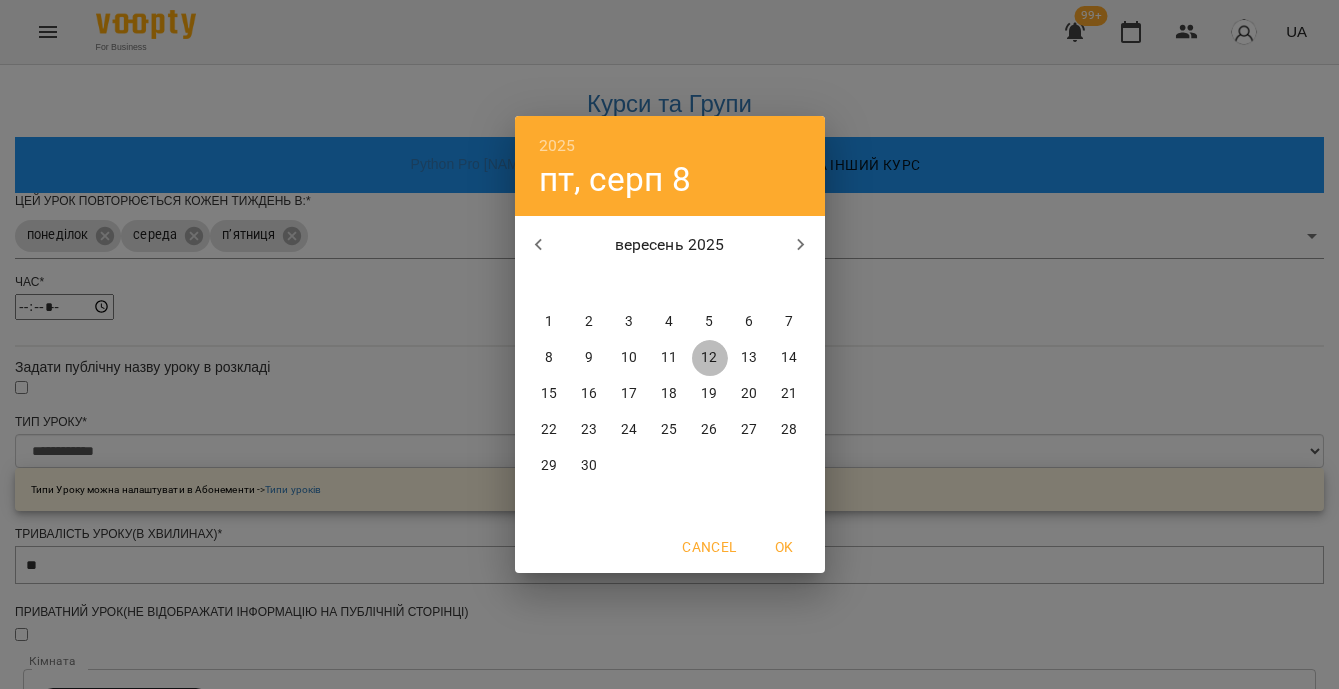 click on "12" at bounding box center (709, 358) 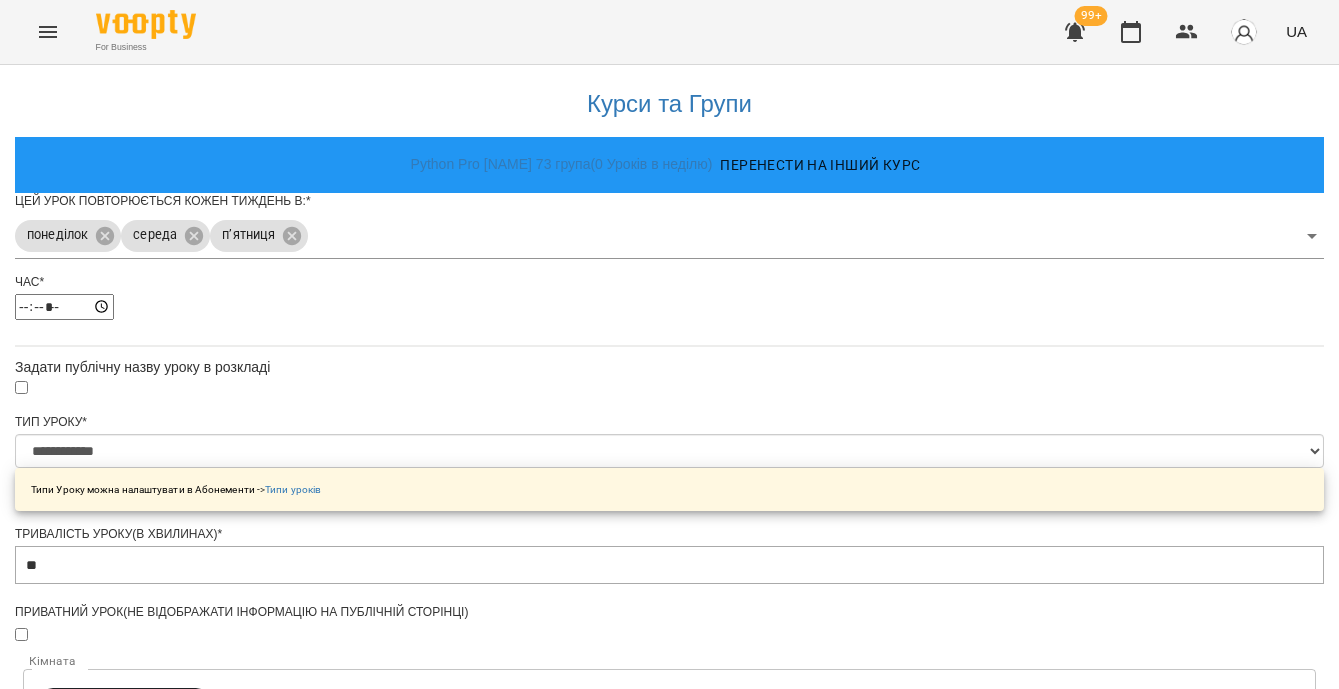 scroll, scrollTop: 833, scrollLeft: 0, axis: vertical 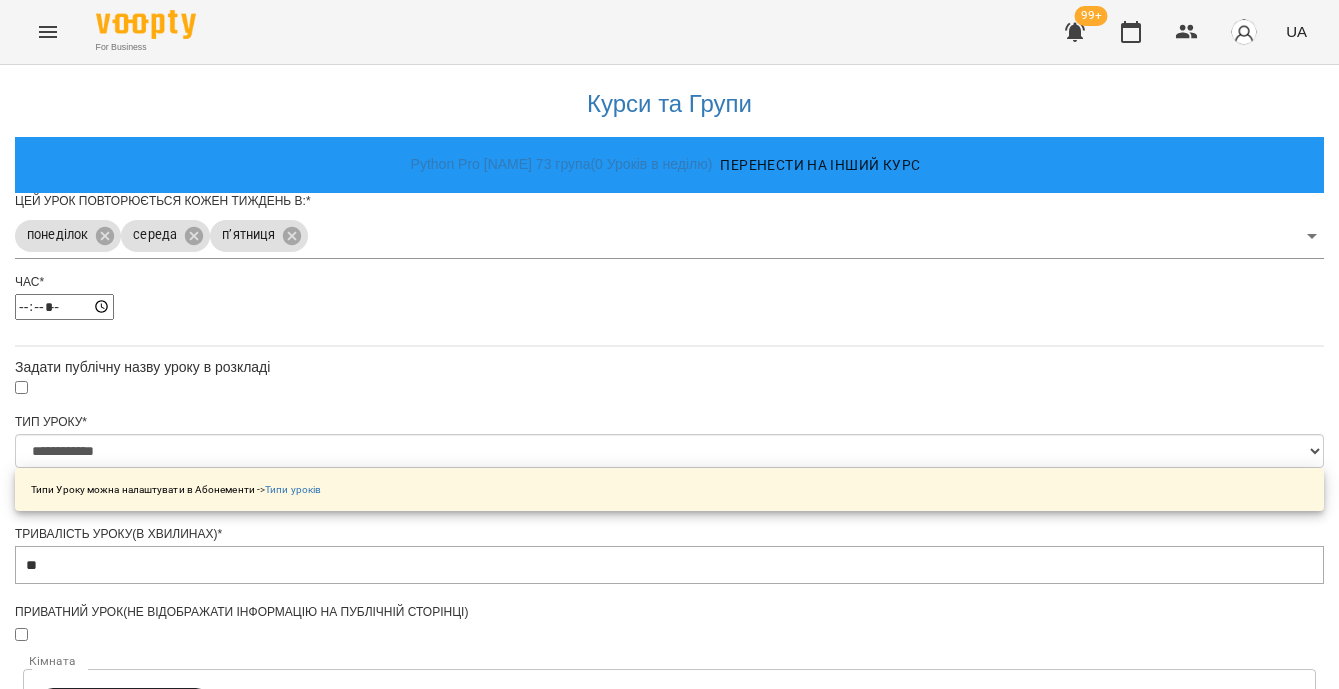 click on "Зберегти" at bounding box center (669, 1389) 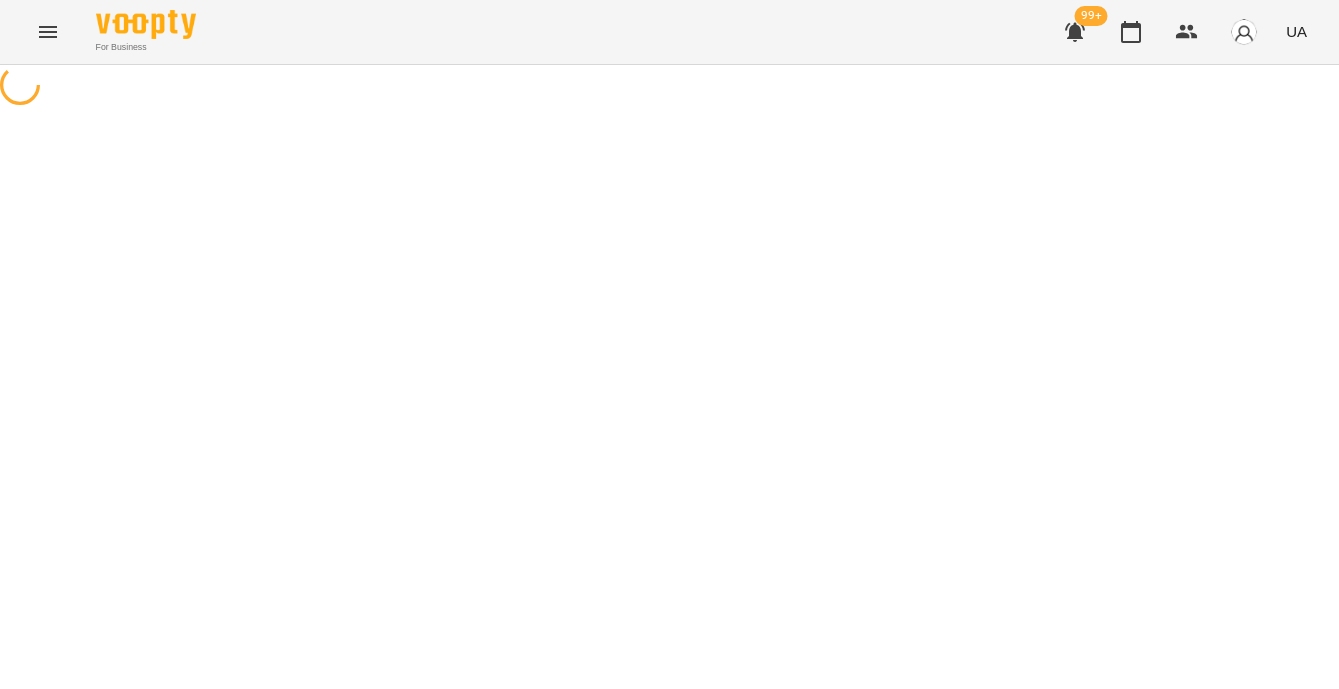 scroll, scrollTop: 0, scrollLeft: 0, axis: both 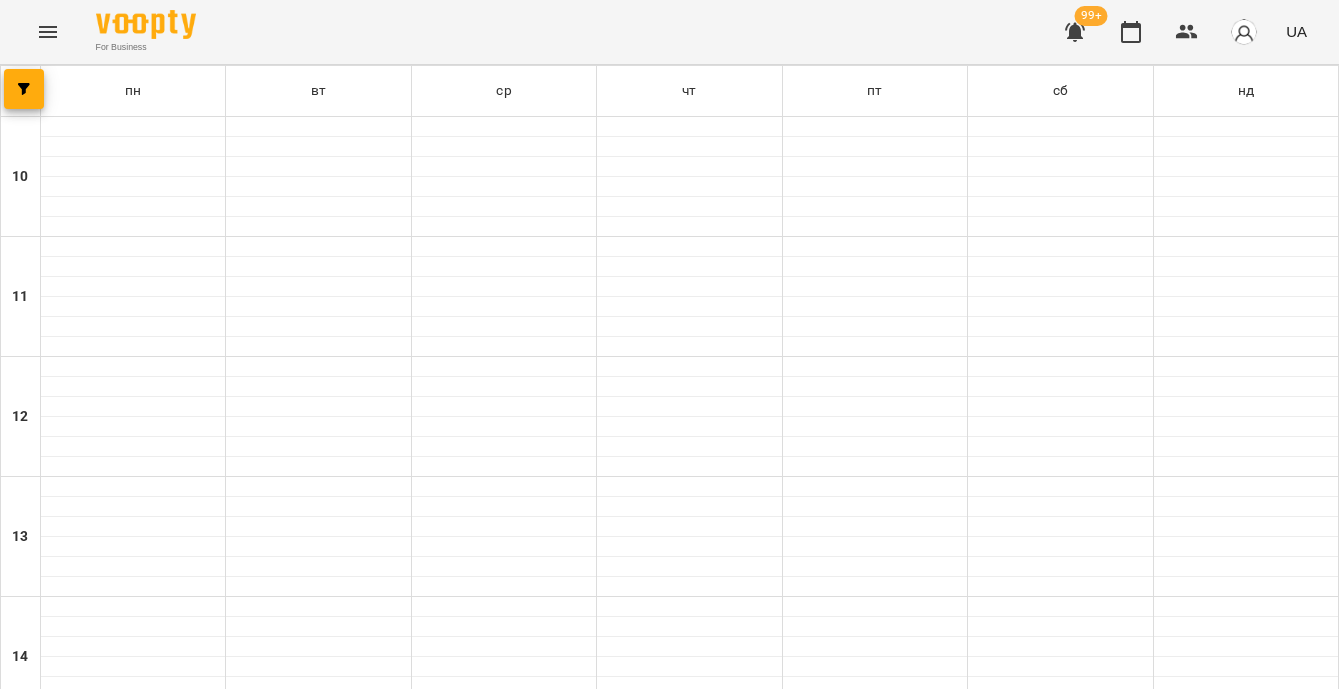 click at bounding box center [133, 1207] 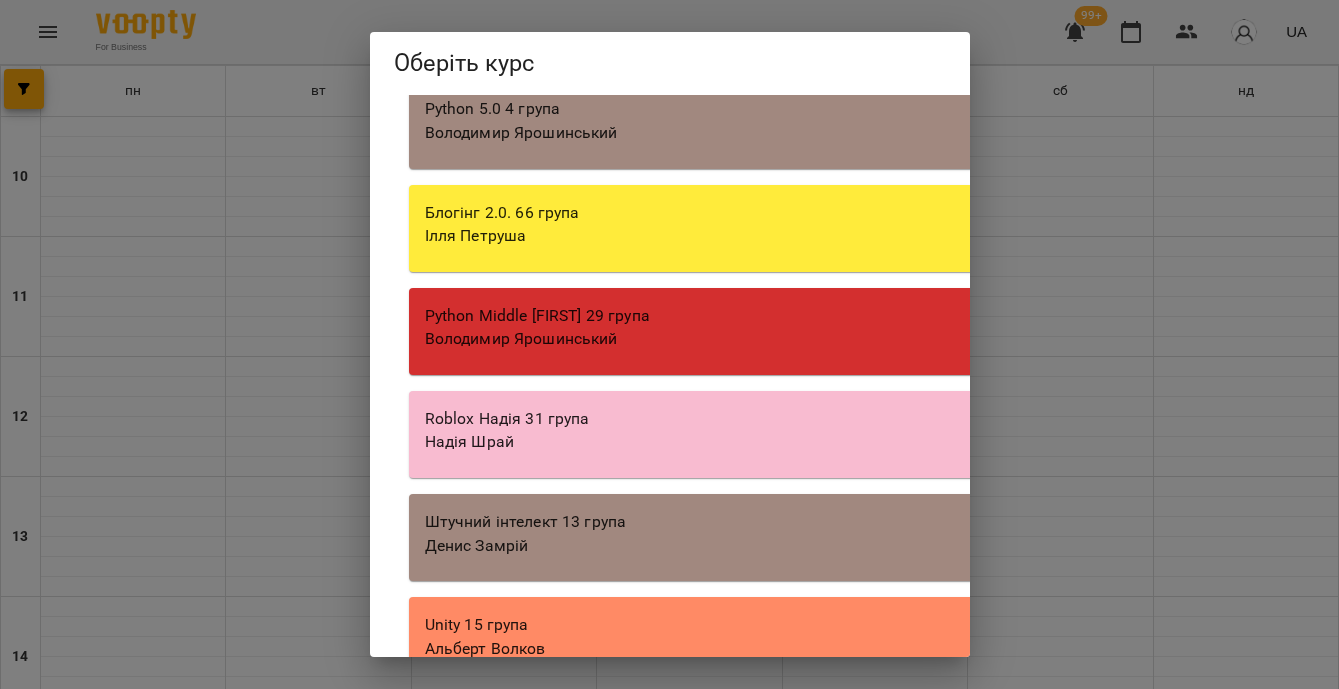 scroll, scrollTop: 56552, scrollLeft: 0, axis: vertical 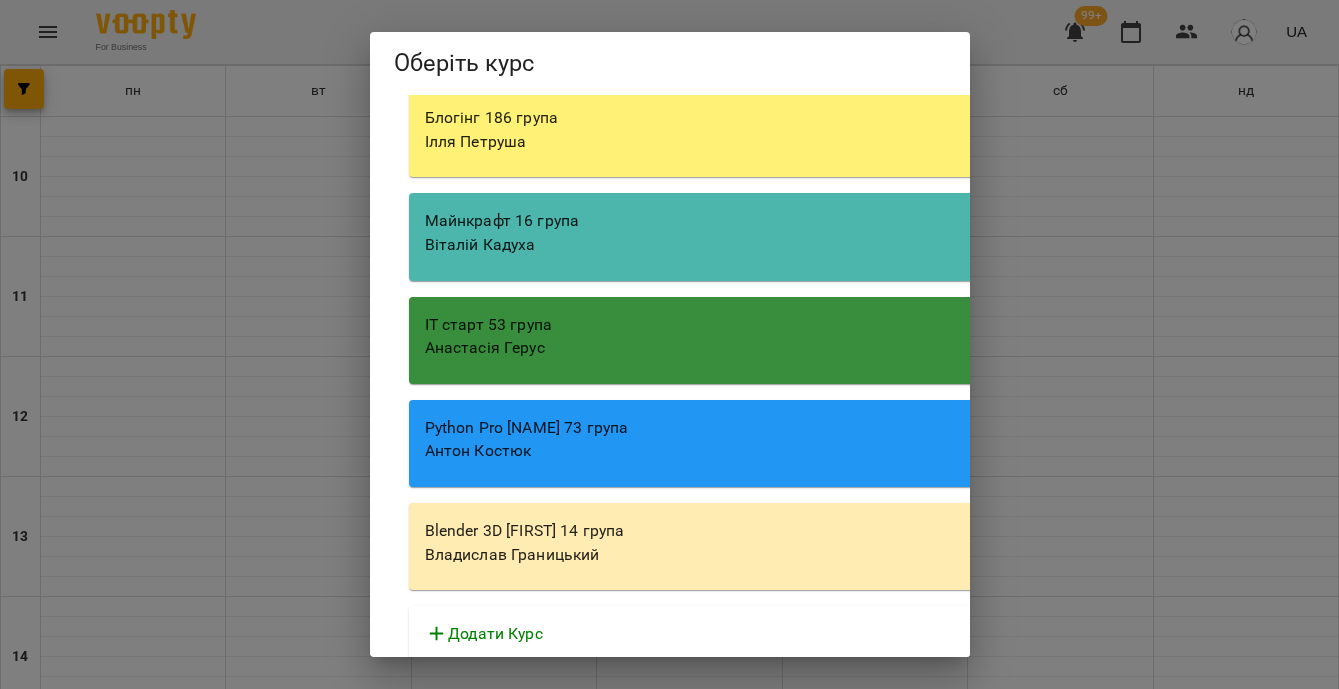 click on "Blender 3D [FIRST]  14 група" at bounding box center [979, 531] 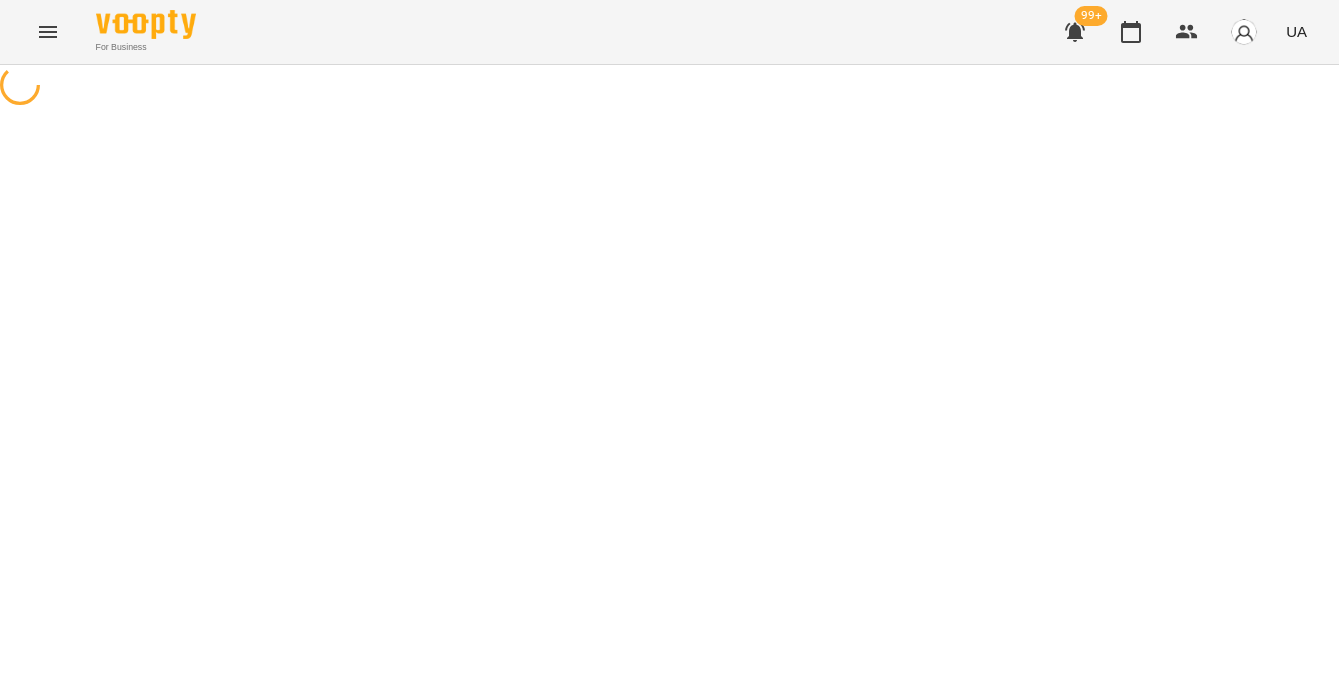 select on "**********" 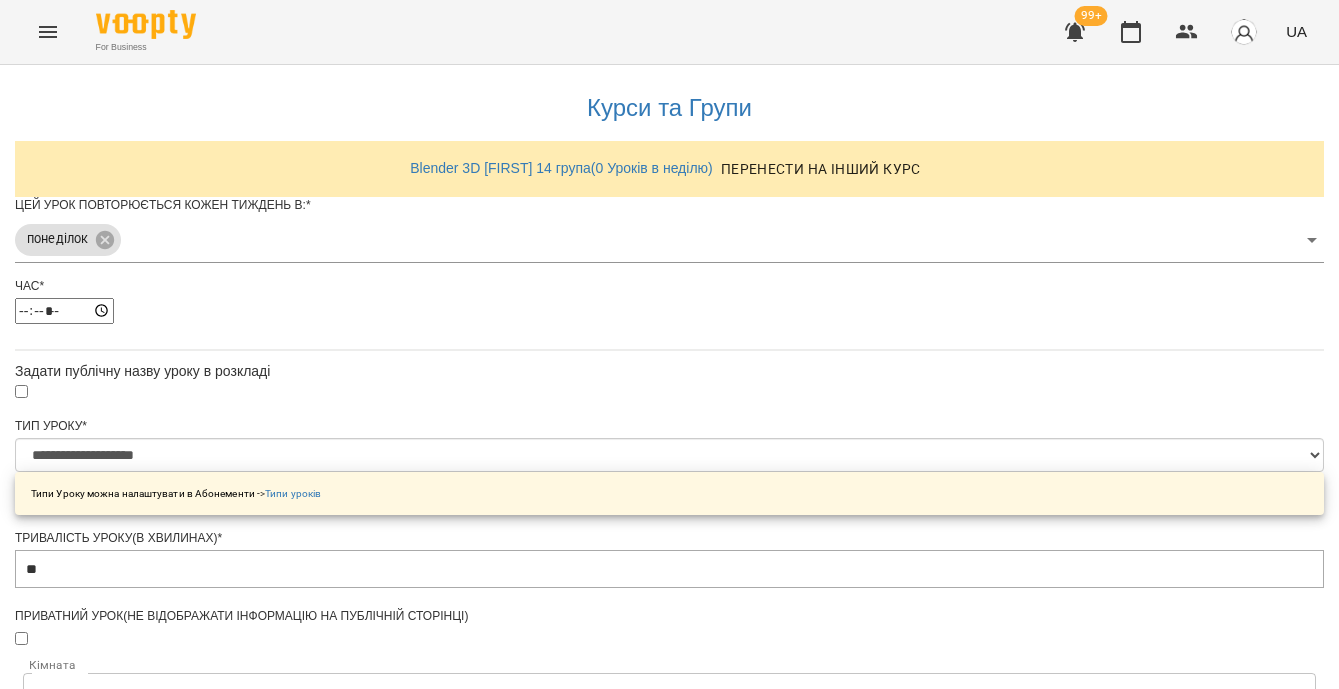 click on "**********" at bounding box center [669, 647] 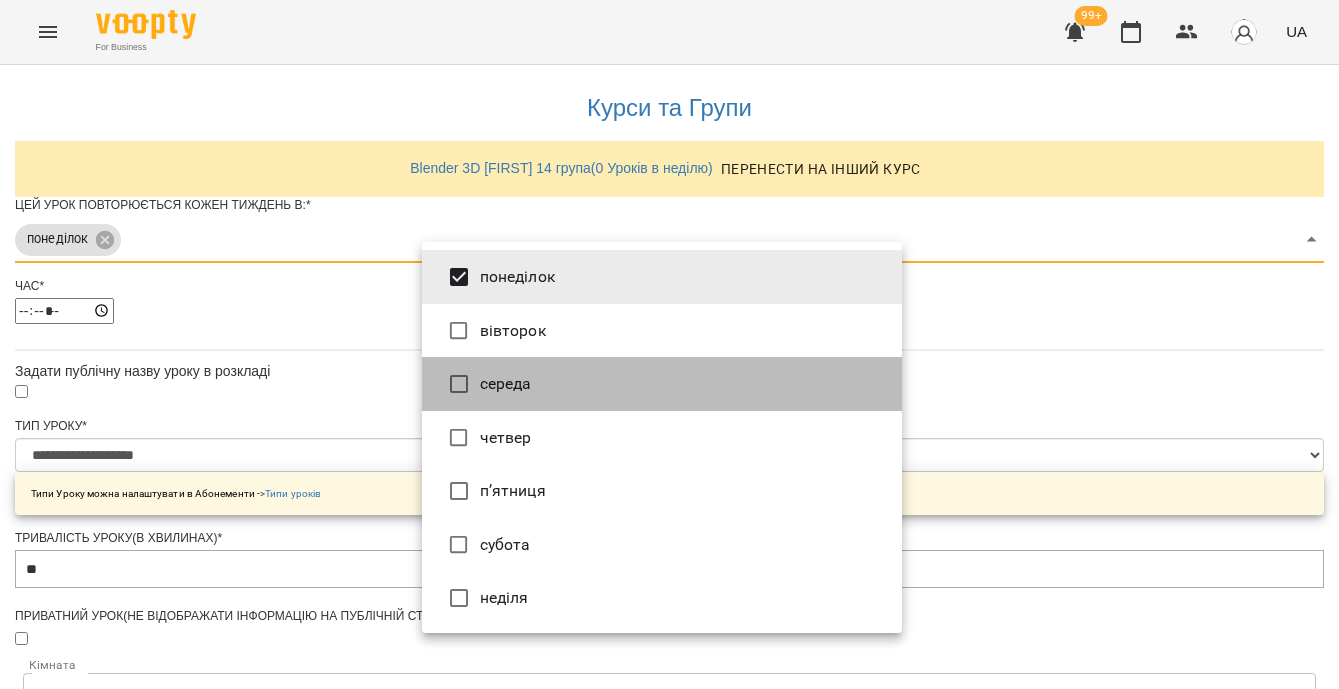 click on "середа" at bounding box center [662, 384] 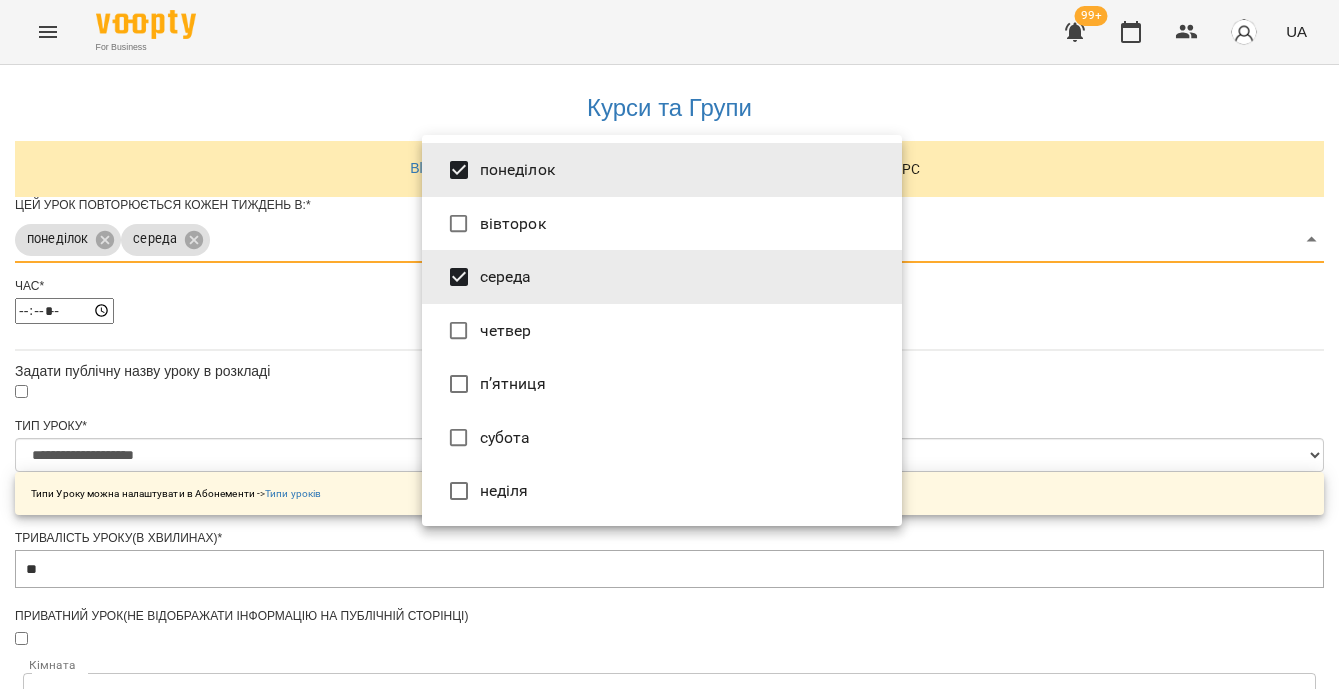click on "п’ятниця" at bounding box center (662, 384) 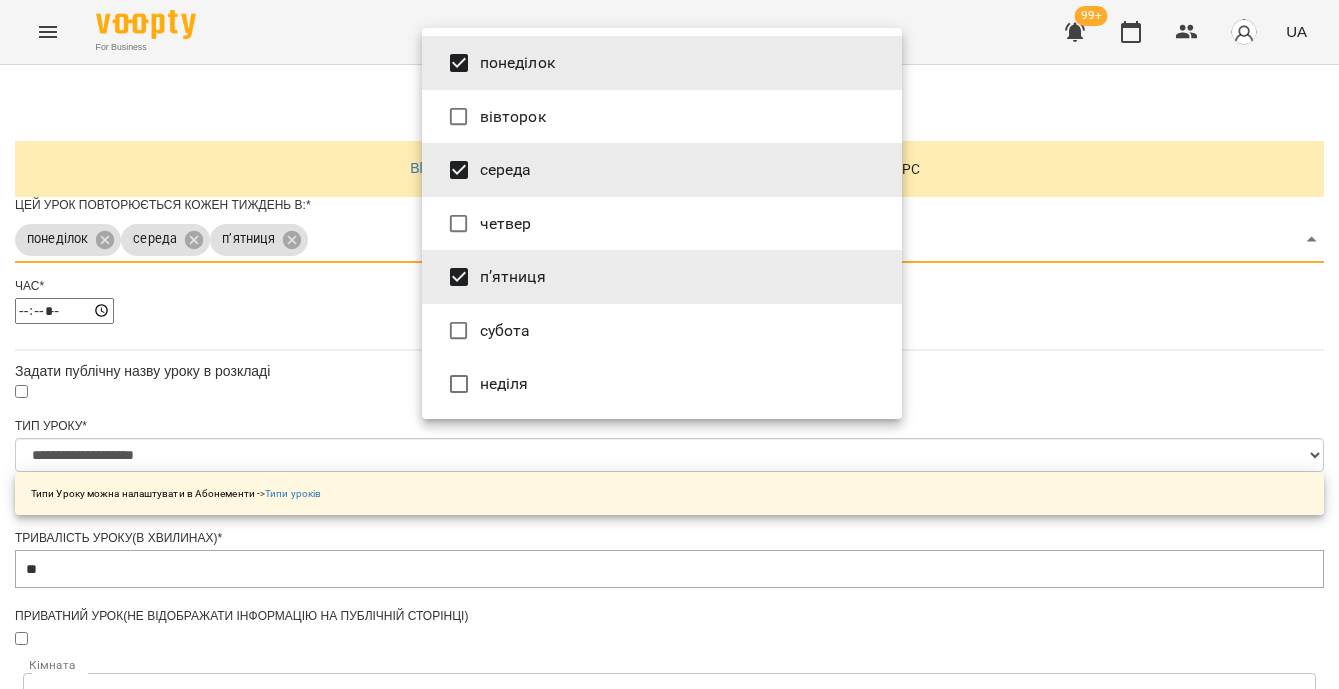 click at bounding box center [669, 344] 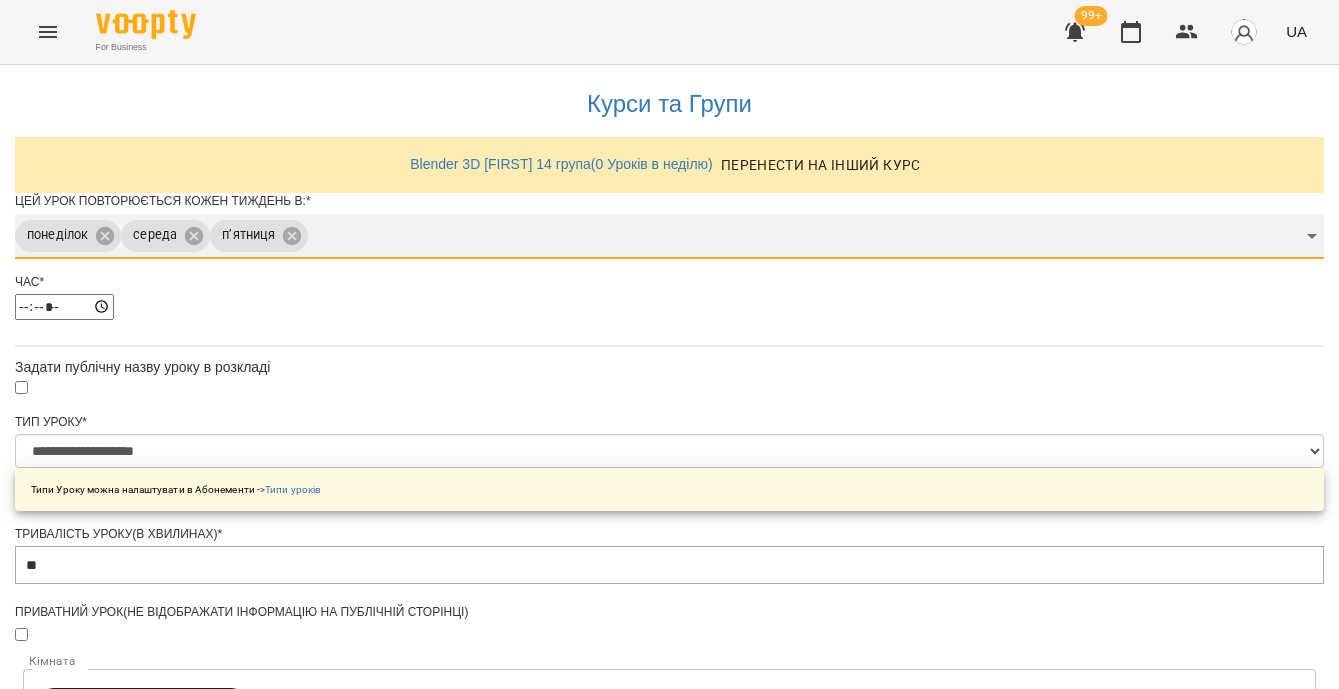 scroll, scrollTop: 681, scrollLeft: 0, axis: vertical 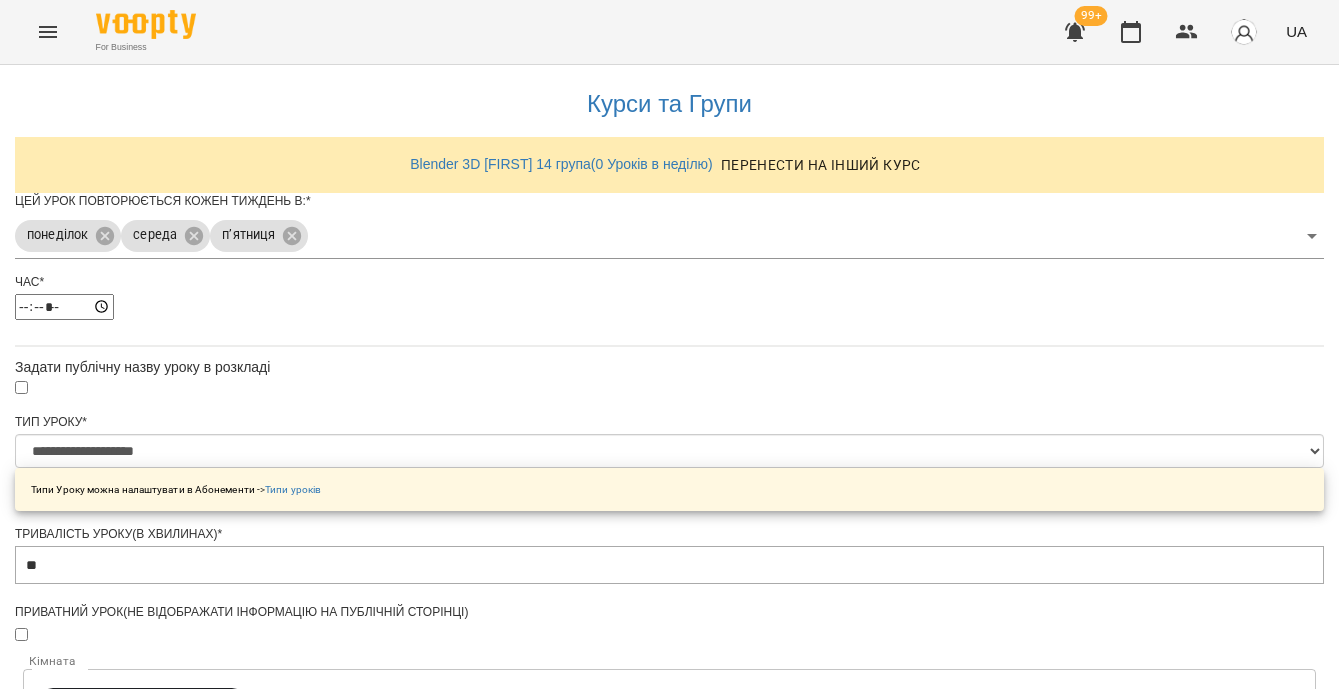 click on "**********" at bounding box center (108, 1216) 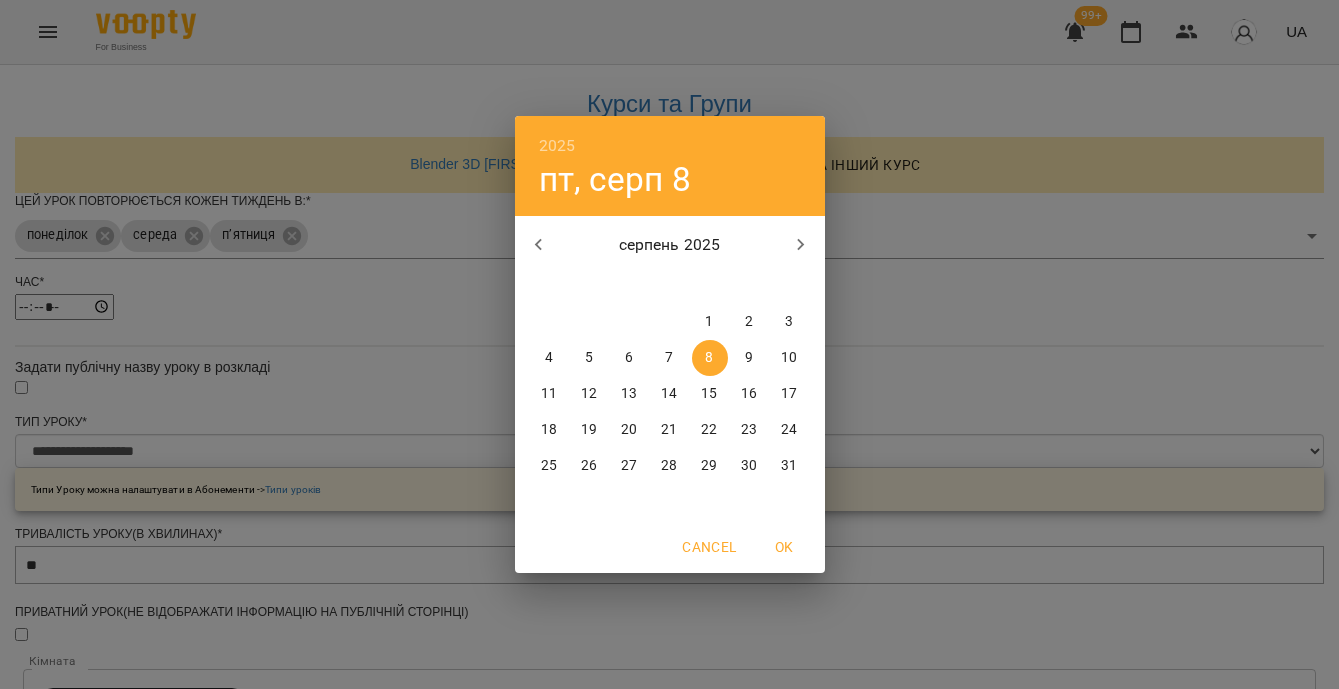 click on "2025 пт, серп 8 серпень 2025 пн вт ср чт пт сб нд 28 29 30 31 1 2 3 4 5 6 7 8 9 10 11 12 13 14 15 16 17 18 19 20 21 22 23 24 25 26 27 28 29 30 31 Cancel OK" at bounding box center [669, 344] 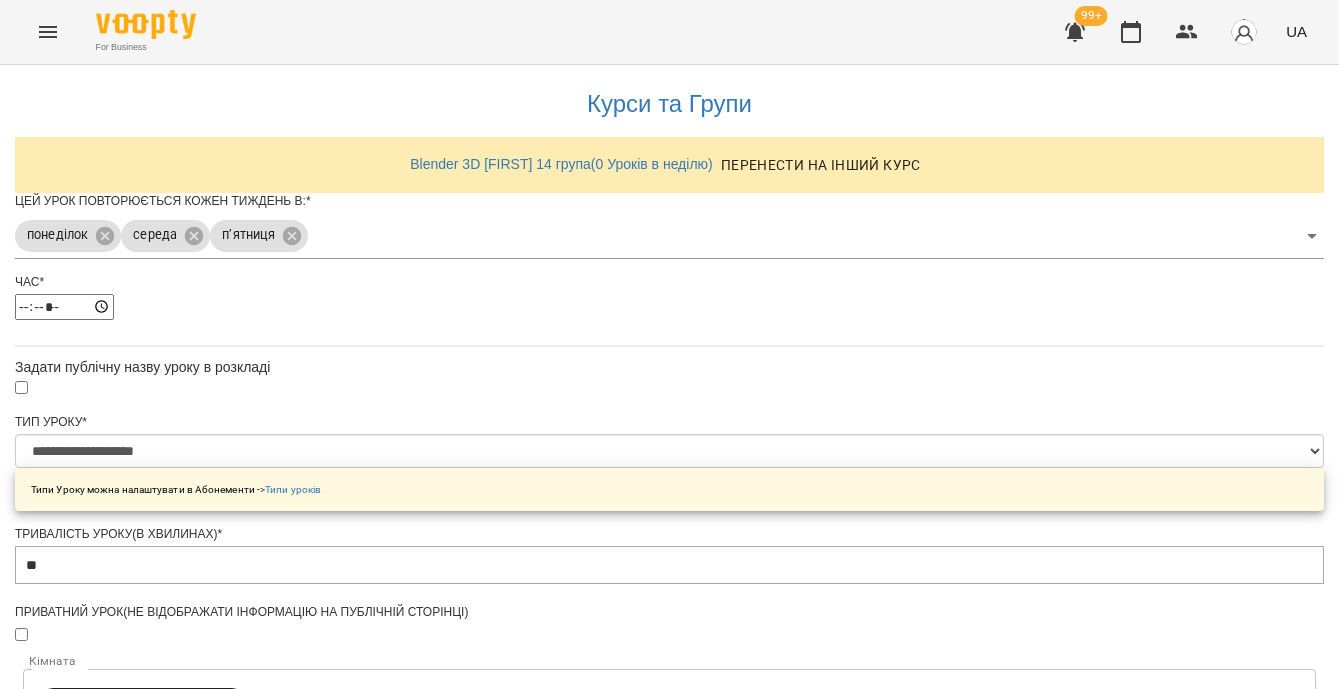 scroll, scrollTop: 833, scrollLeft: 0, axis: vertical 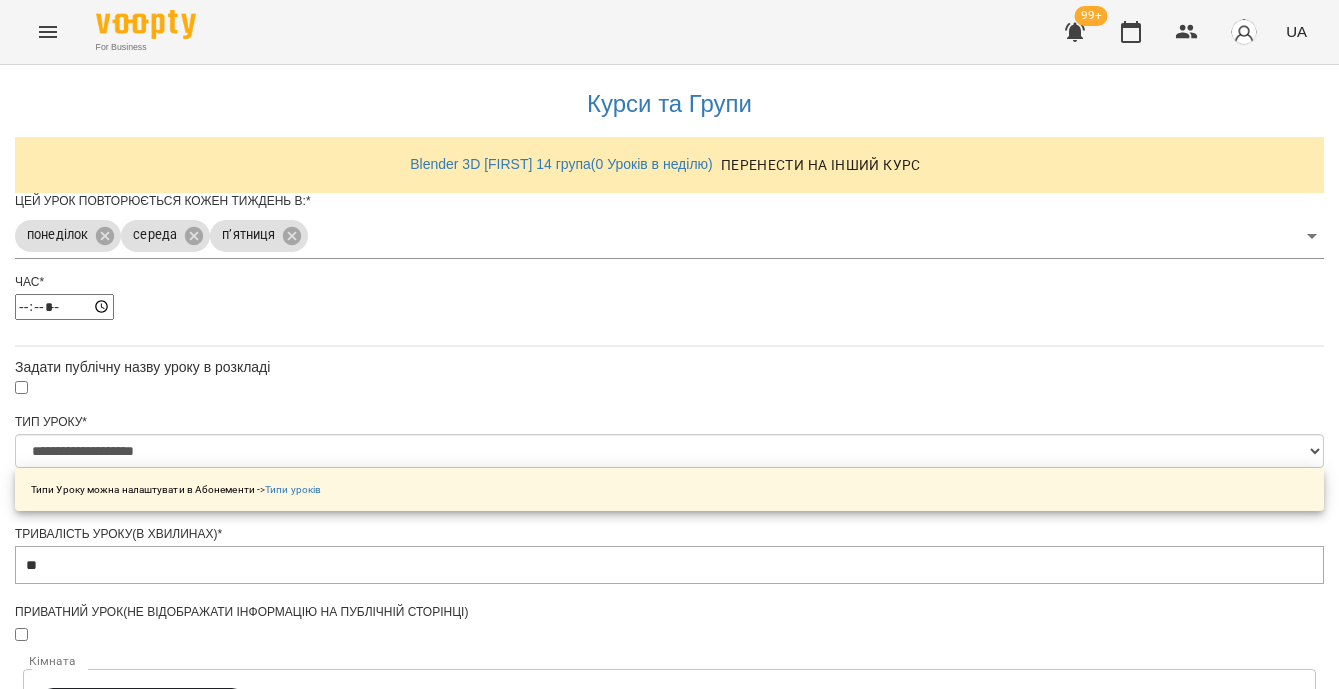 click on "**********" at bounding box center (108, 1328) 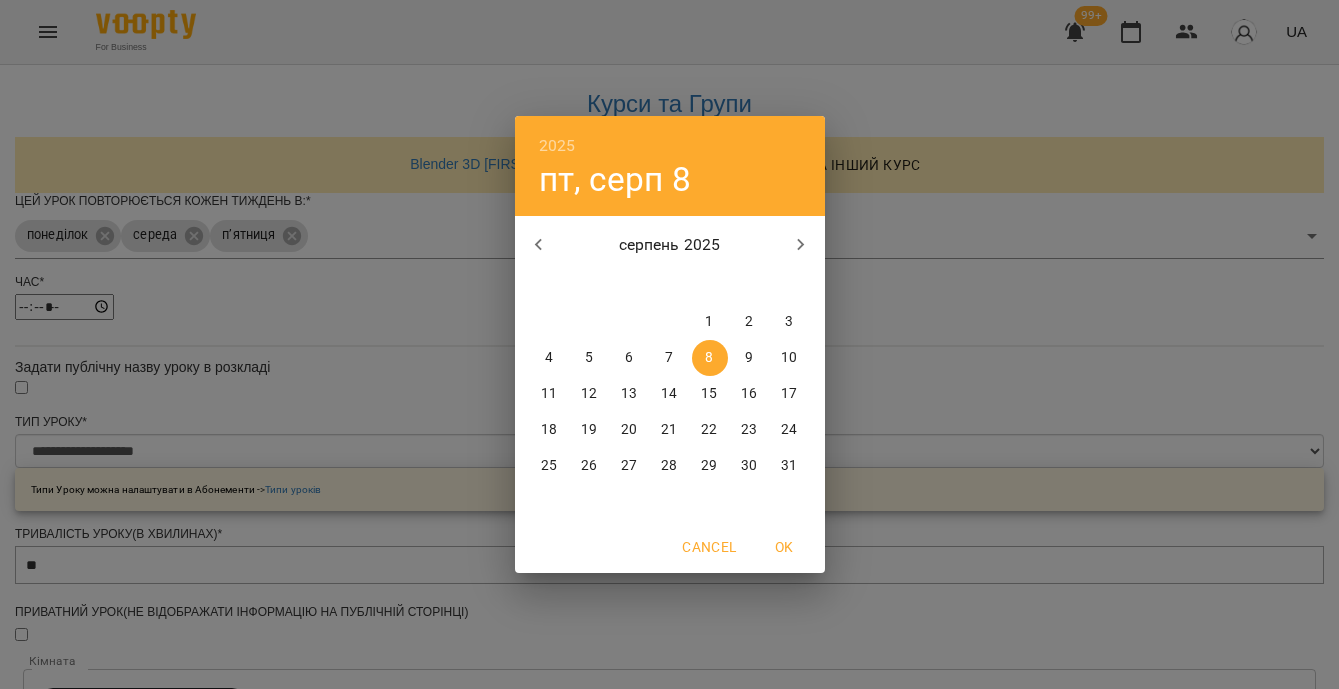 click at bounding box center [801, 245] 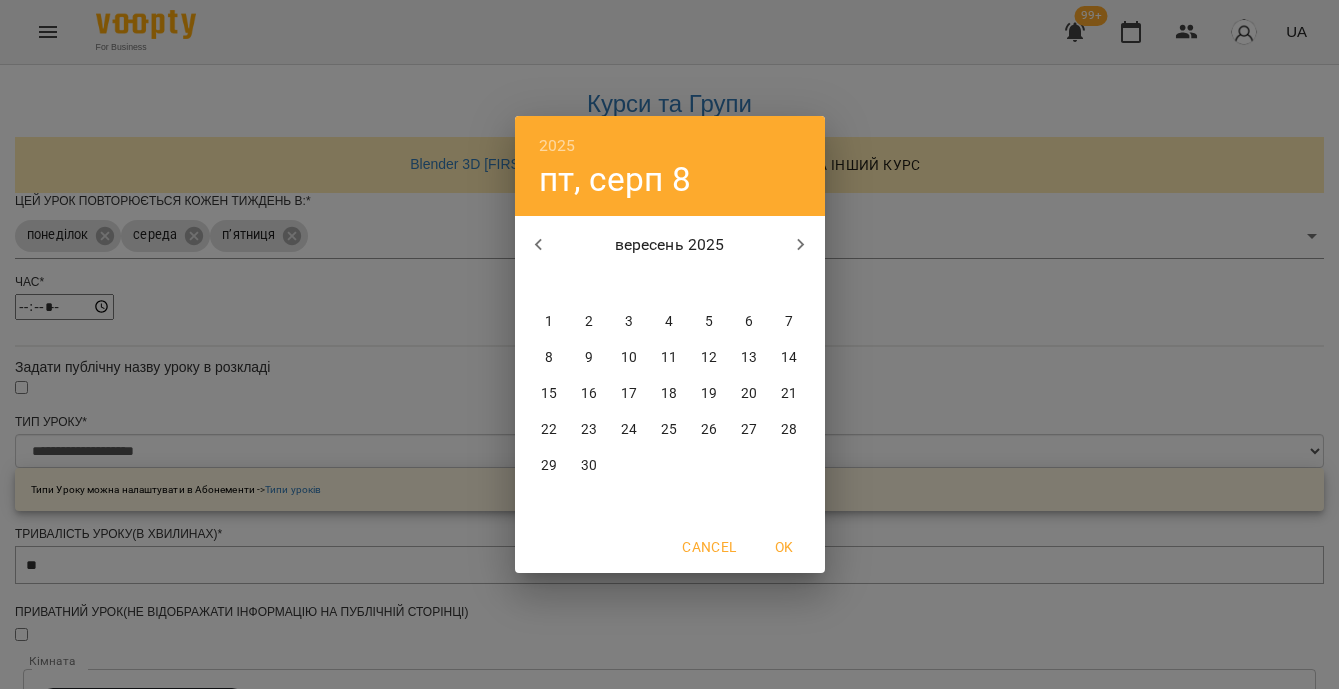click on "12" at bounding box center [710, 358] 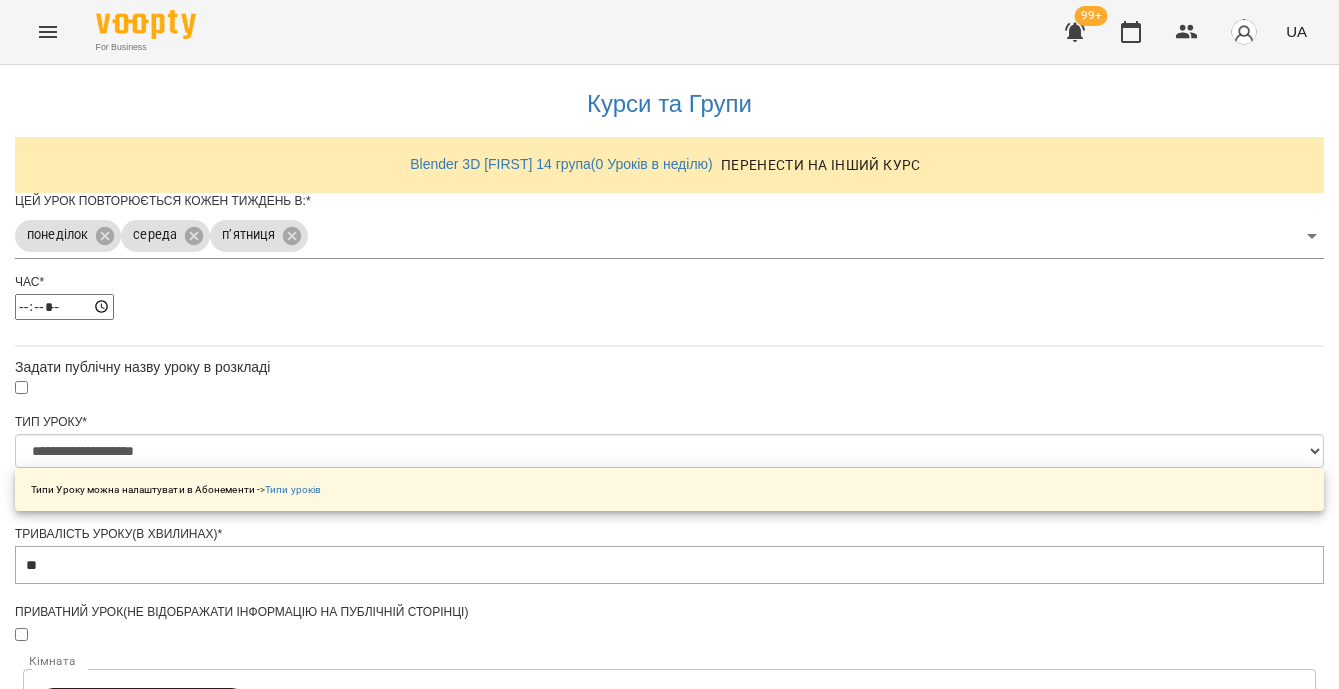 click on "**********" at bounding box center (108, 1328) 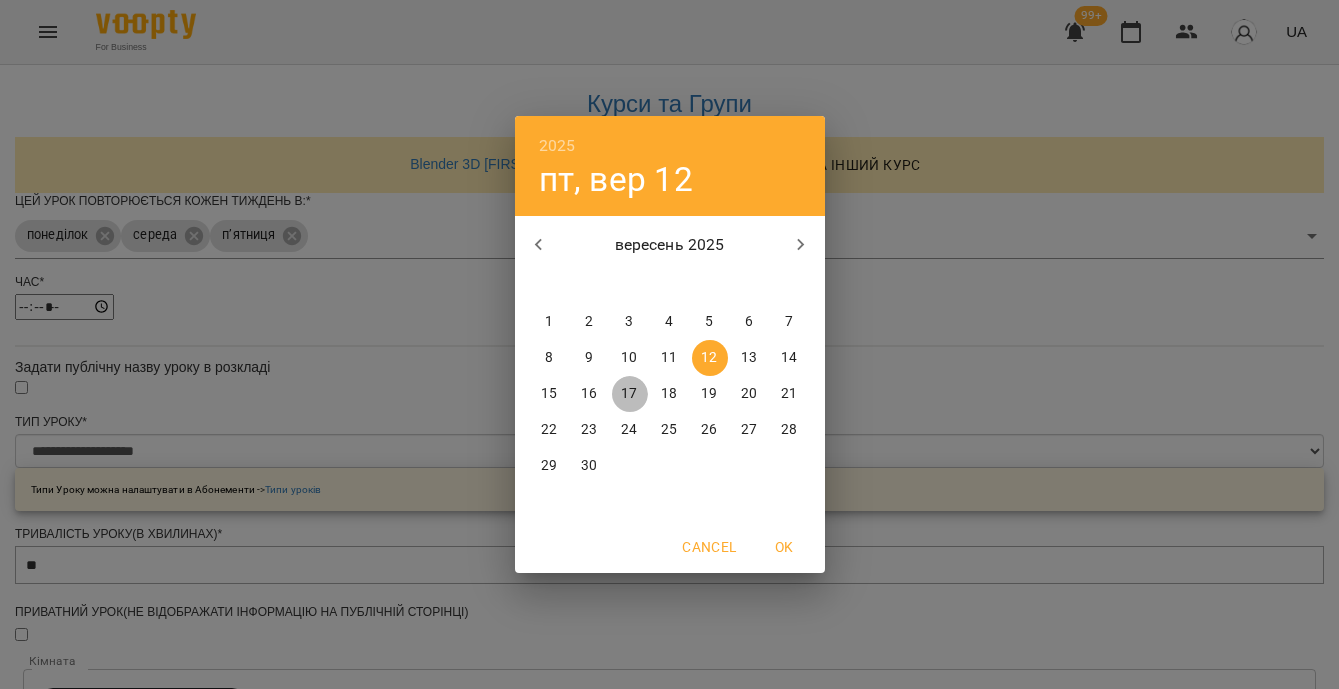 click on "17" at bounding box center [629, 394] 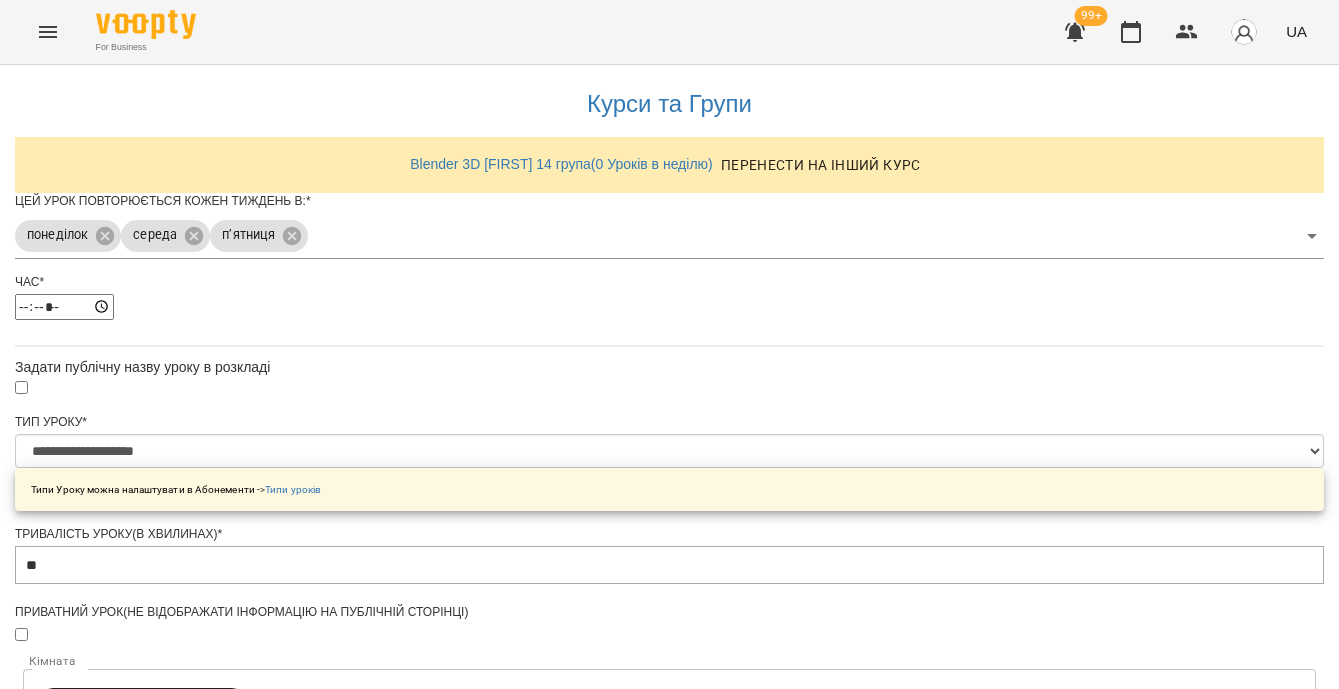 click on "Зберегти" at bounding box center [669, 1389] 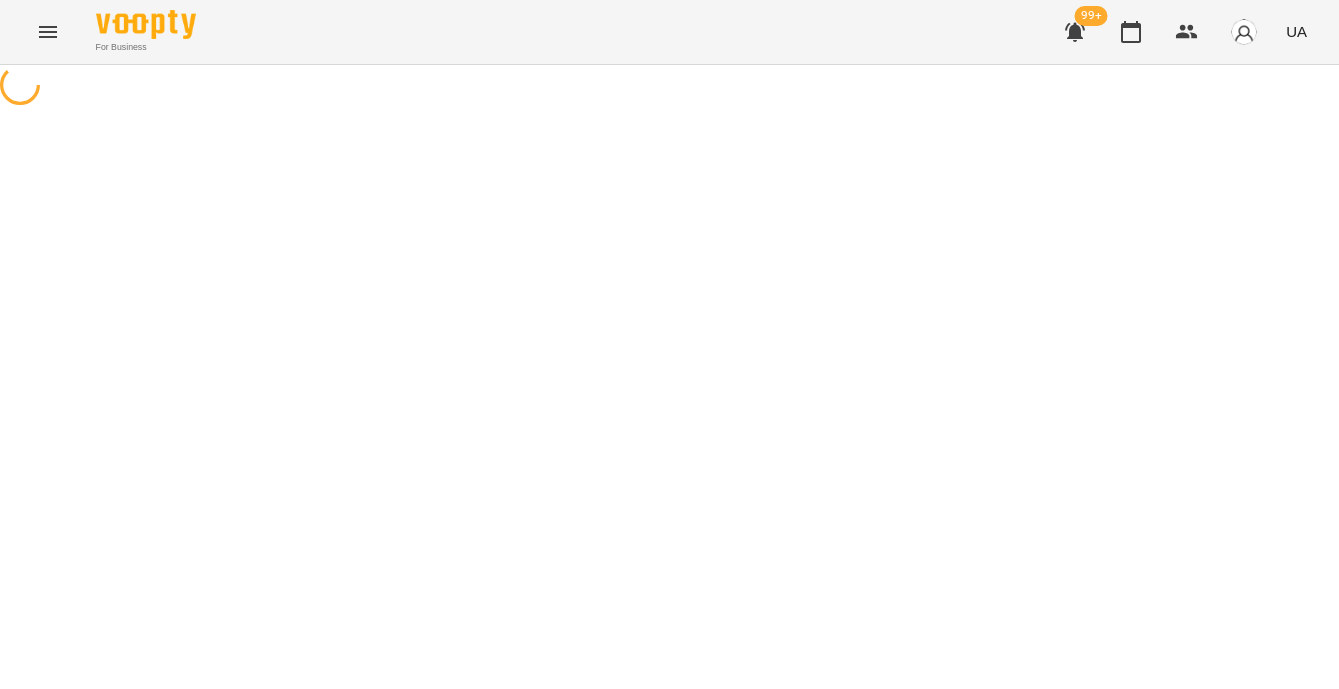 scroll, scrollTop: 0, scrollLeft: 0, axis: both 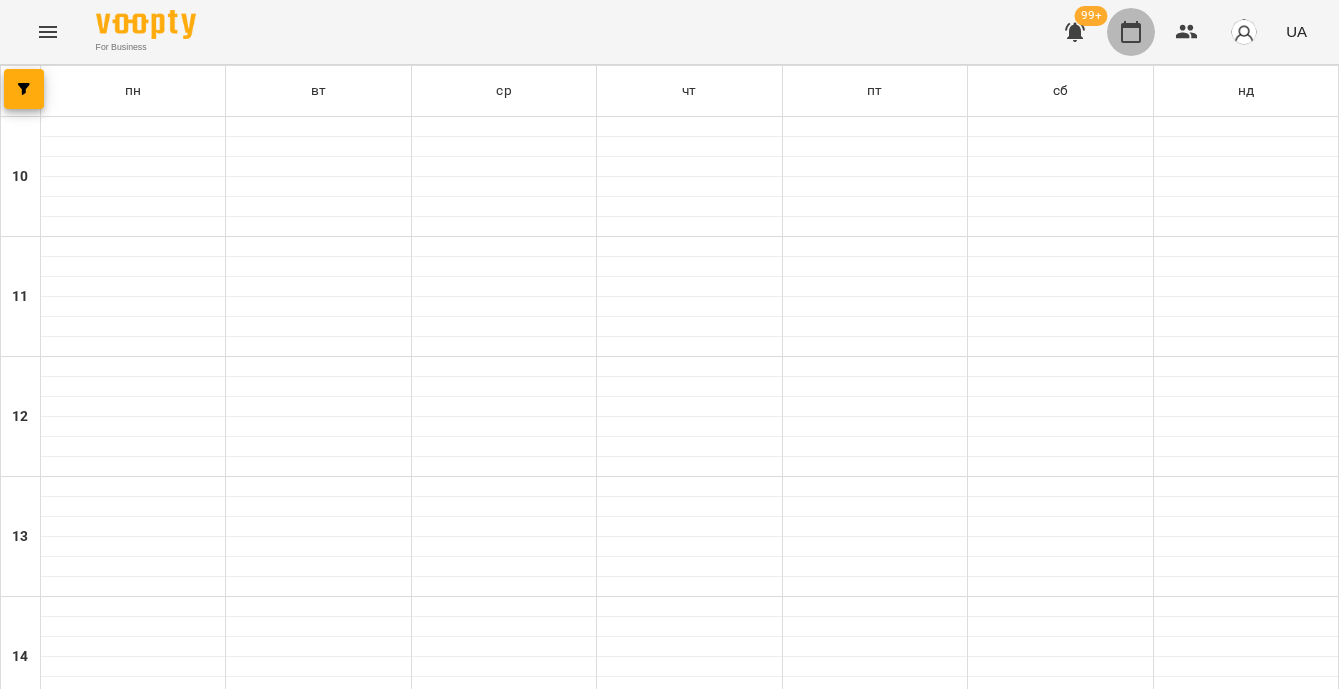 click at bounding box center [1131, 32] 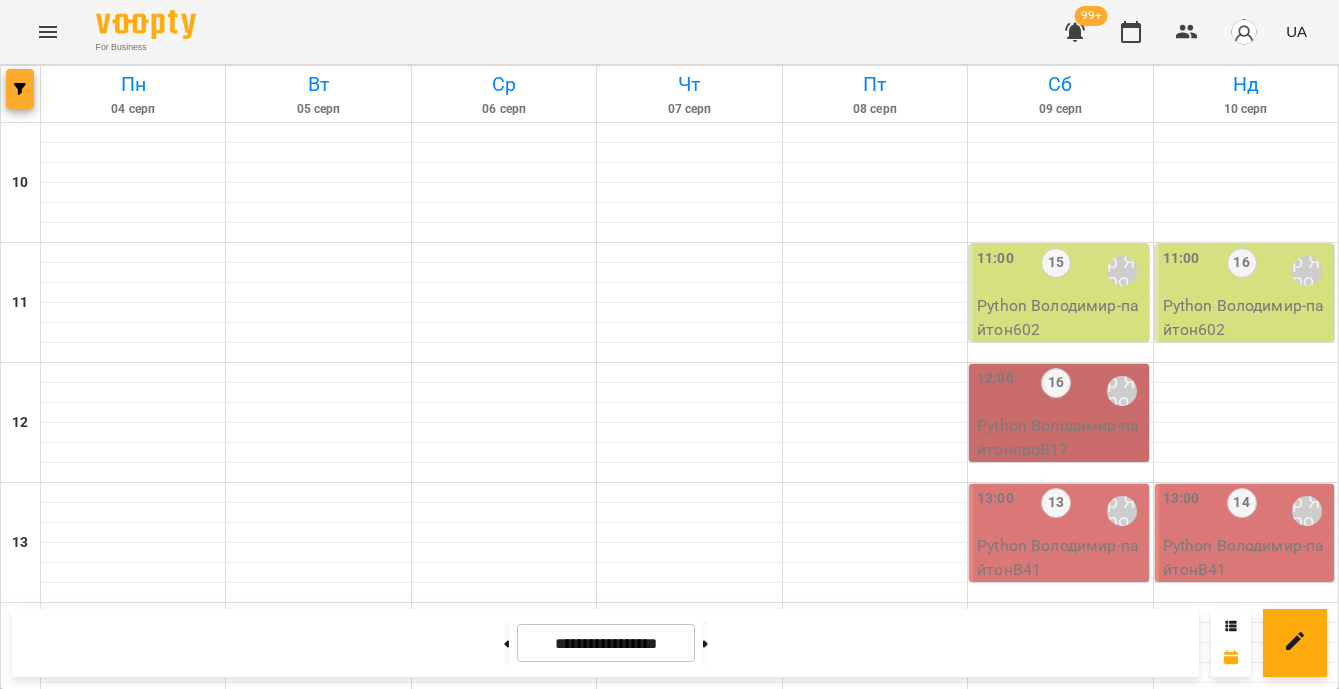 click at bounding box center [20, 89] 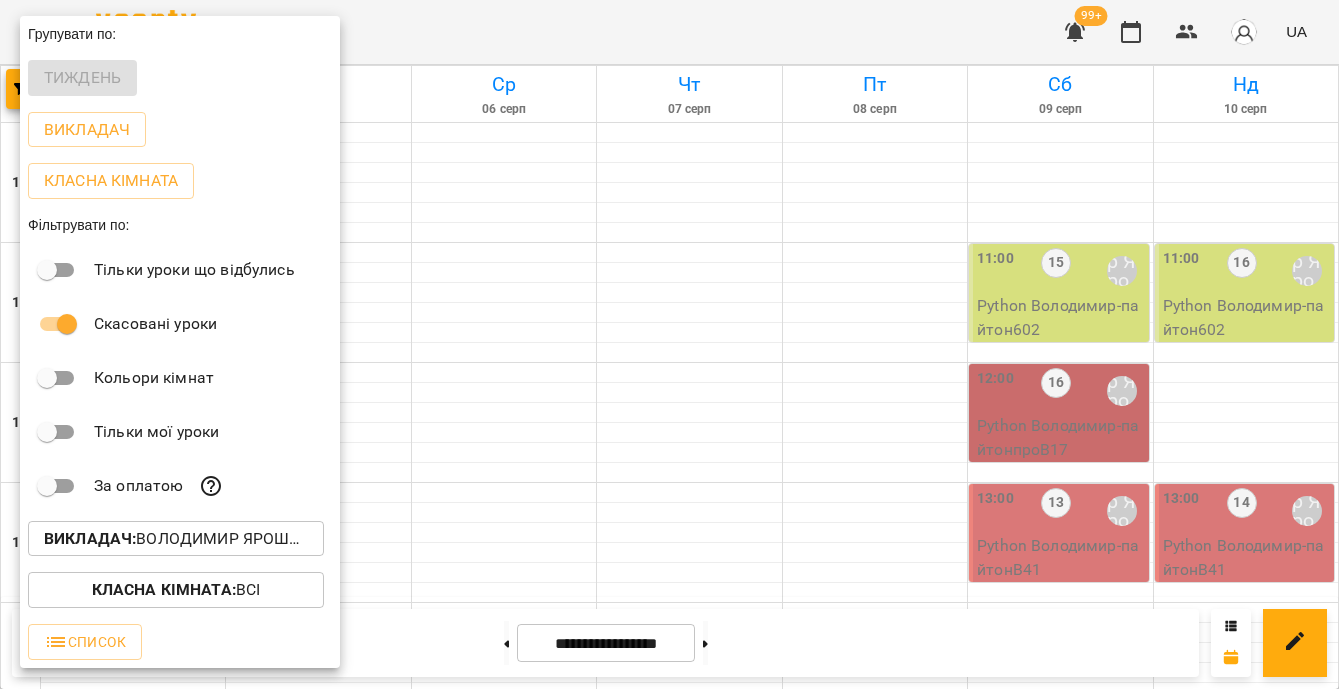 click on "Викладач :  Володимир Ярошинський" at bounding box center (176, 539) 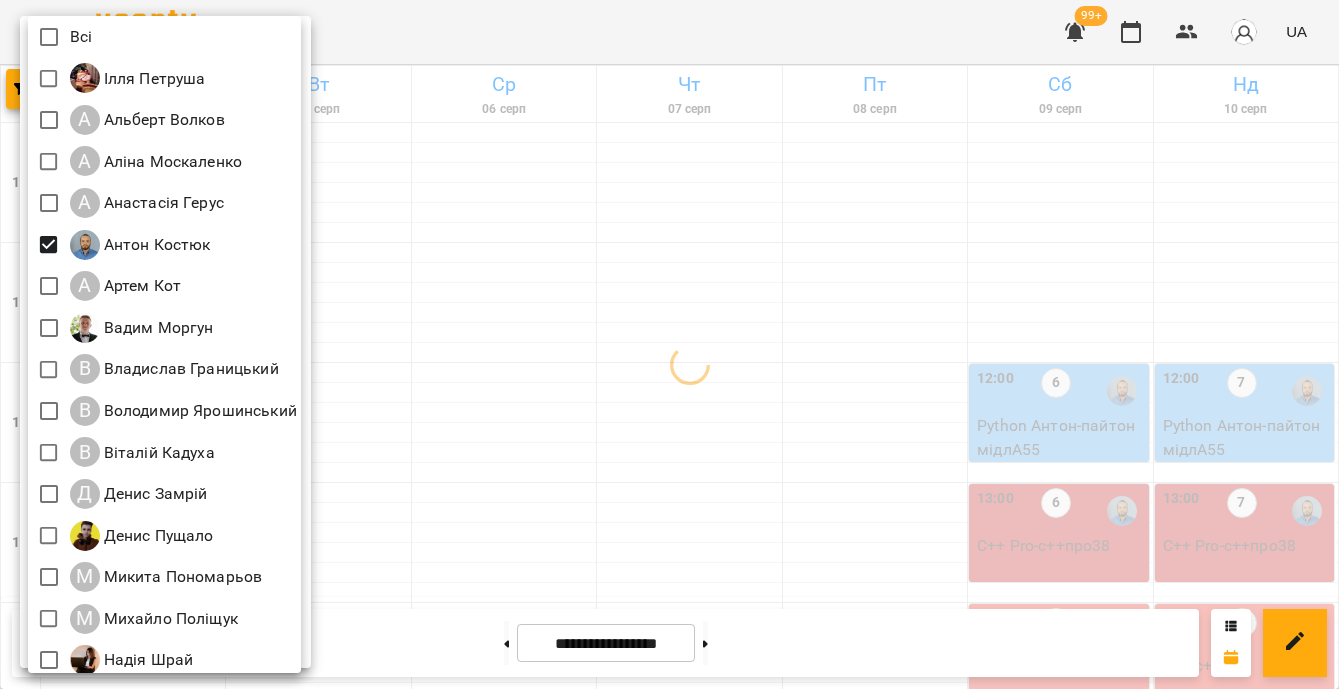 click at bounding box center (669, 344) 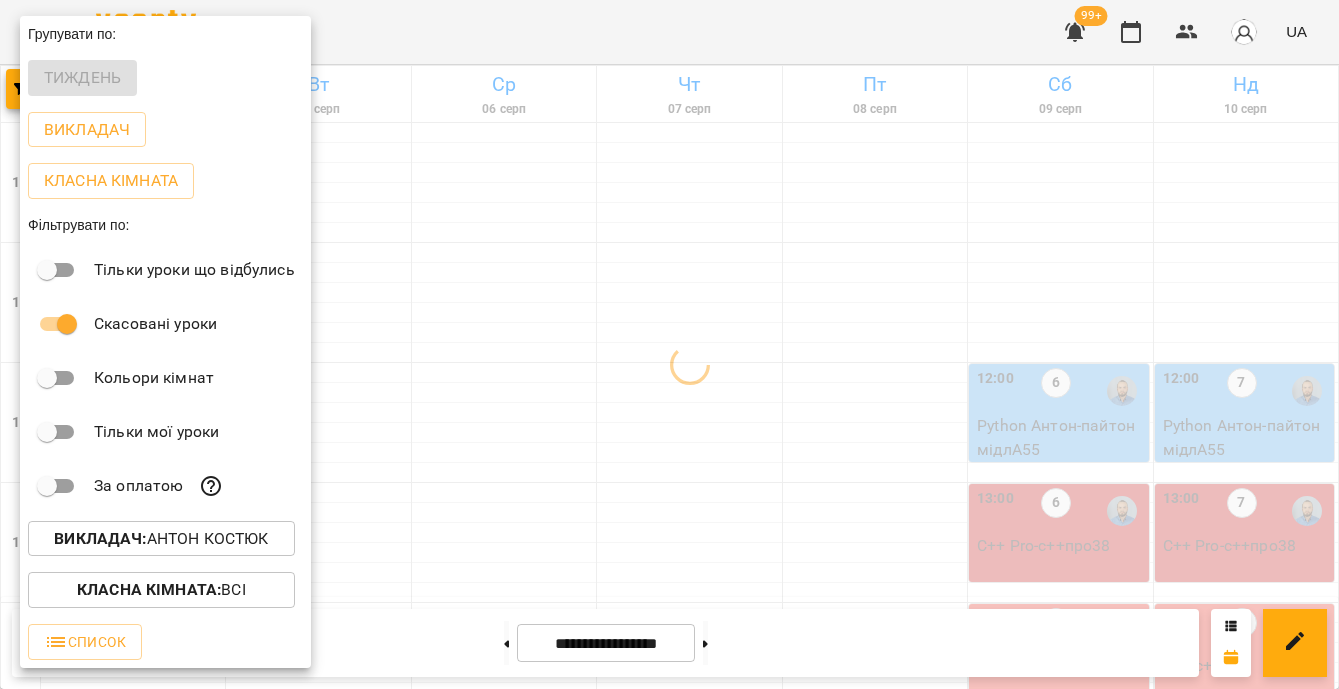 click at bounding box center [669, 344] 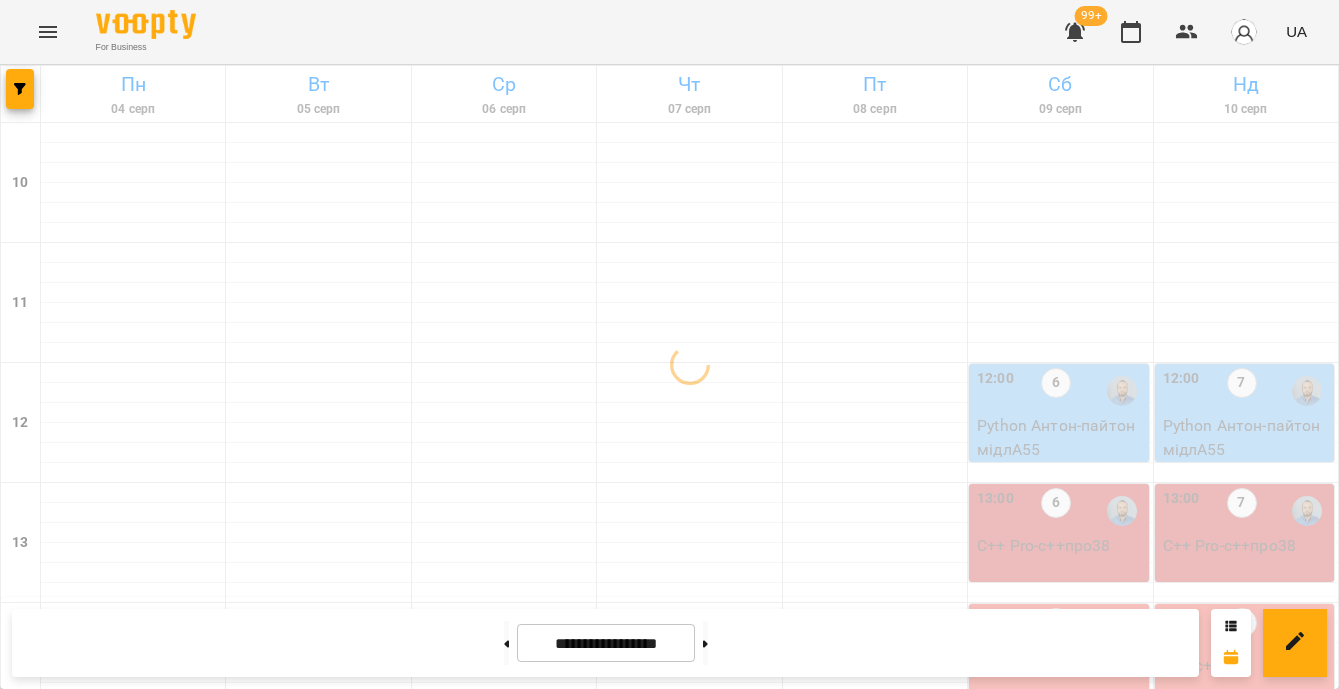 scroll, scrollTop: 196, scrollLeft: 0, axis: vertical 